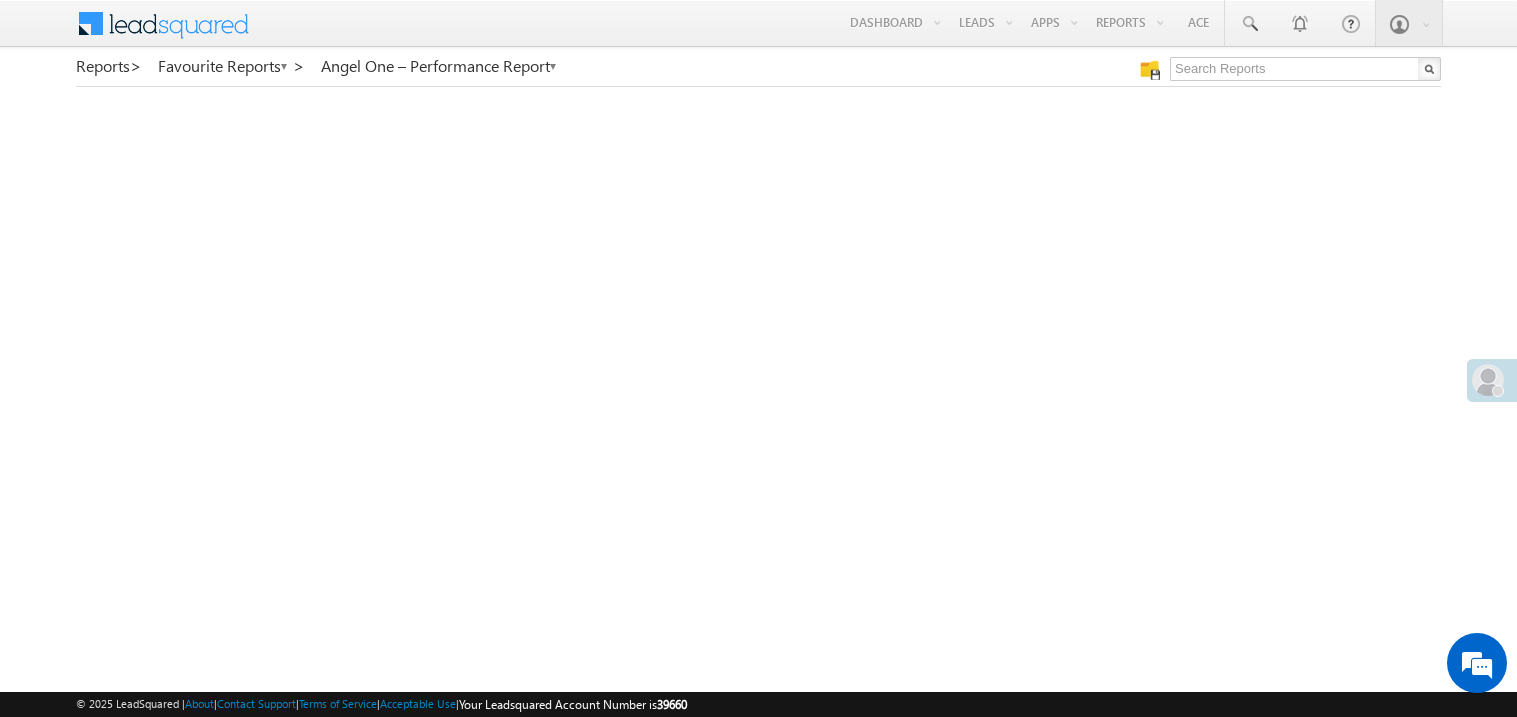 scroll, scrollTop: 0, scrollLeft: 0, axis: both 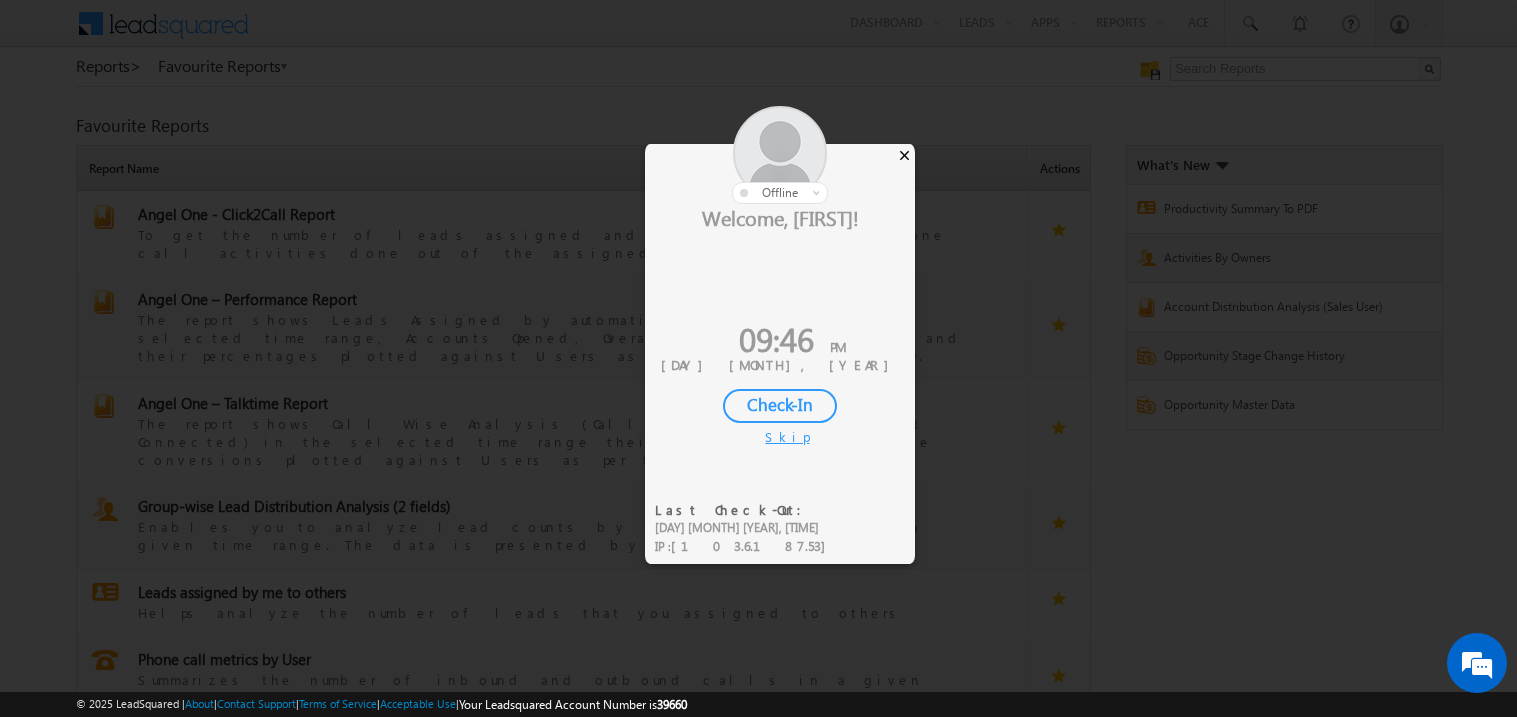 click on "×" at bounding box center [904, 155] 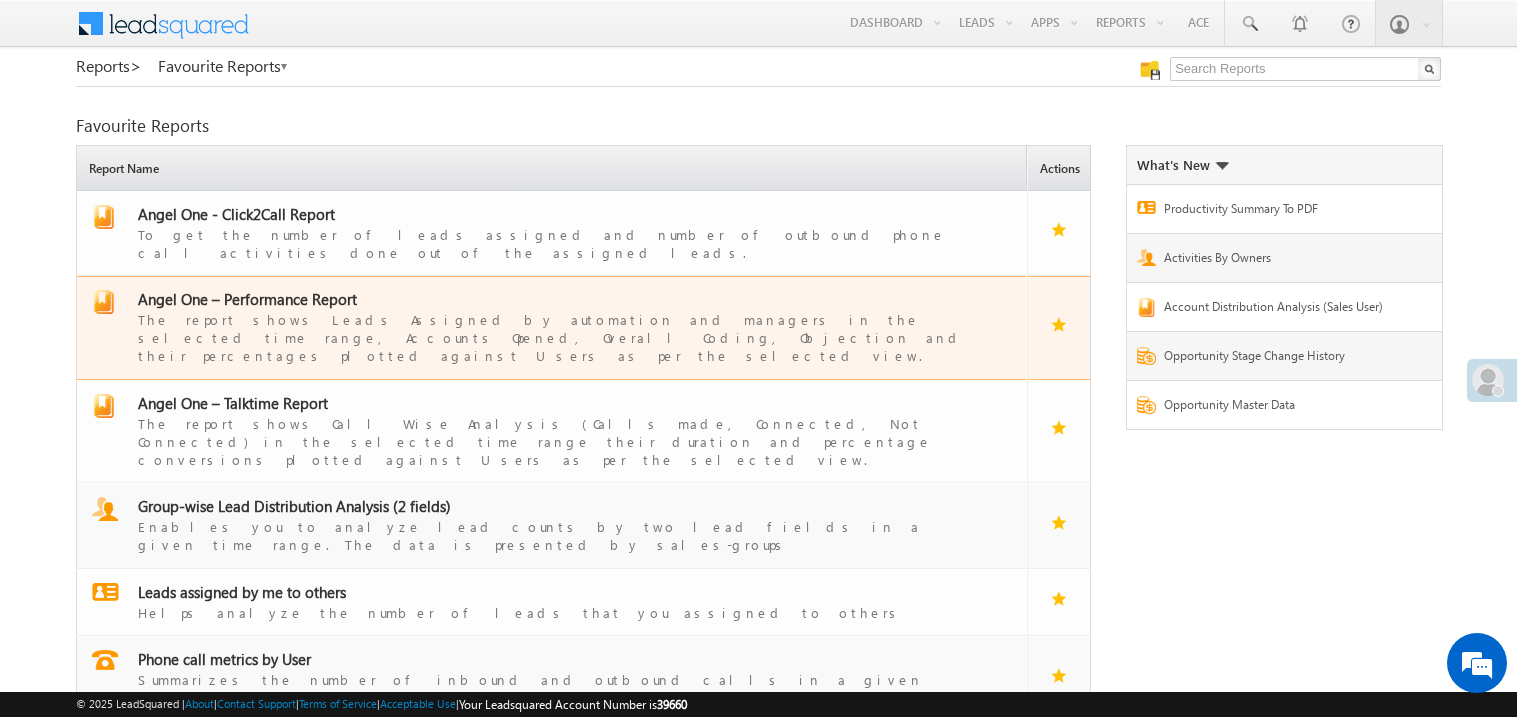 click on "The report shows Leads Assigned by automation and managers in the selected time range, Accounts Opened, Overall Coding, Objection and their percentages plotted against Users as per the selected view." at bounding box center [564, 337] 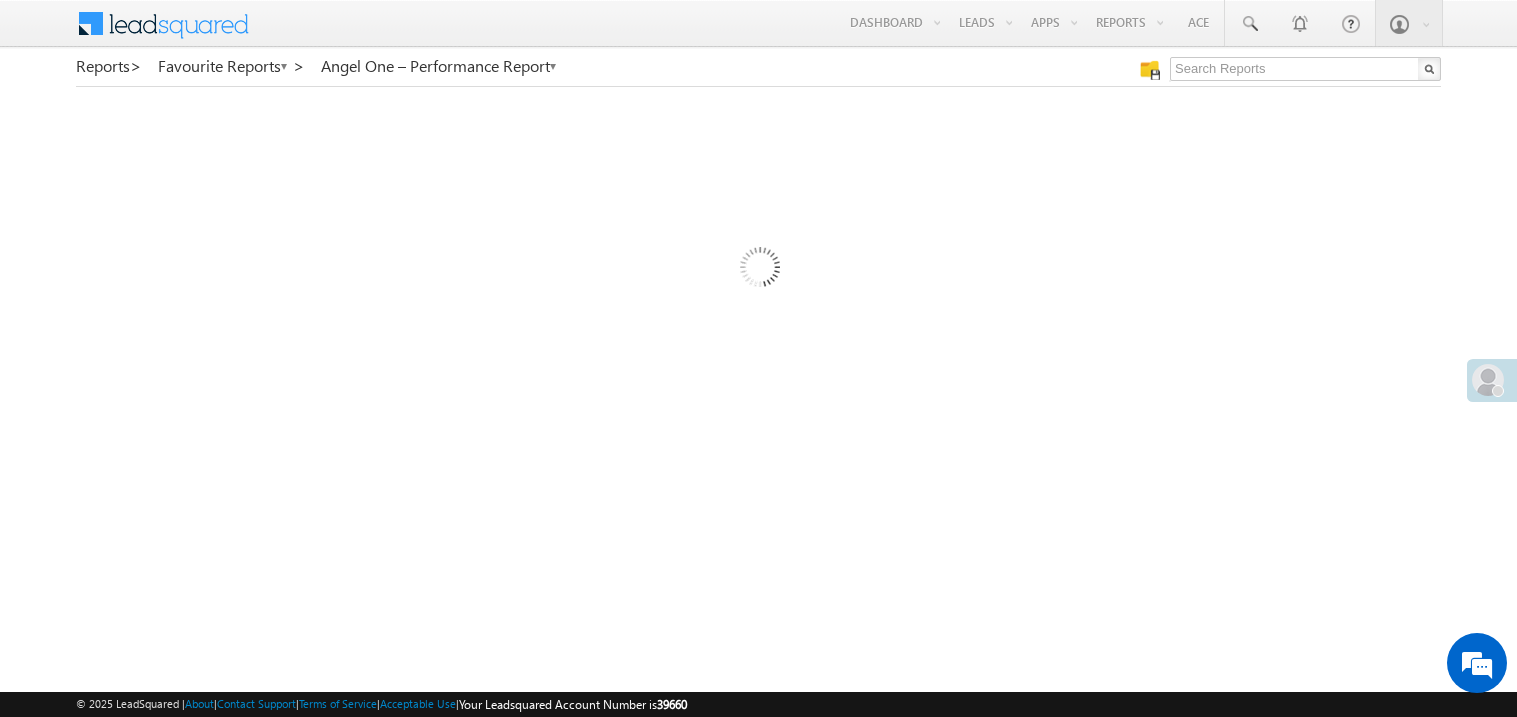 scroll, scrollTop: 0, scrollLeft: 0, axis: both 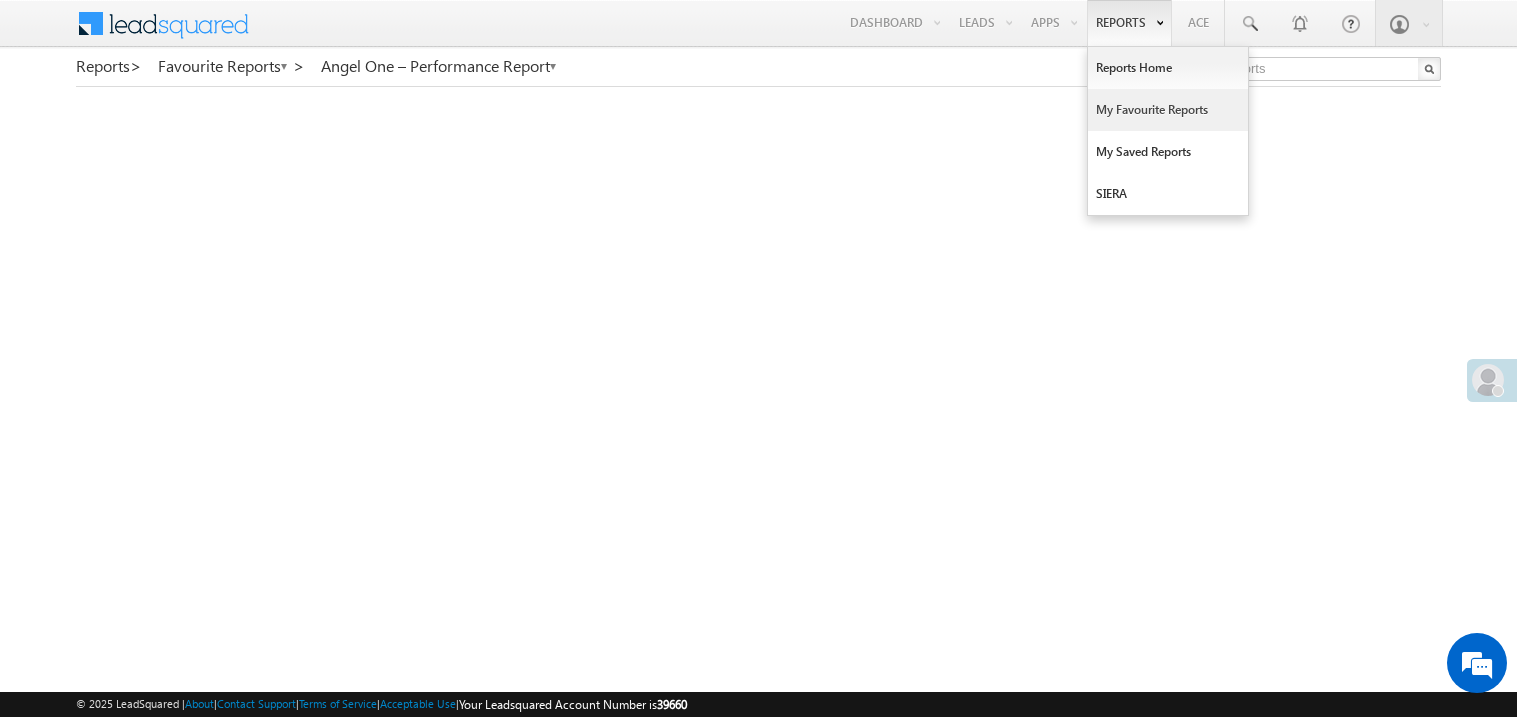 click on "My Favourite Reports" at bounding box center (1168, 110) 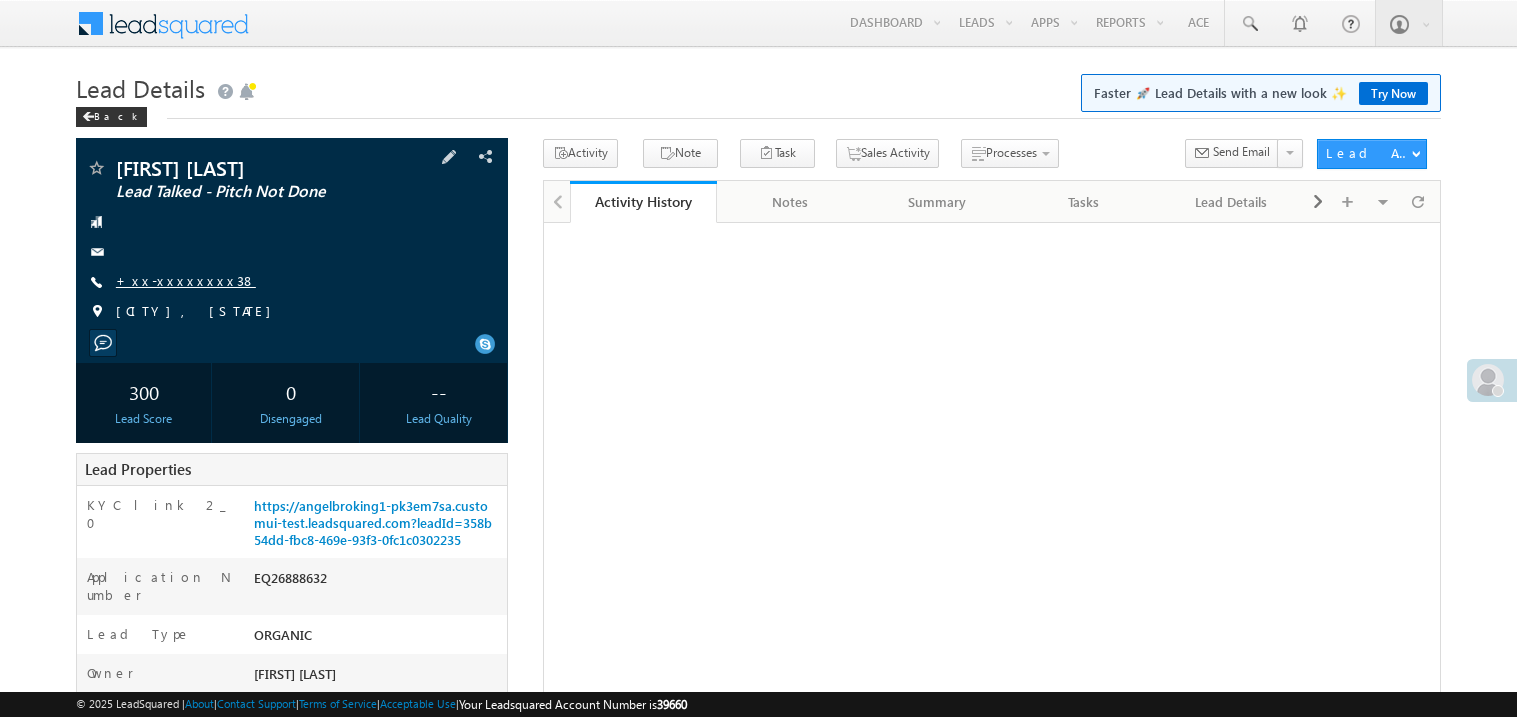 scroll, scrollTop: 0, scrollLeft: 0, axis: both 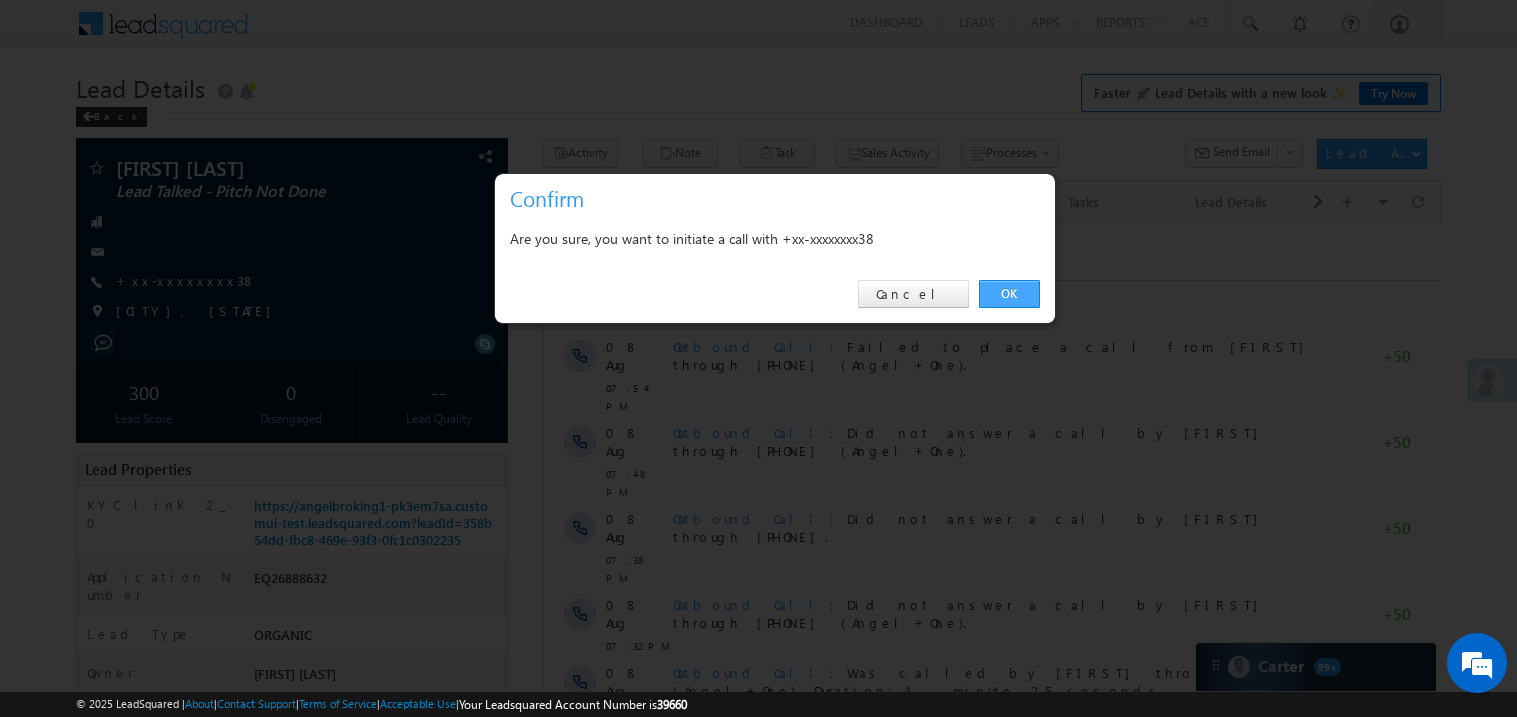 click on "OK" at bounding box center (1009, 294) 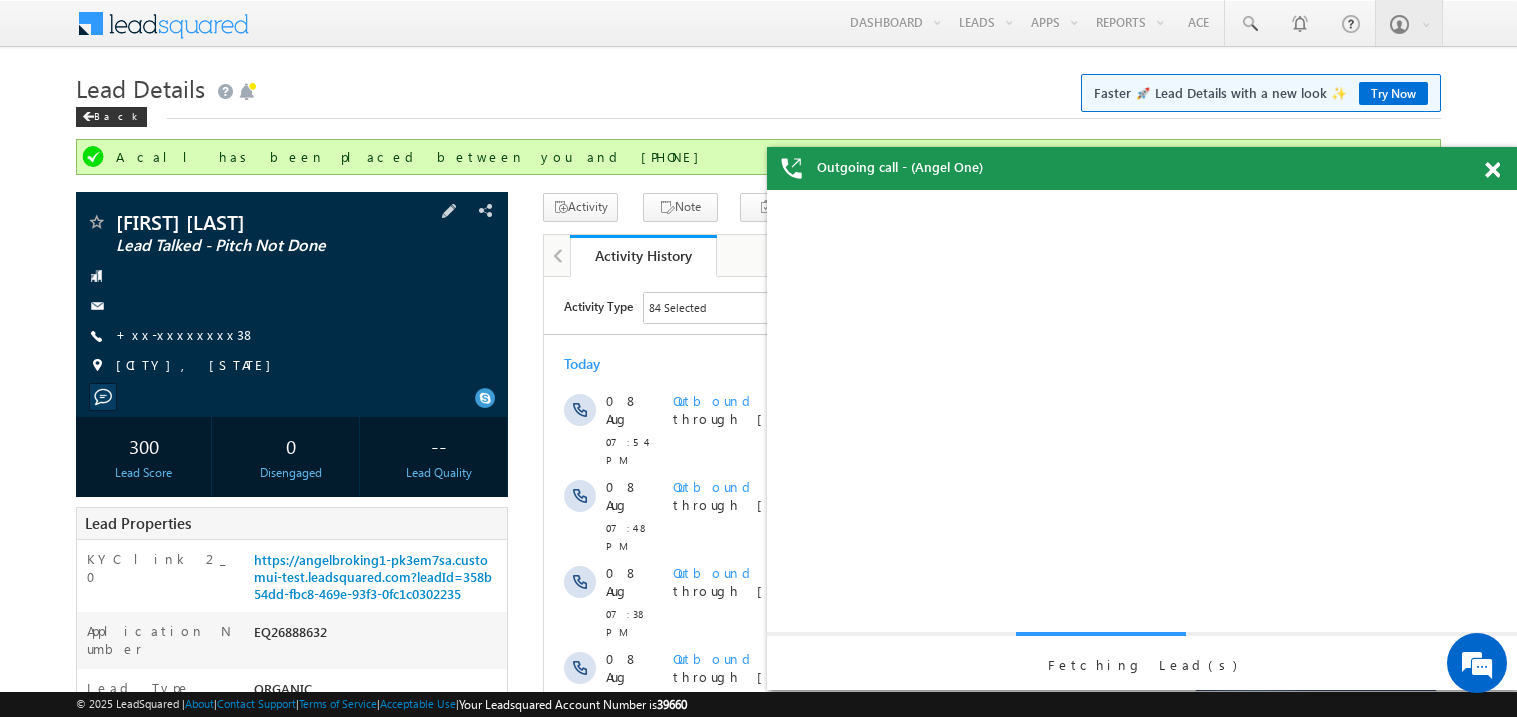 scroll, scrollTop: 0, scrollLeft: 0, axis: both 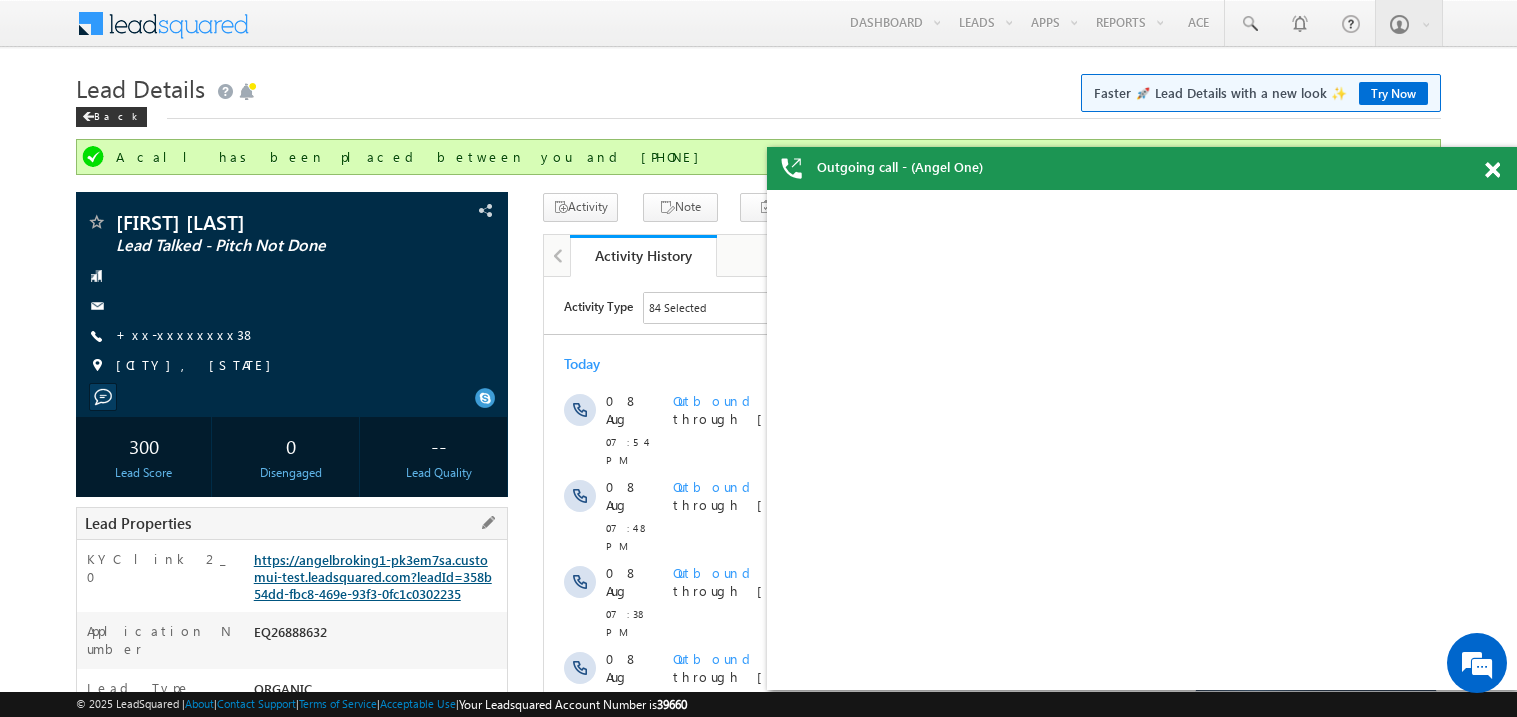 click on "https://angelbroking1-pk3em7sa.customui-test.leadsquared.com?leadId=358b54dd-fbc8-469e-93f3-0fc1c0302235" at bounding box center [373, 576] 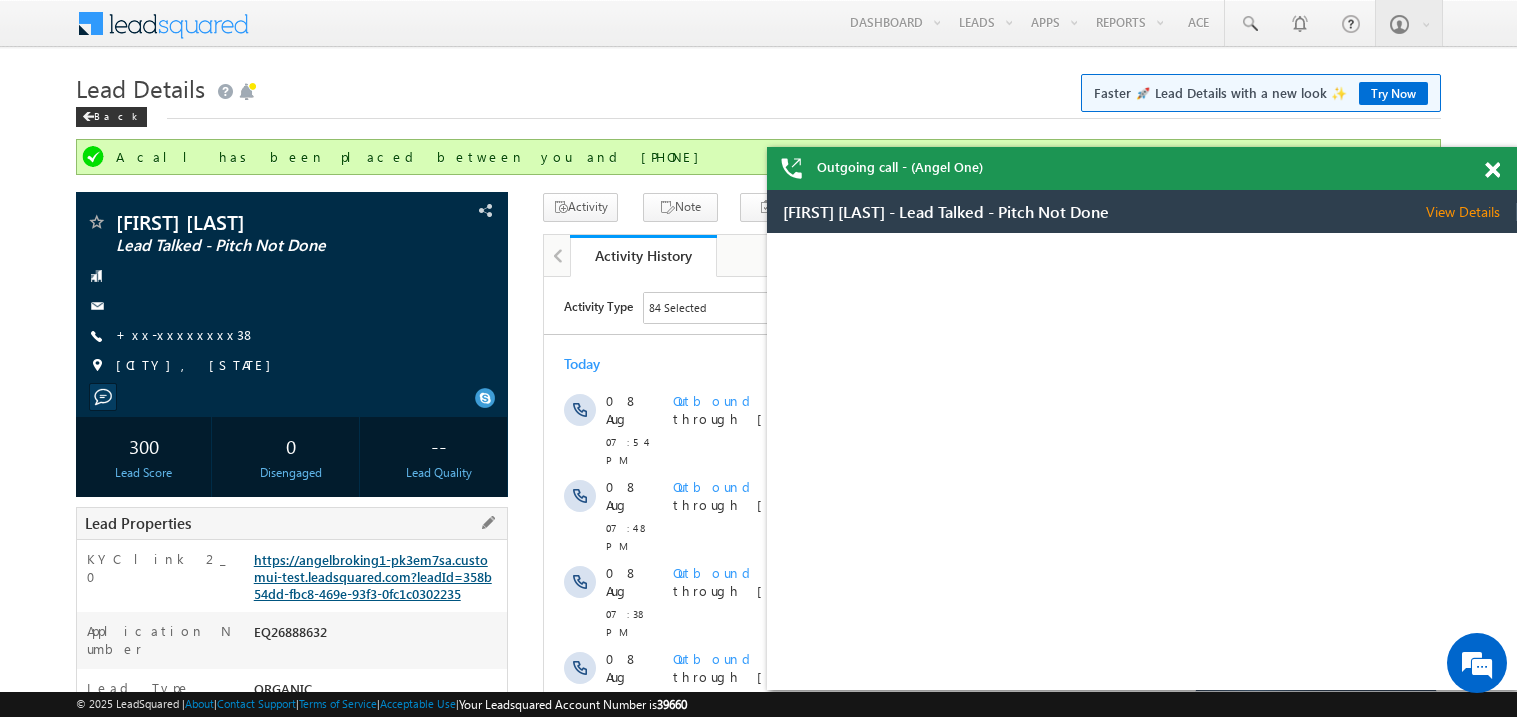 scroll, scrollTop: 0, scrollLeft: 0, axis: both 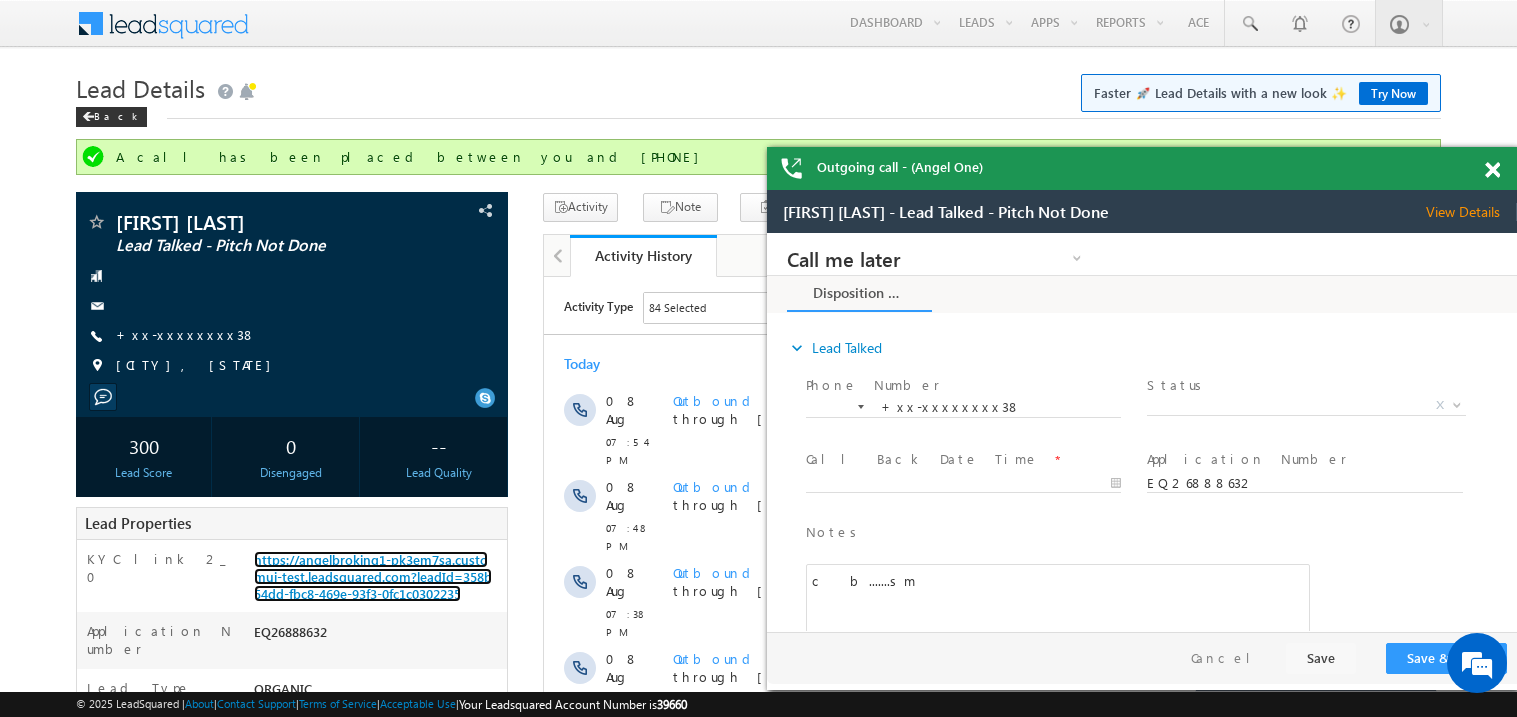 click at bounding box center (1503, 166) 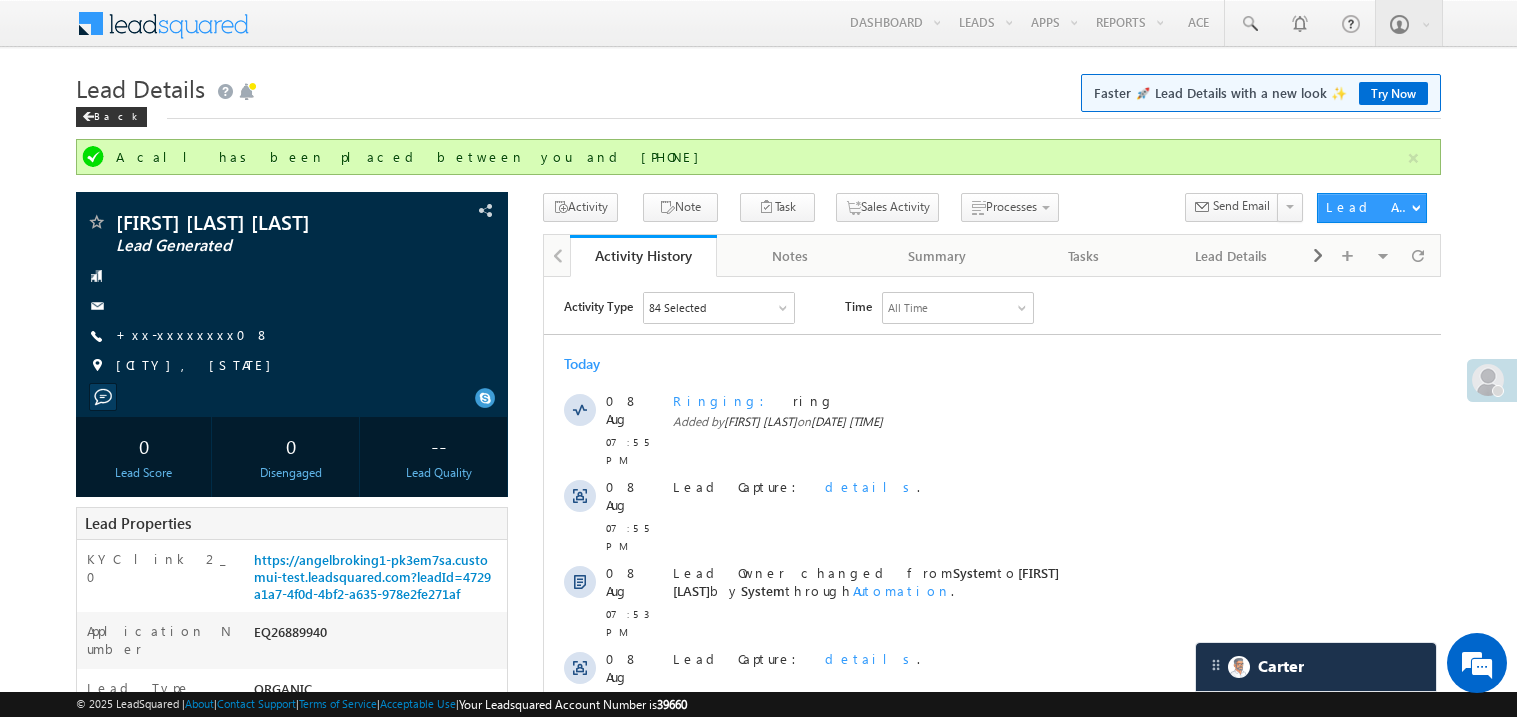 scroll, scrollTop: 0, scrollLeft: 0, axis: both 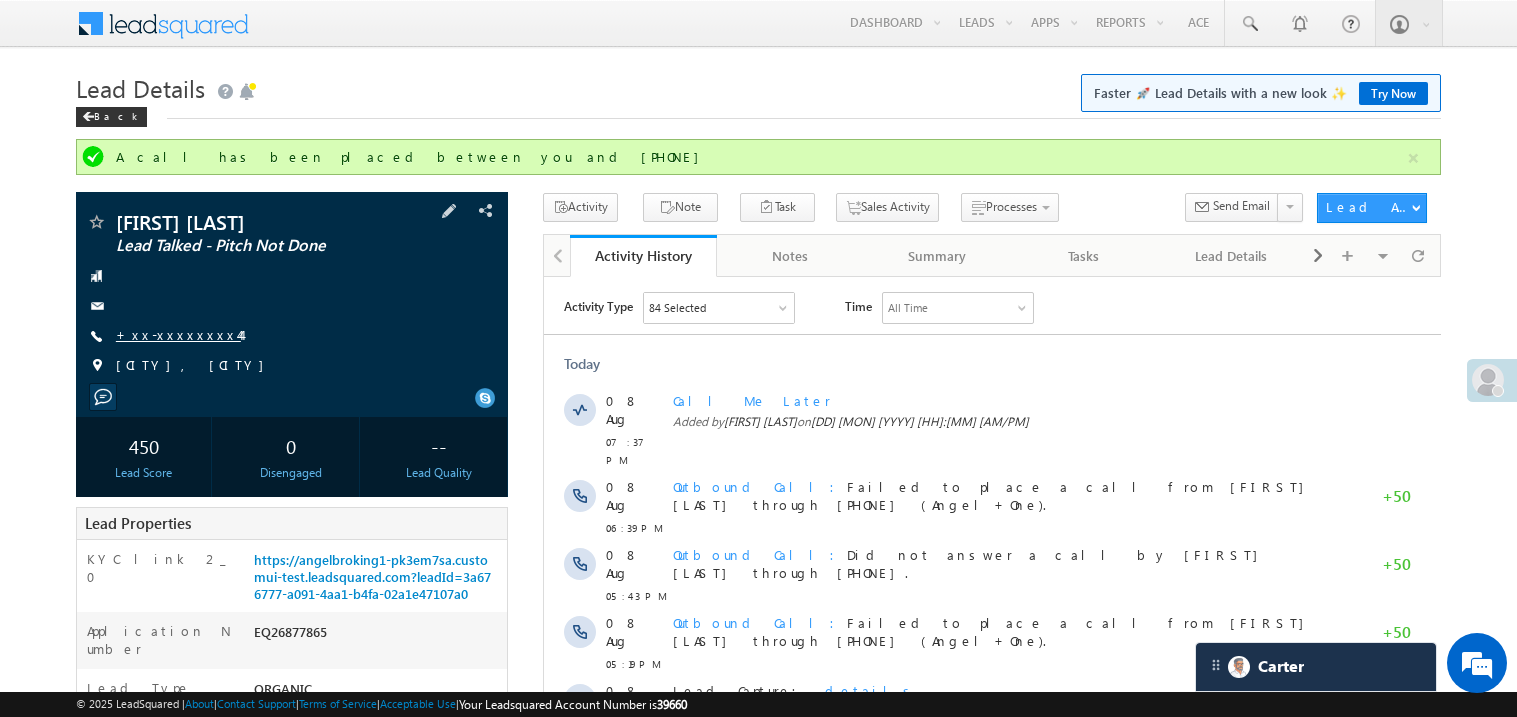 click on "+xx-xxxxxxxx44" at bounding box center [178, 334] 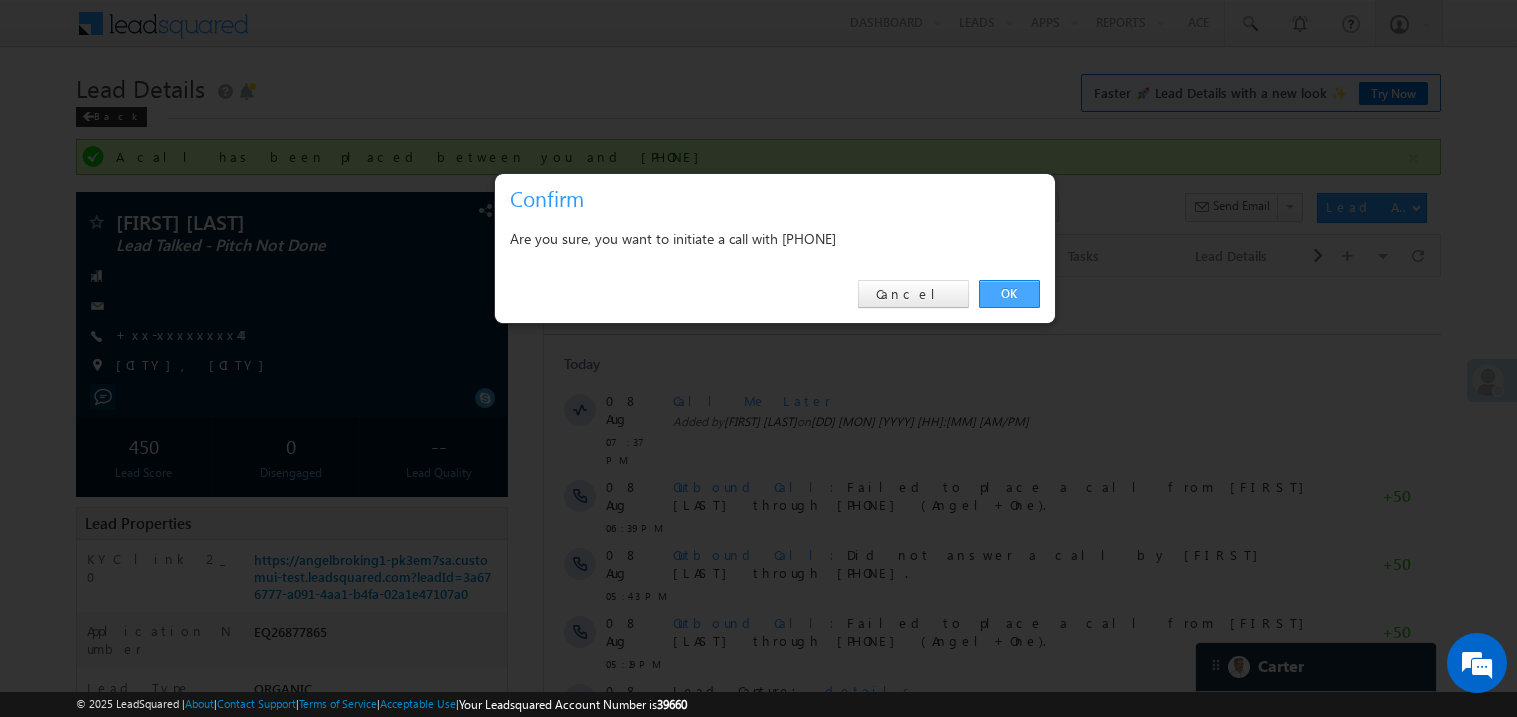 click on "OK" at bounding box center [1009, 294] 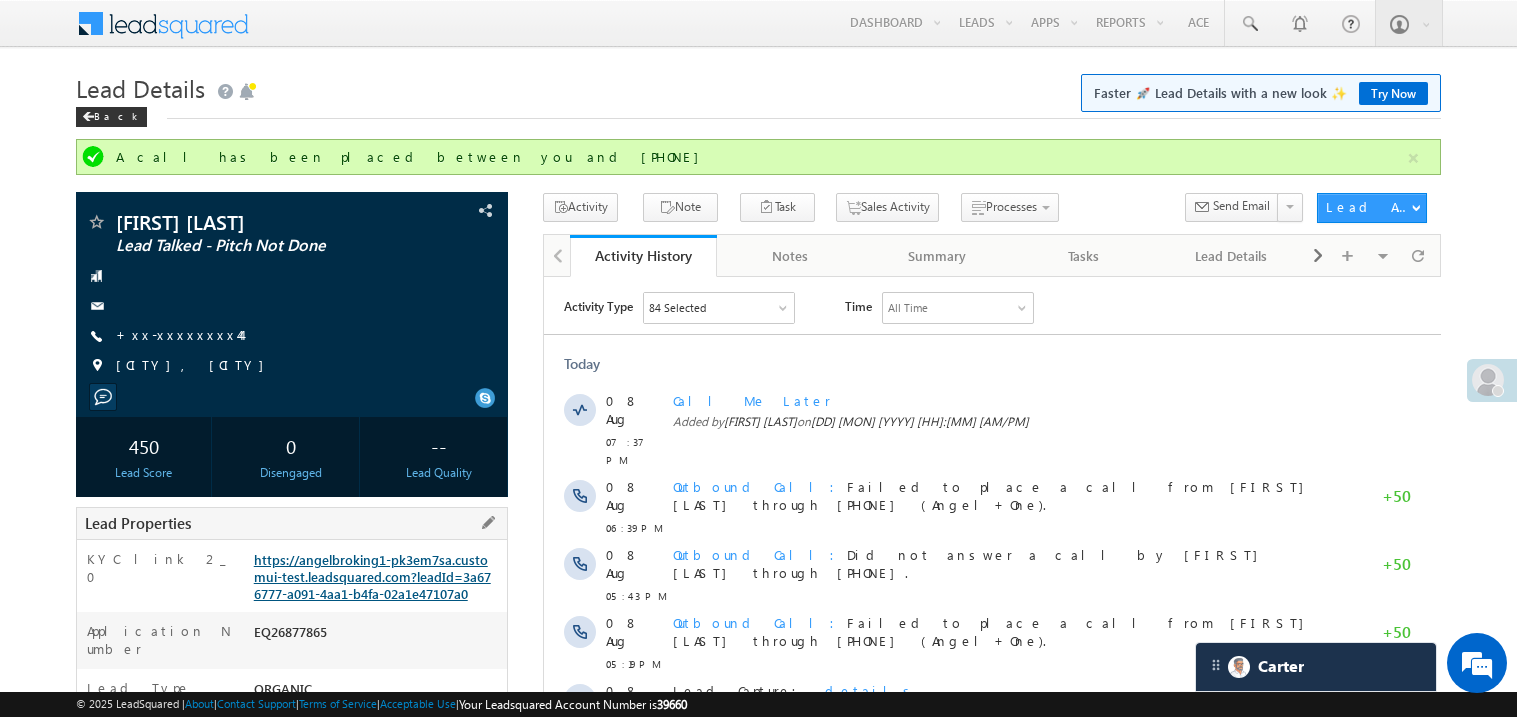 click on "https://angelbroking1-pk3em7sa.customui-test.leadsquared.com?leadId=3a676777-a091-4aa1-b4fa-02a1e47107a0" at bounding box center [372, 576] 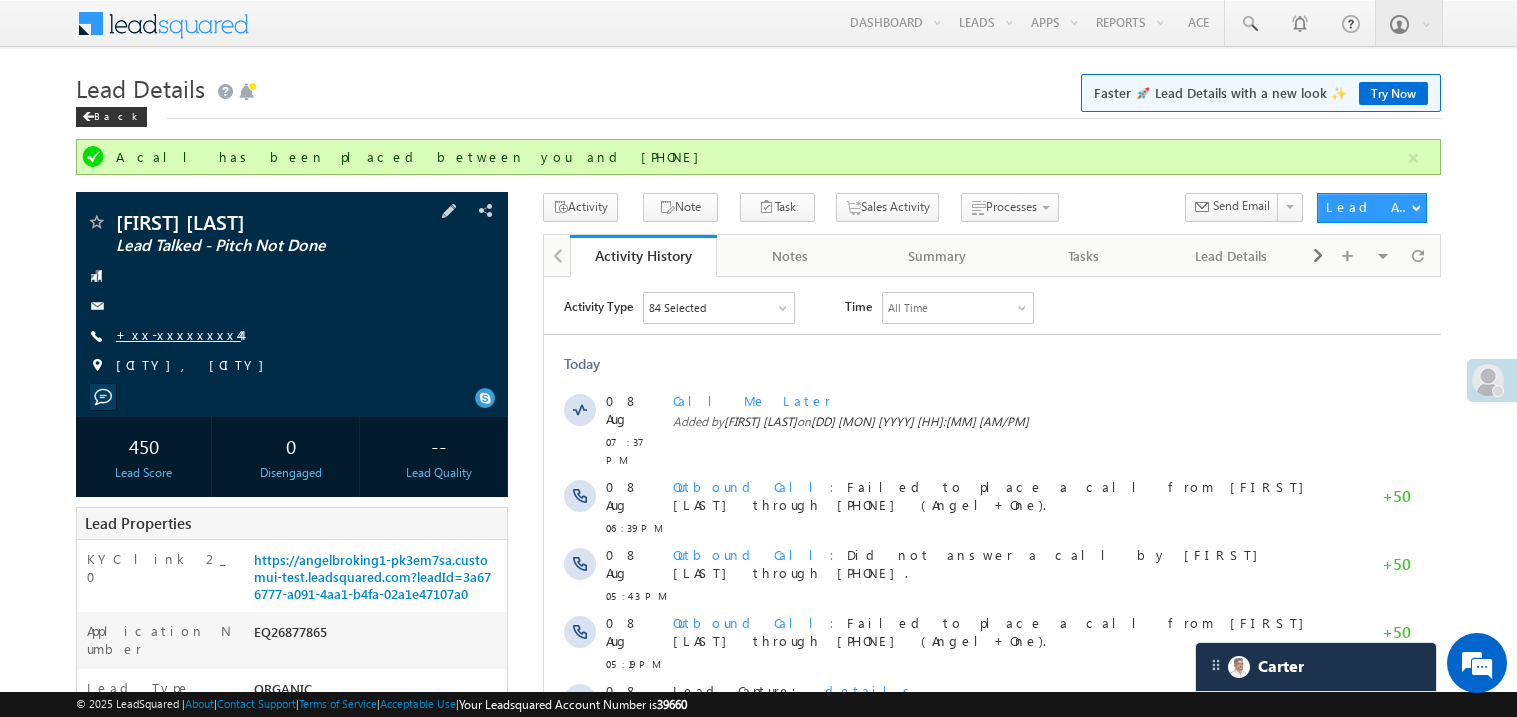 click on "+xx-xxxxxxxx44" at bounding box center [178, 334] 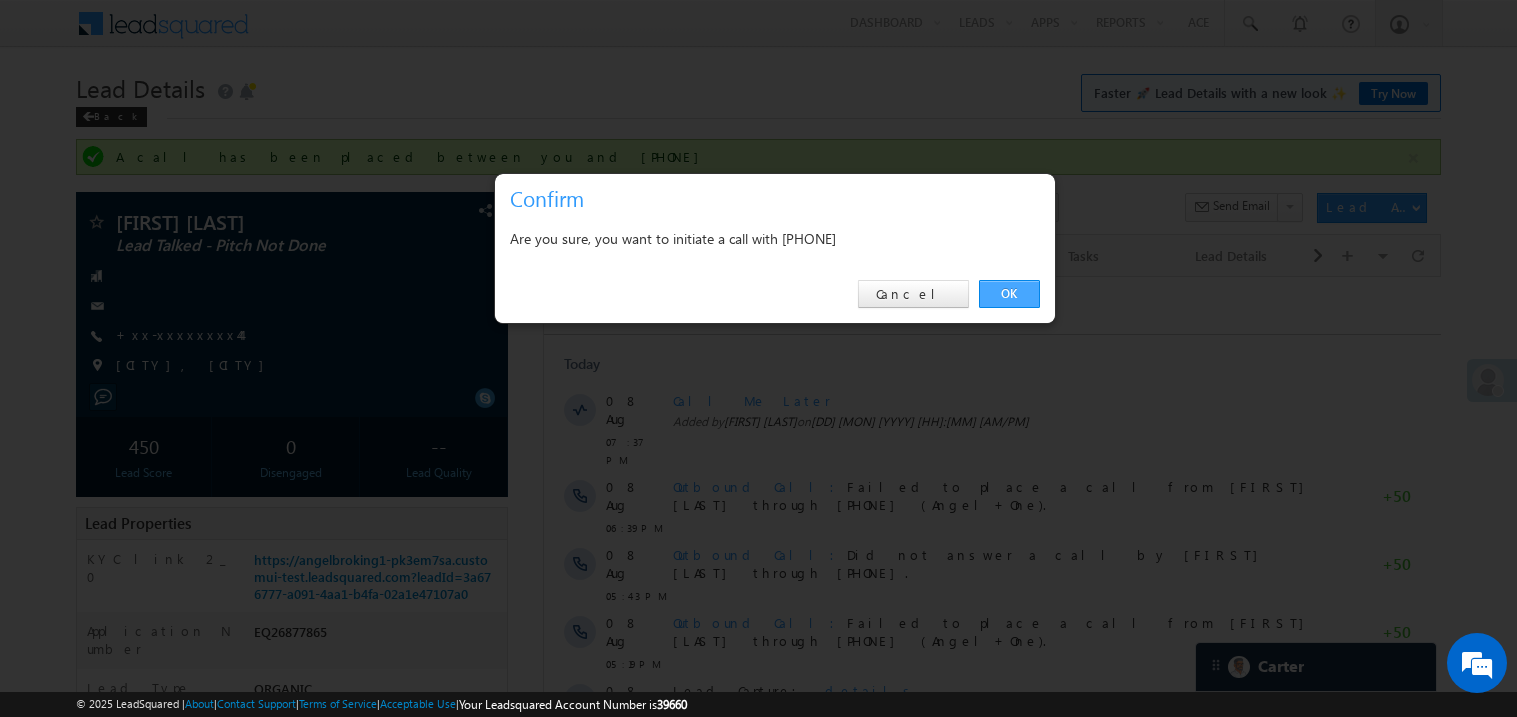 click on "OK" at bounding box center [1009, 294] 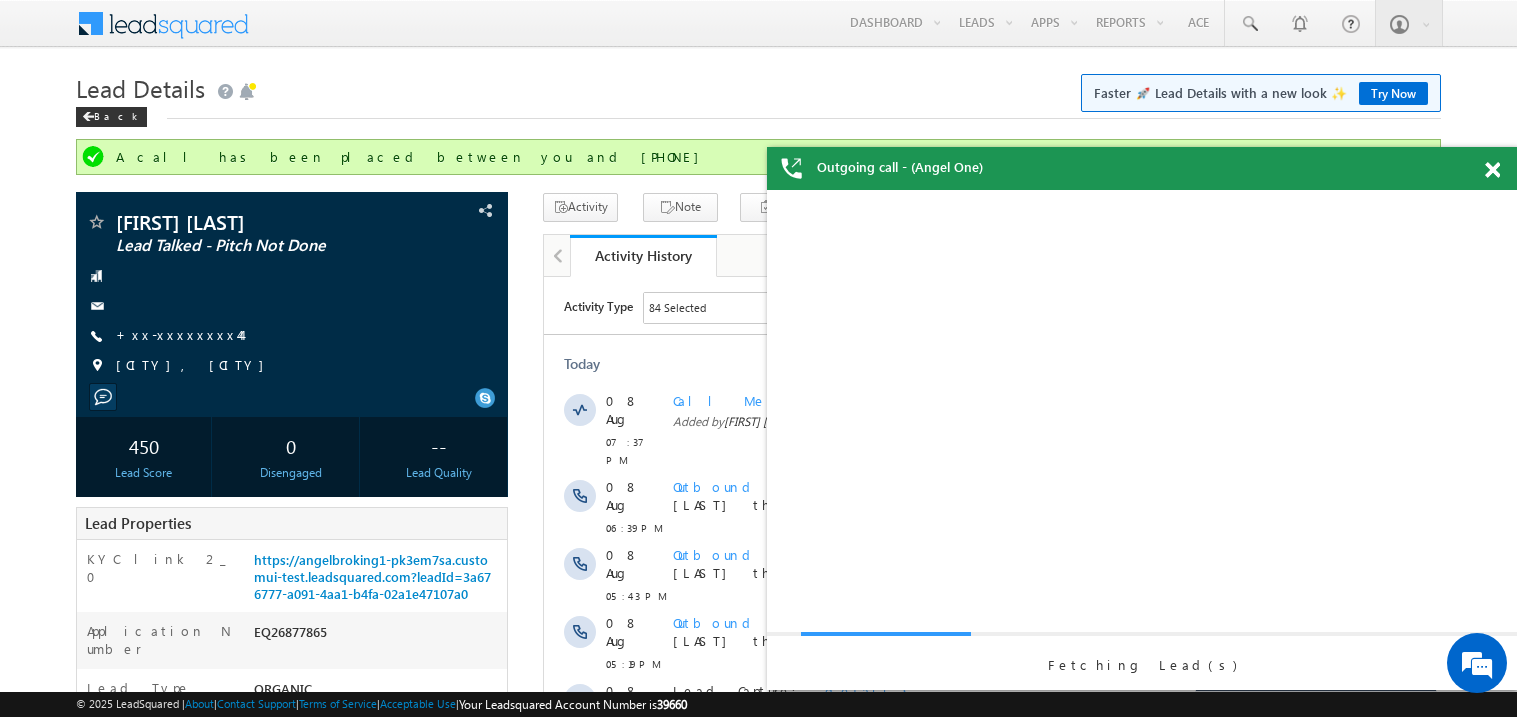 scroll, scrollTop: 0, scrollLeft: 0, axis: both 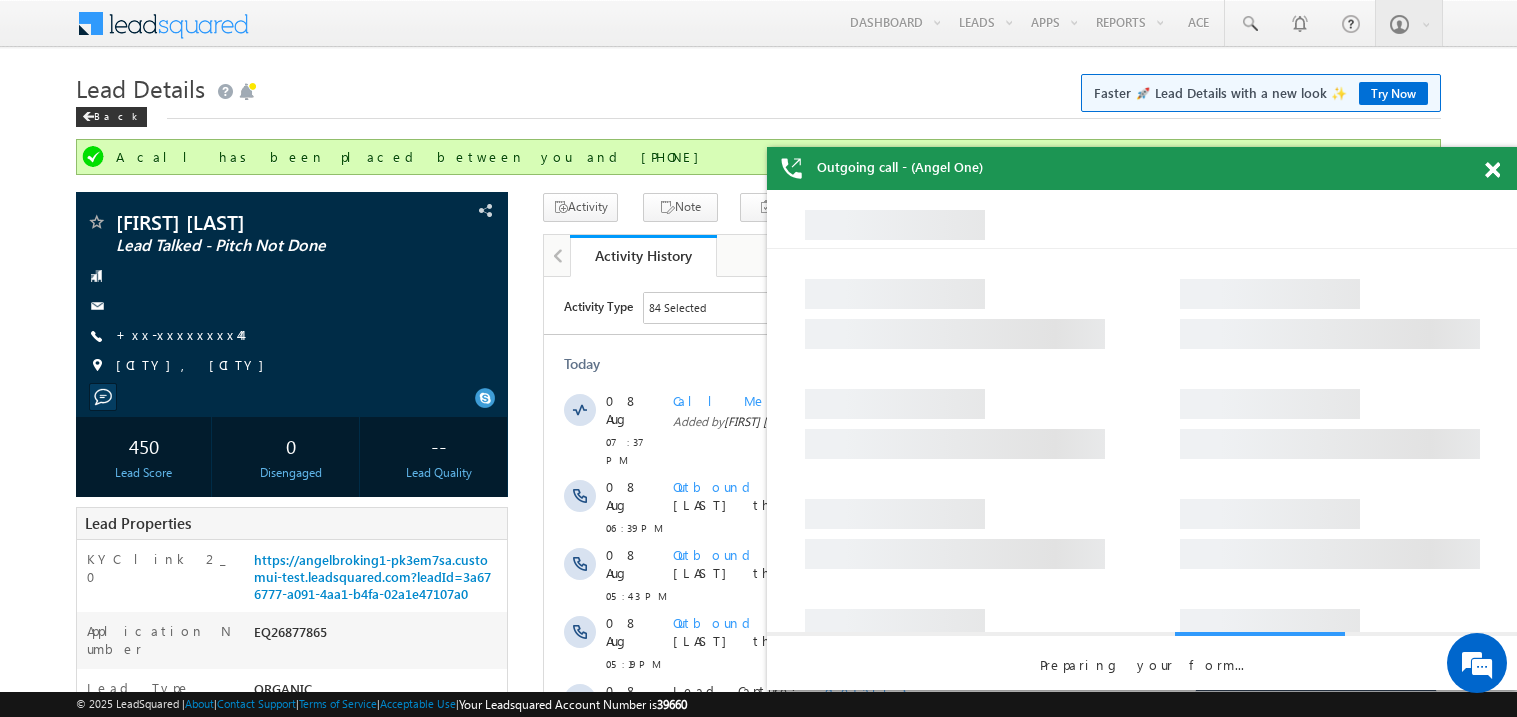 click at bounding box center (1492, 170) 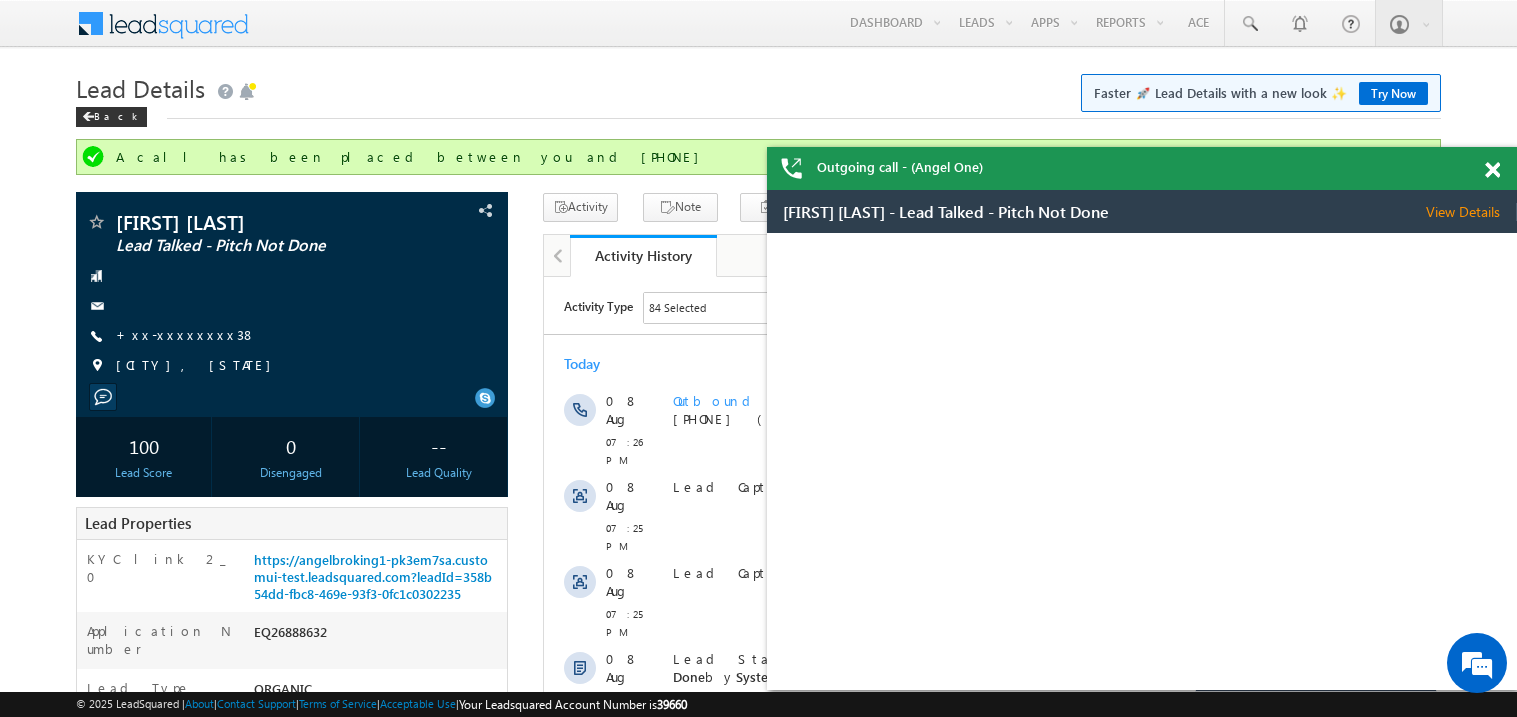 scroll, scrollTop: 0, scrollLeft: 0, axis: both 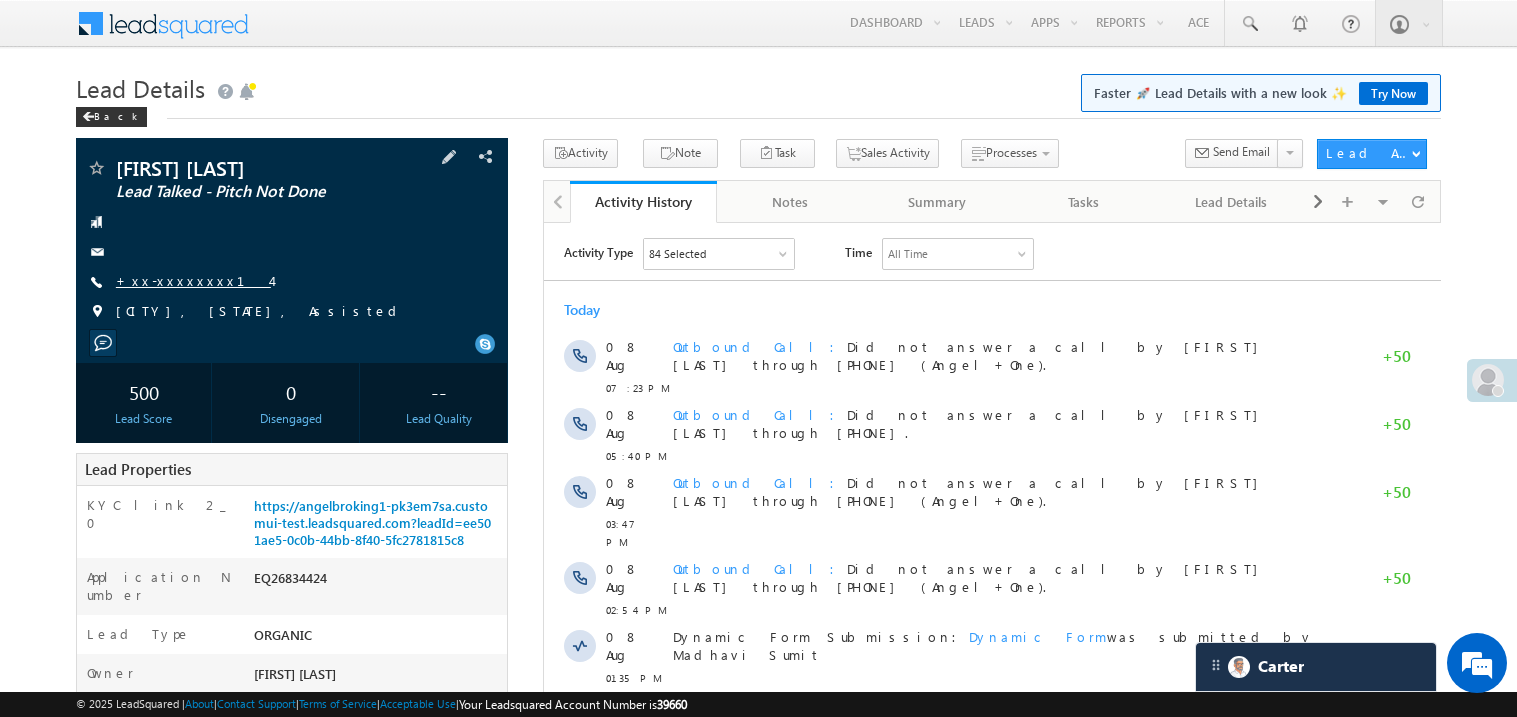 click on "+xx-xxxxxxxx14" at bounding box center (193, 280) 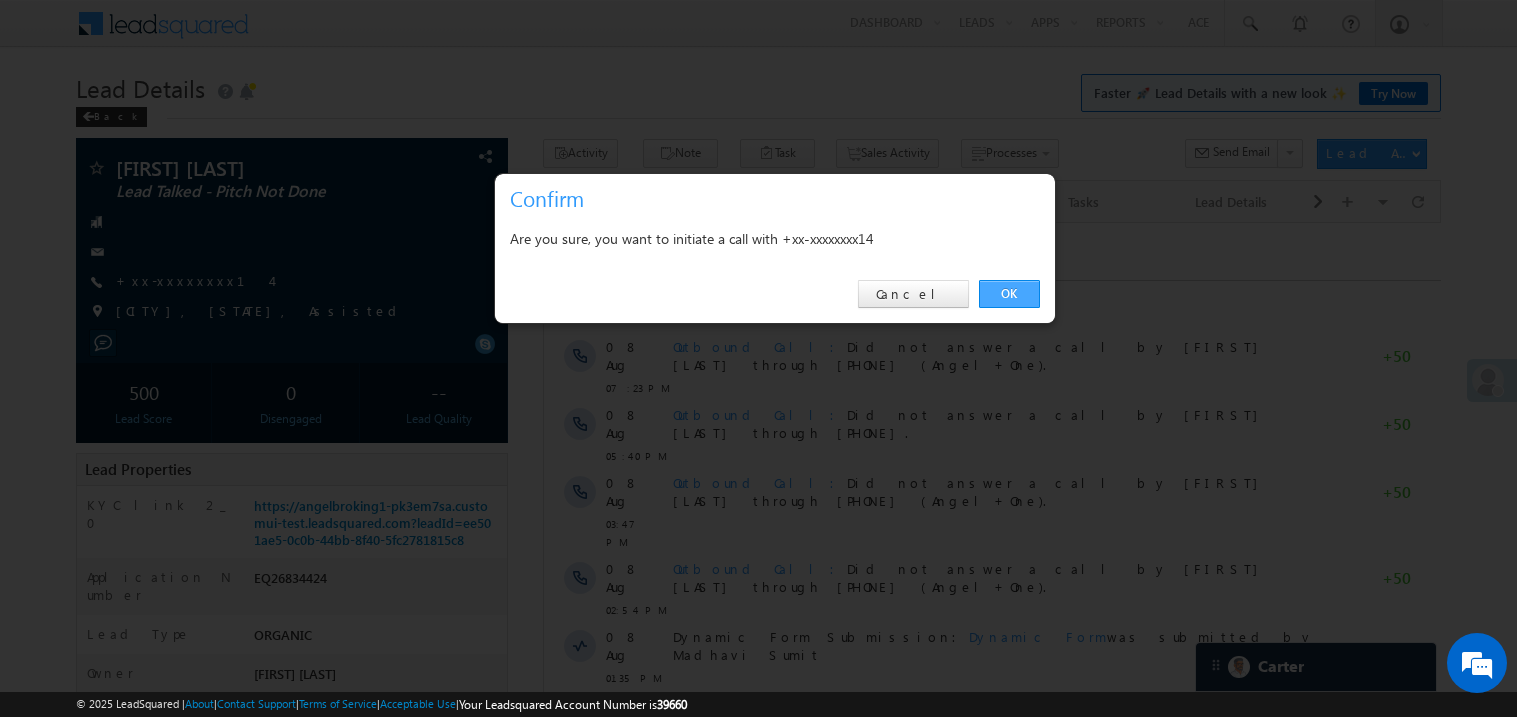 click on "OK" at bounding box center [1009, 294] 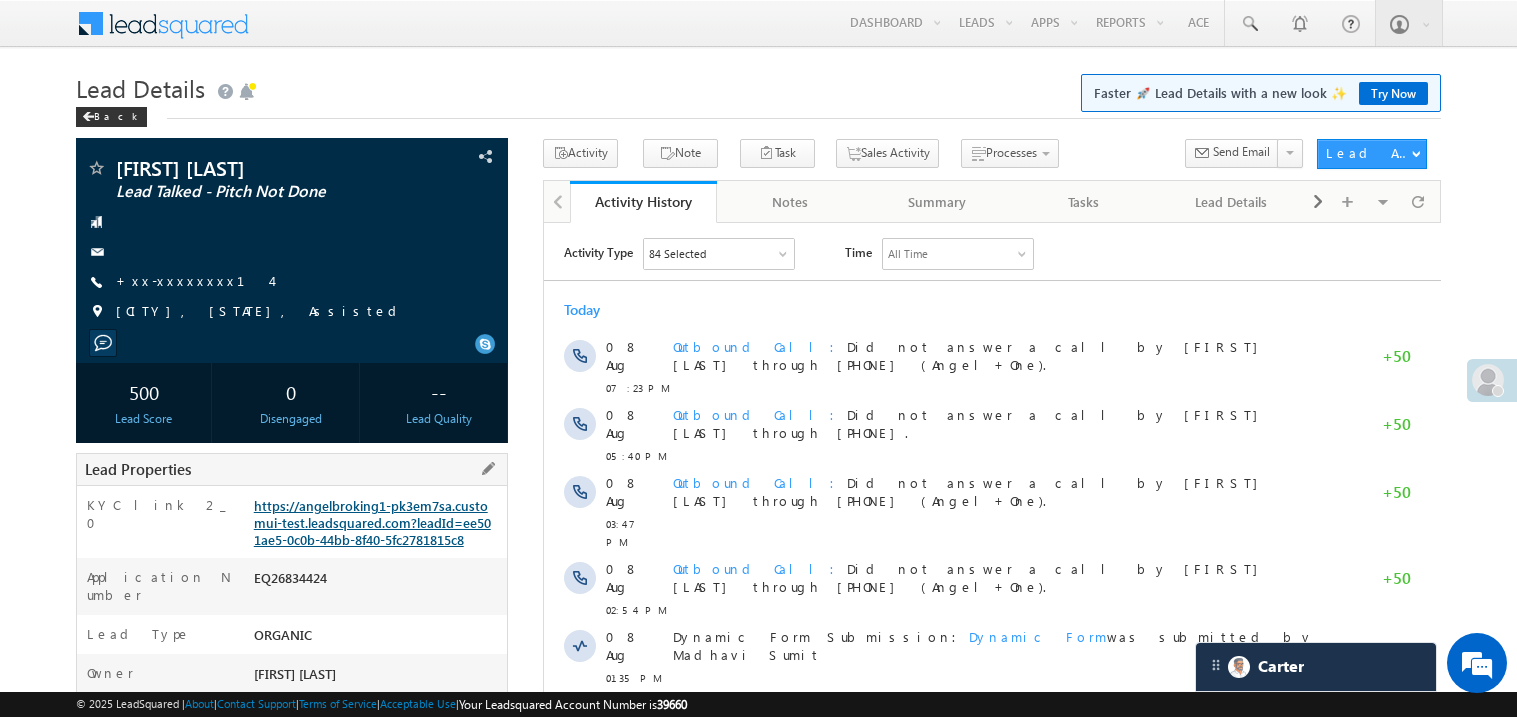 click on "https://angelbroking1-pk3em7sa.customui-test.leadsquared.com?leadId=ee501ae5-0c0b-44bb-8f40-5fc2781815c8" at bounding box center (372, 522) 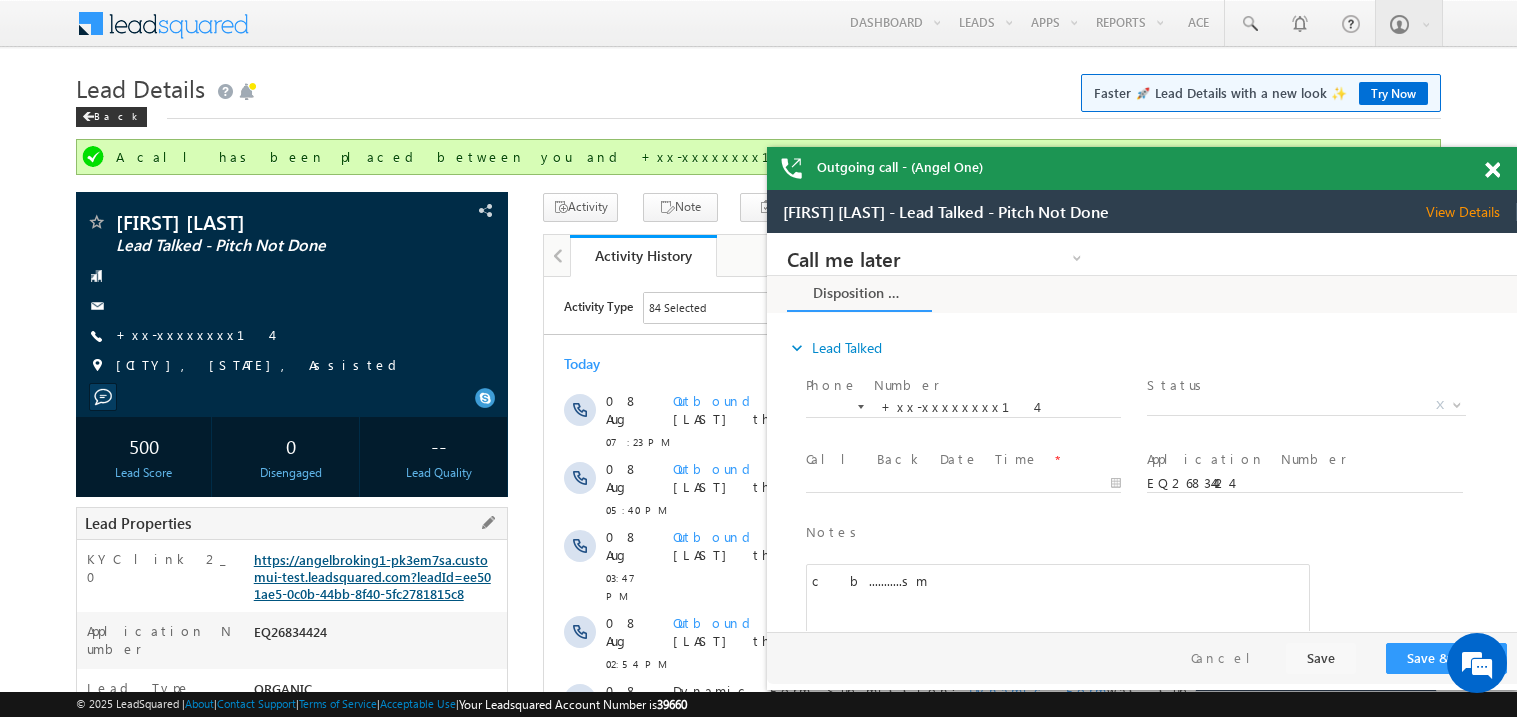 scroll, scrollTop: 0, scrollLeft: 0, axis: both 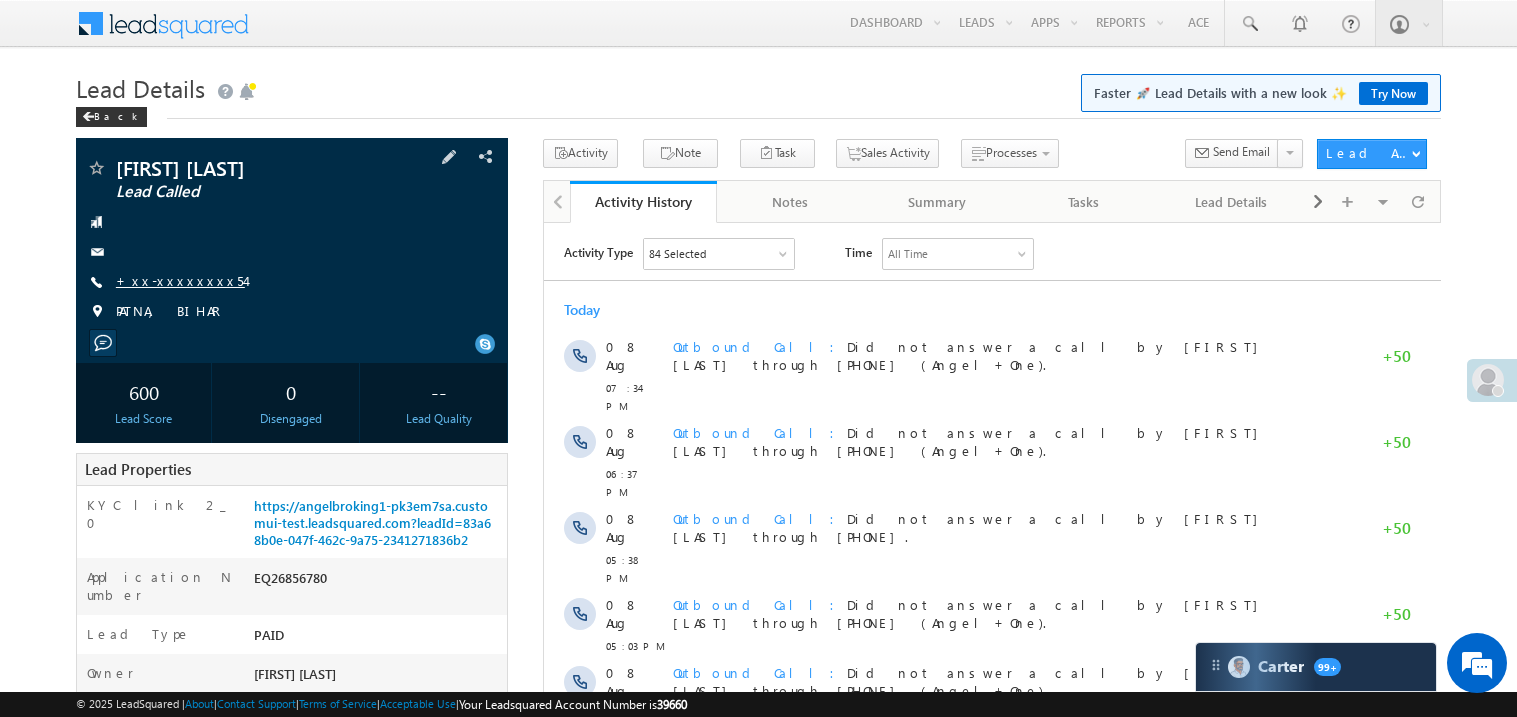 click on "+xx-xxxxxxxx54" at bounding box center (180, 280) 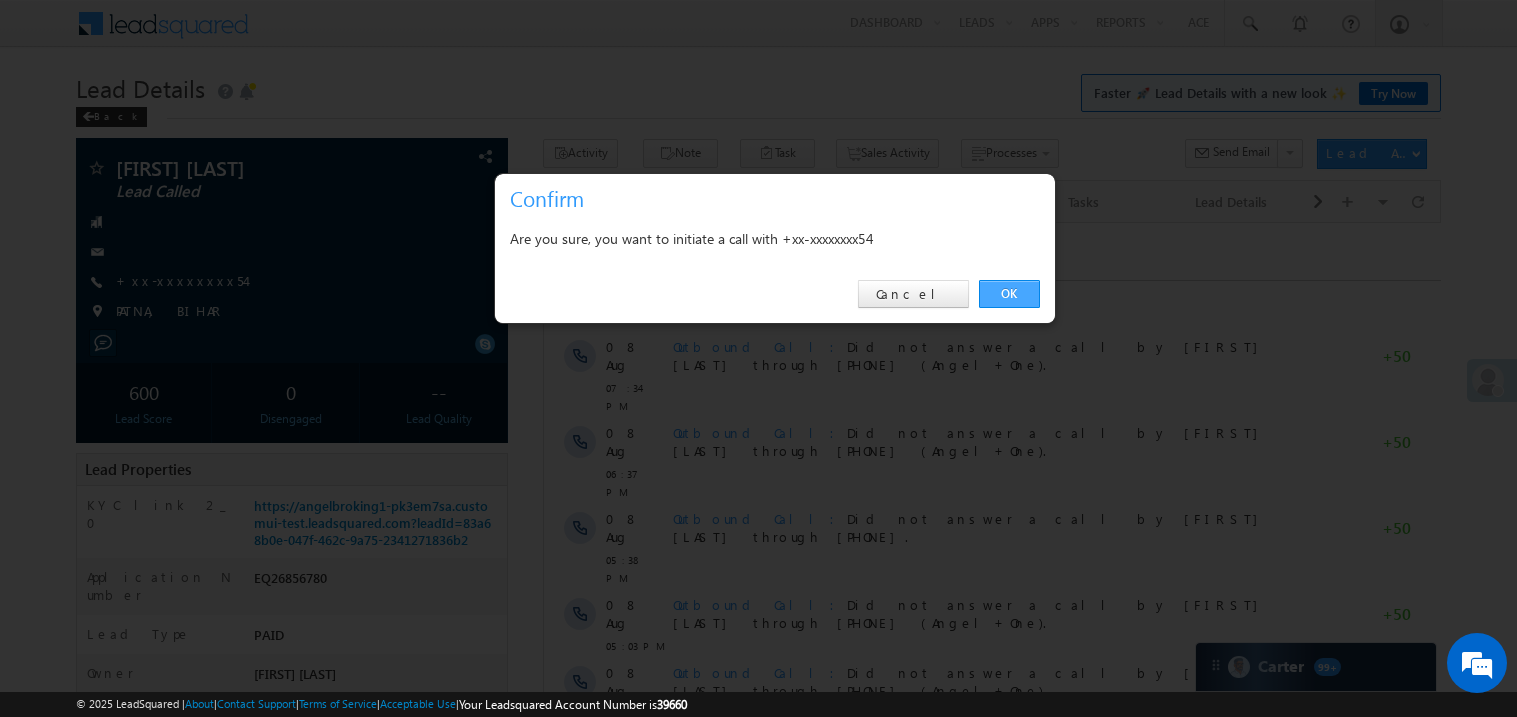 click on "OK" at bounding box center [1009, 294] 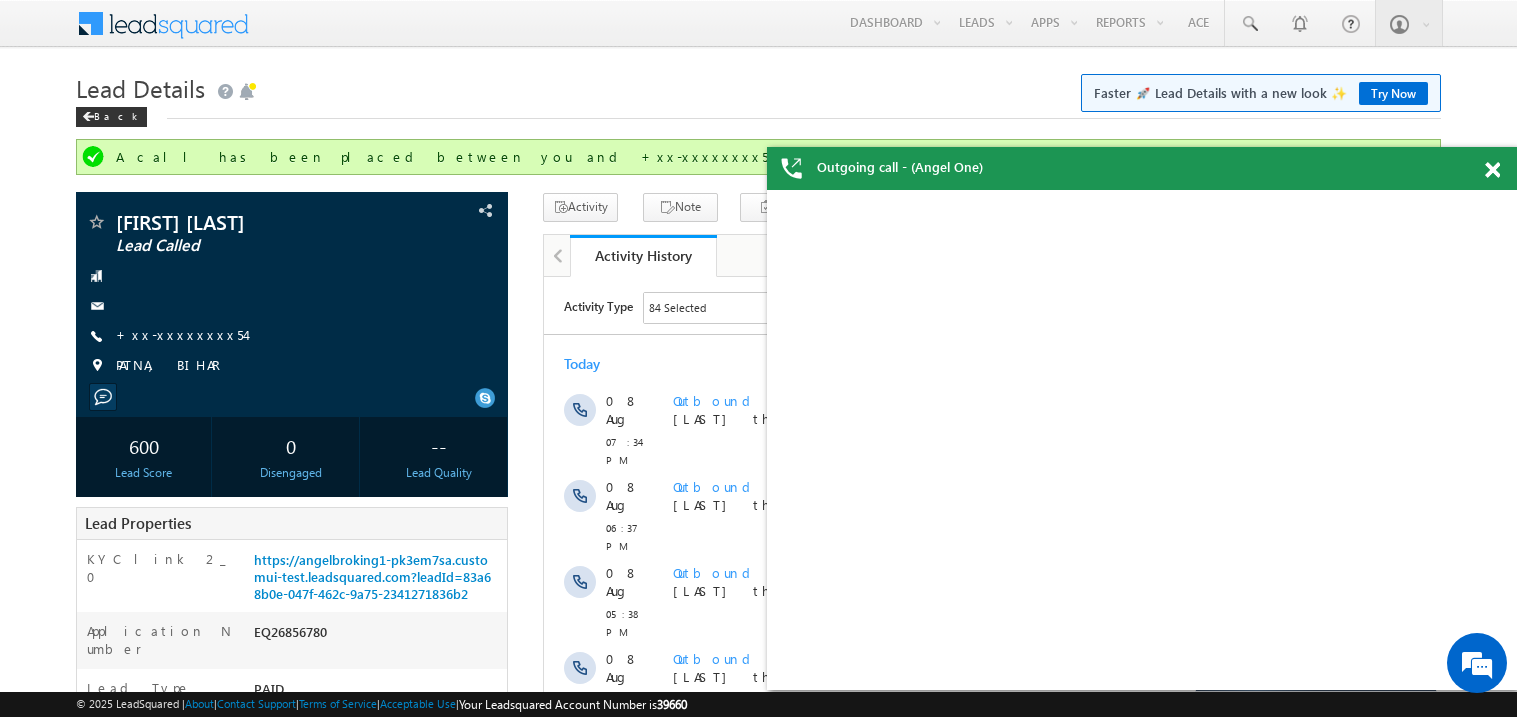 scroll, scrollTop: 0, scrollLeft: 0, axis: both 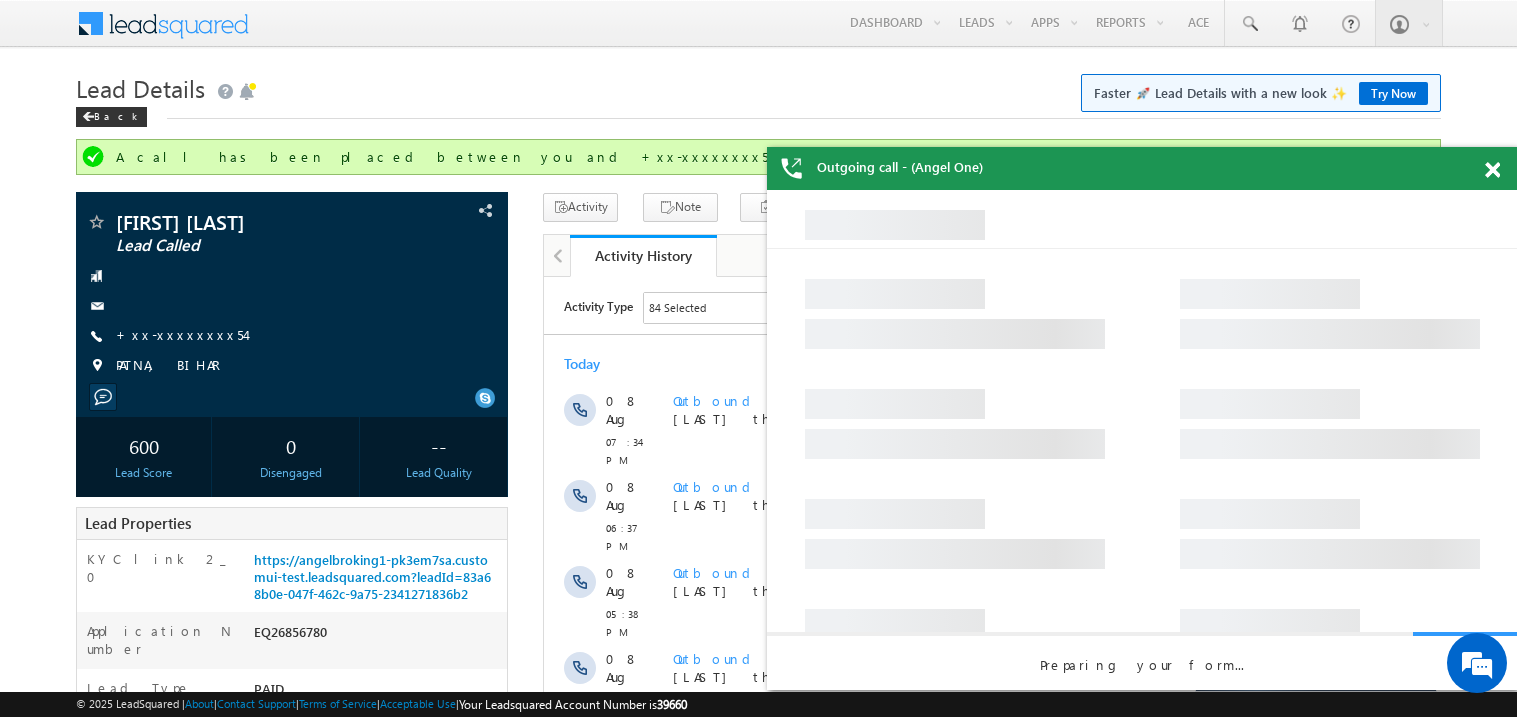click at bounding box center [1492, 170] 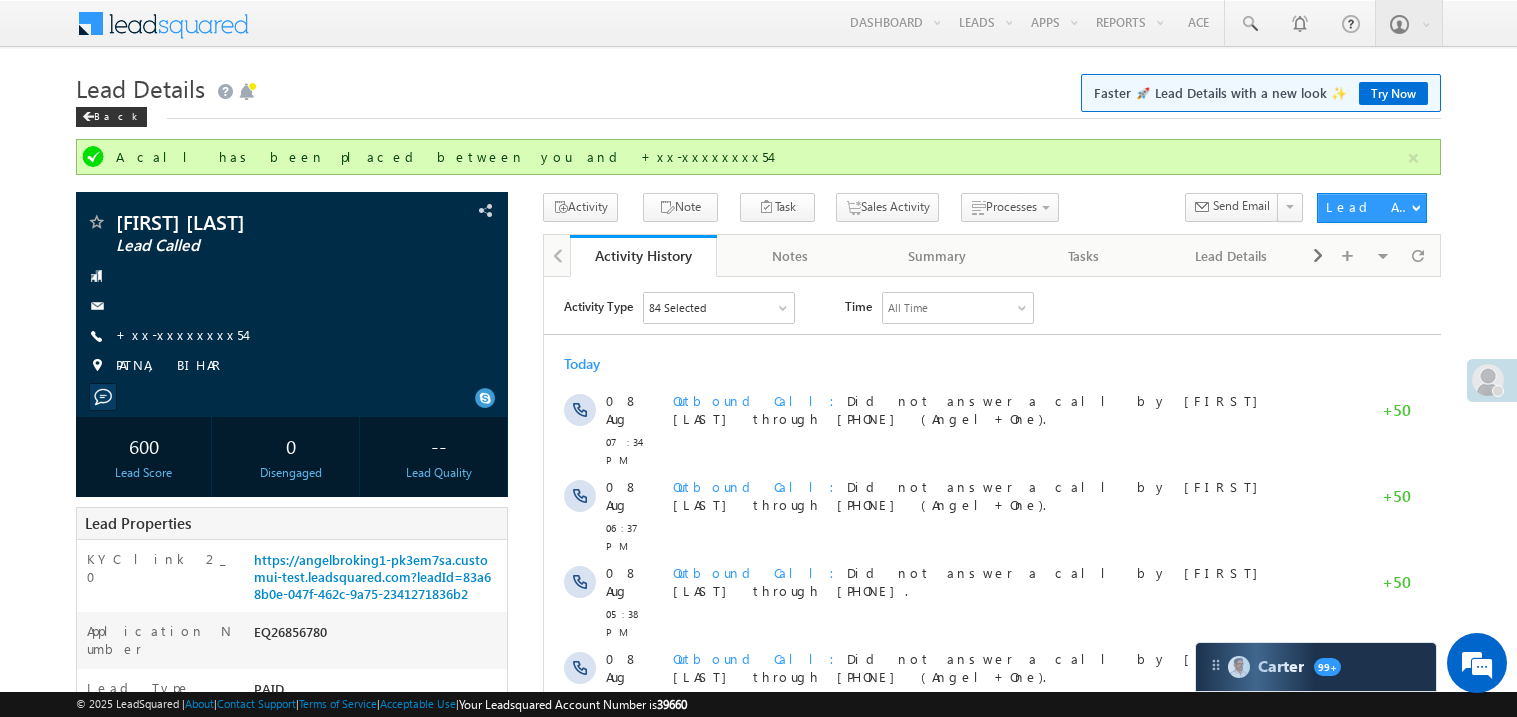 scroll, scrollTop: 0, scrollLeft: 0, axis: both 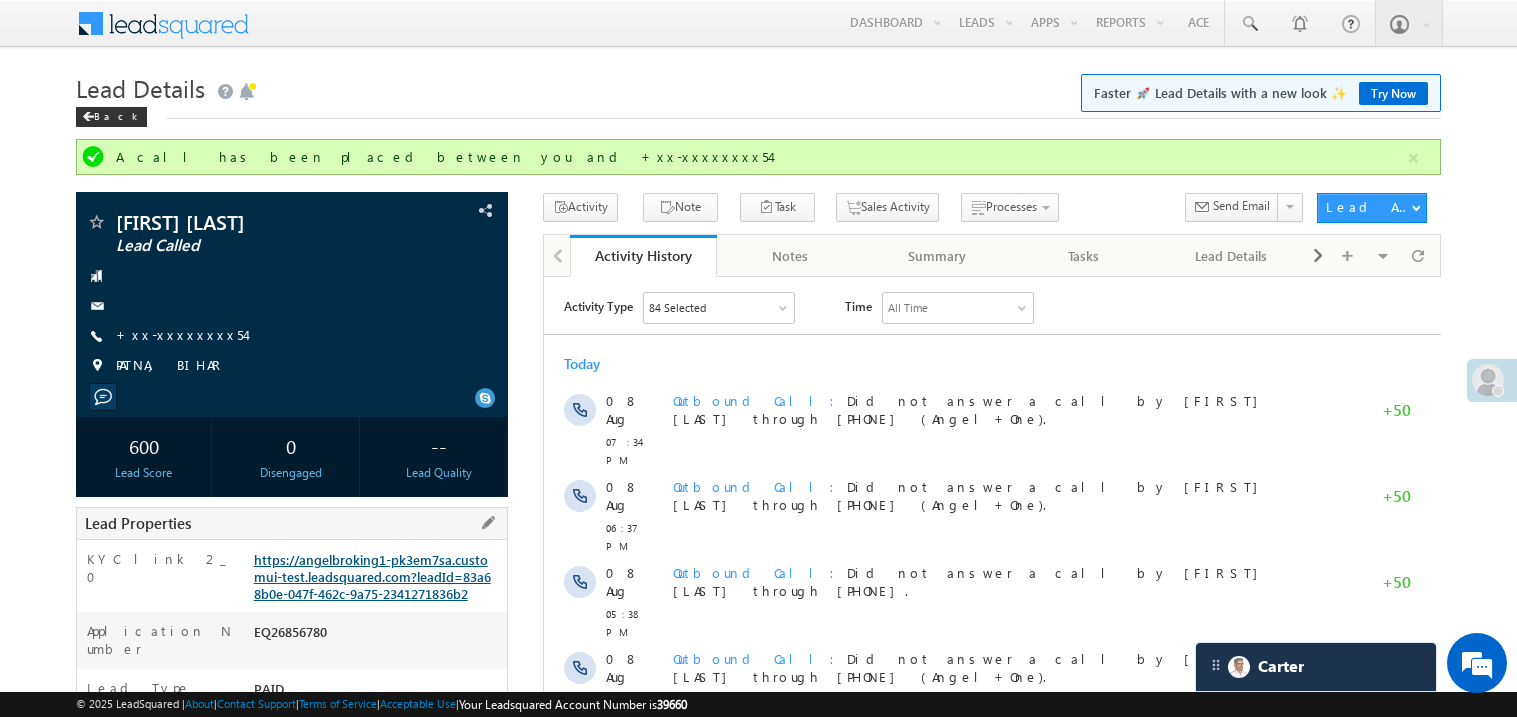 click on "https://angelbroking1-pk3em7sa.customui-test.leadsquared.com?leadId=83a68b0e-047f-462c-9a75-2341271836b2" at bounding box center (372, 576) 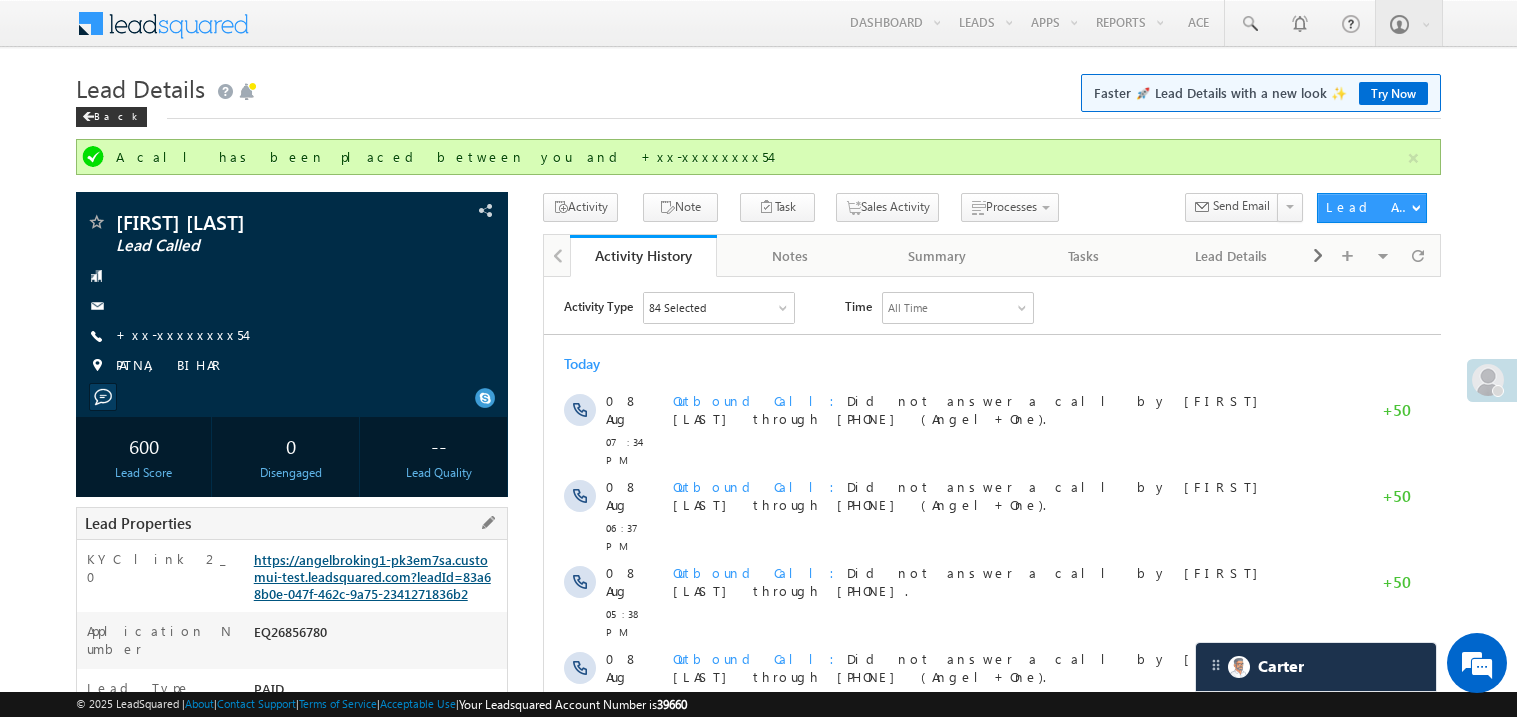 click on "https://angelbroking1-pk3em7sa.customui-test.leadsquared.com?leadId=83a68b0e-047f-462c-9a75-2341271836b2" at bounding box center (372, 576) 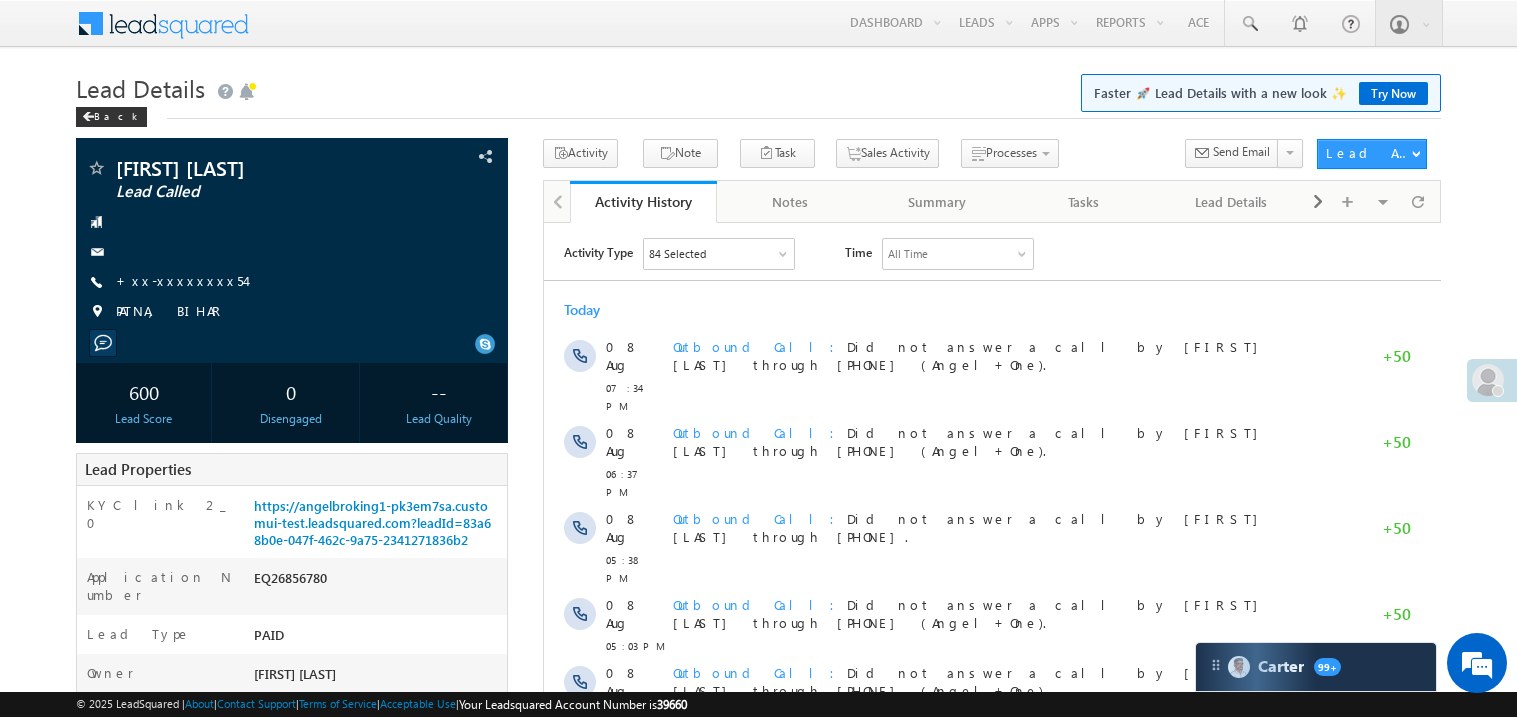 scroll, scrollTop: 0, scrollLeft: 0, axis: both 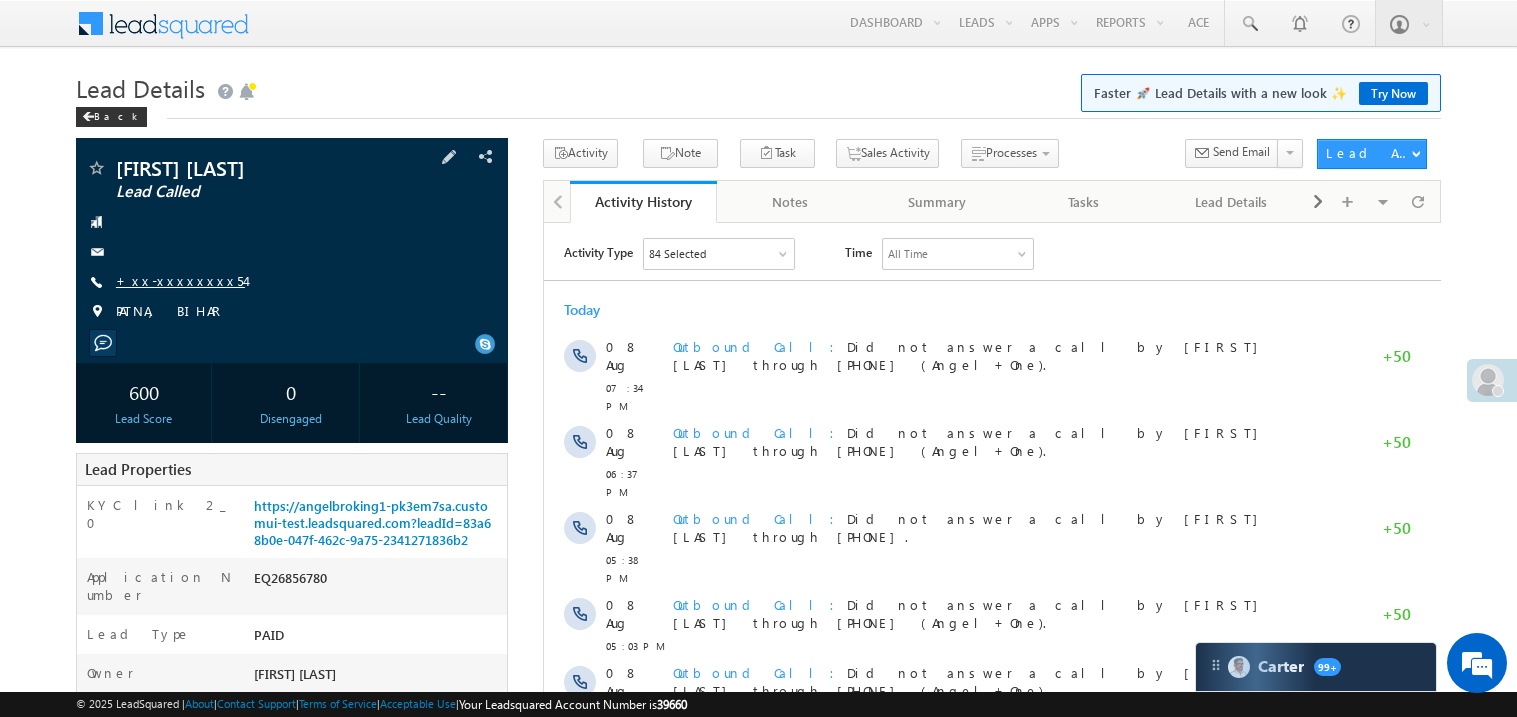 click on "+xx-xxxxxxxx54" at bounding box center [180, 280] 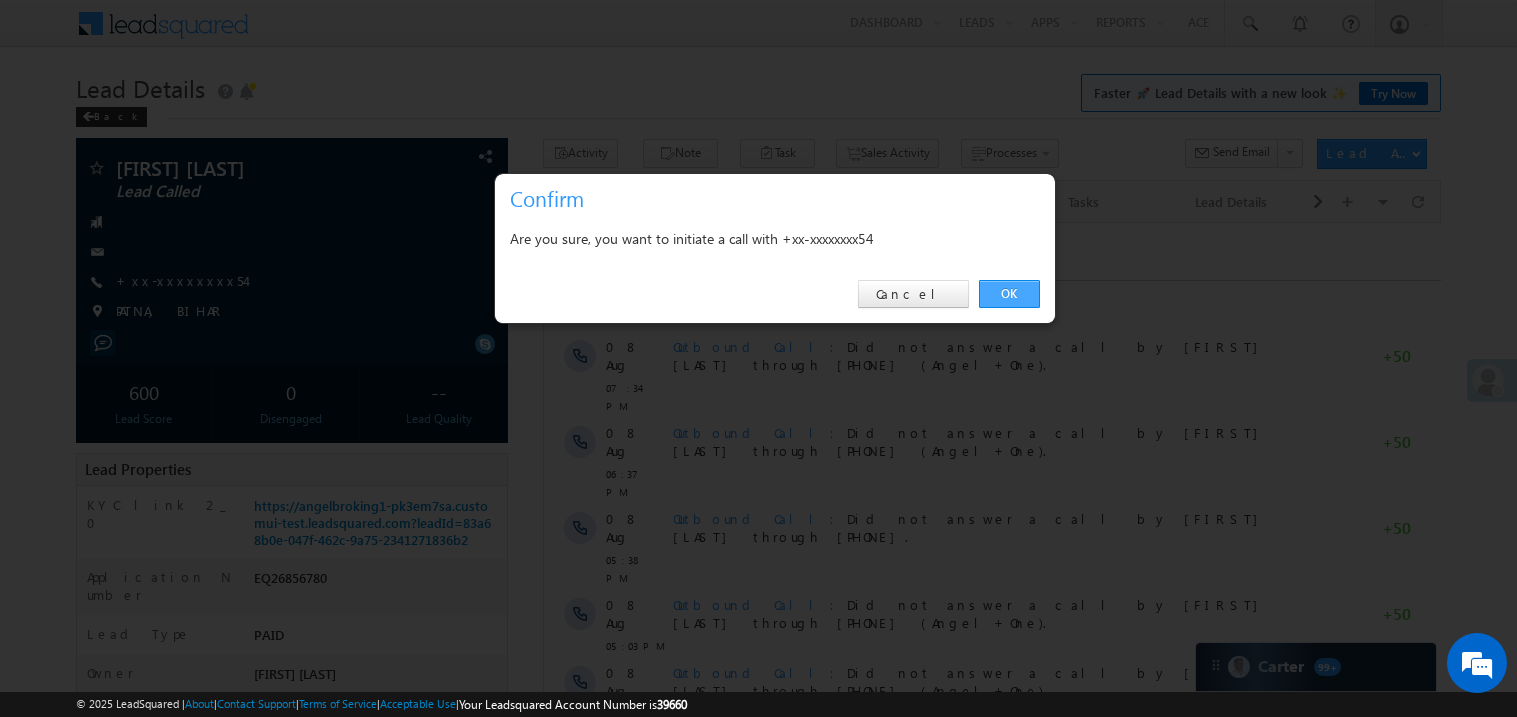 click on "OK" at bounding box center (1009, 294) 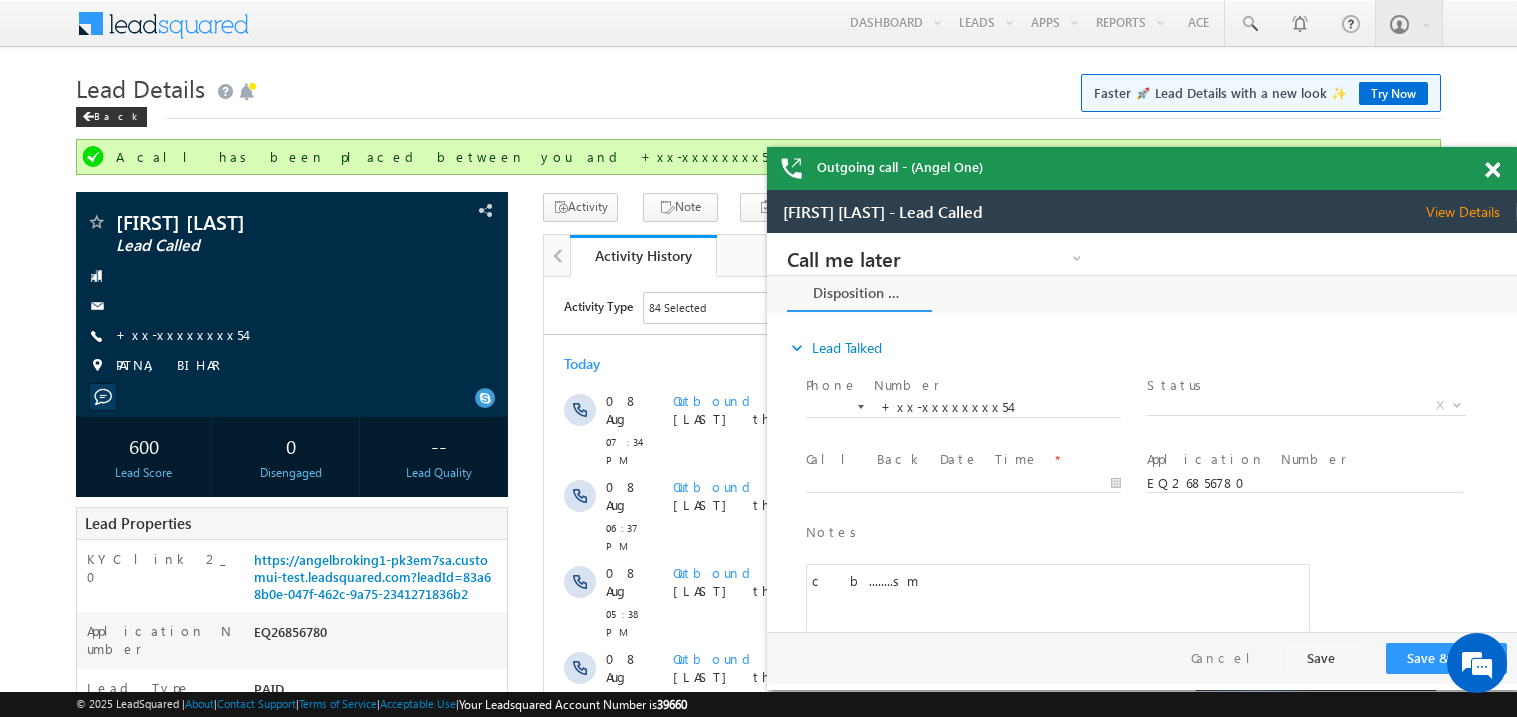 scroll, scrollTop: 0, scrollLeft: 0, axis: both 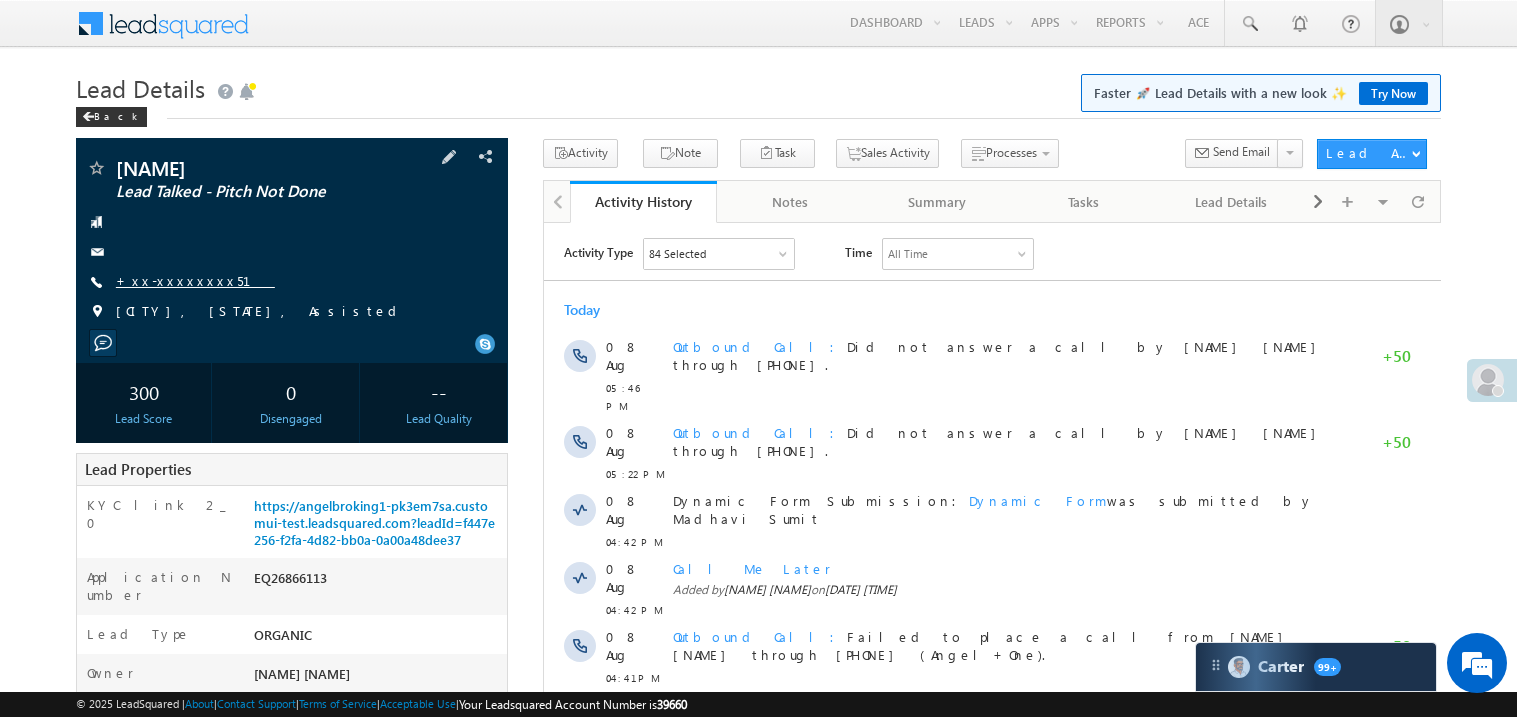 click on "+xx-xxxxxxxx51" at bounding box center (195, 280) 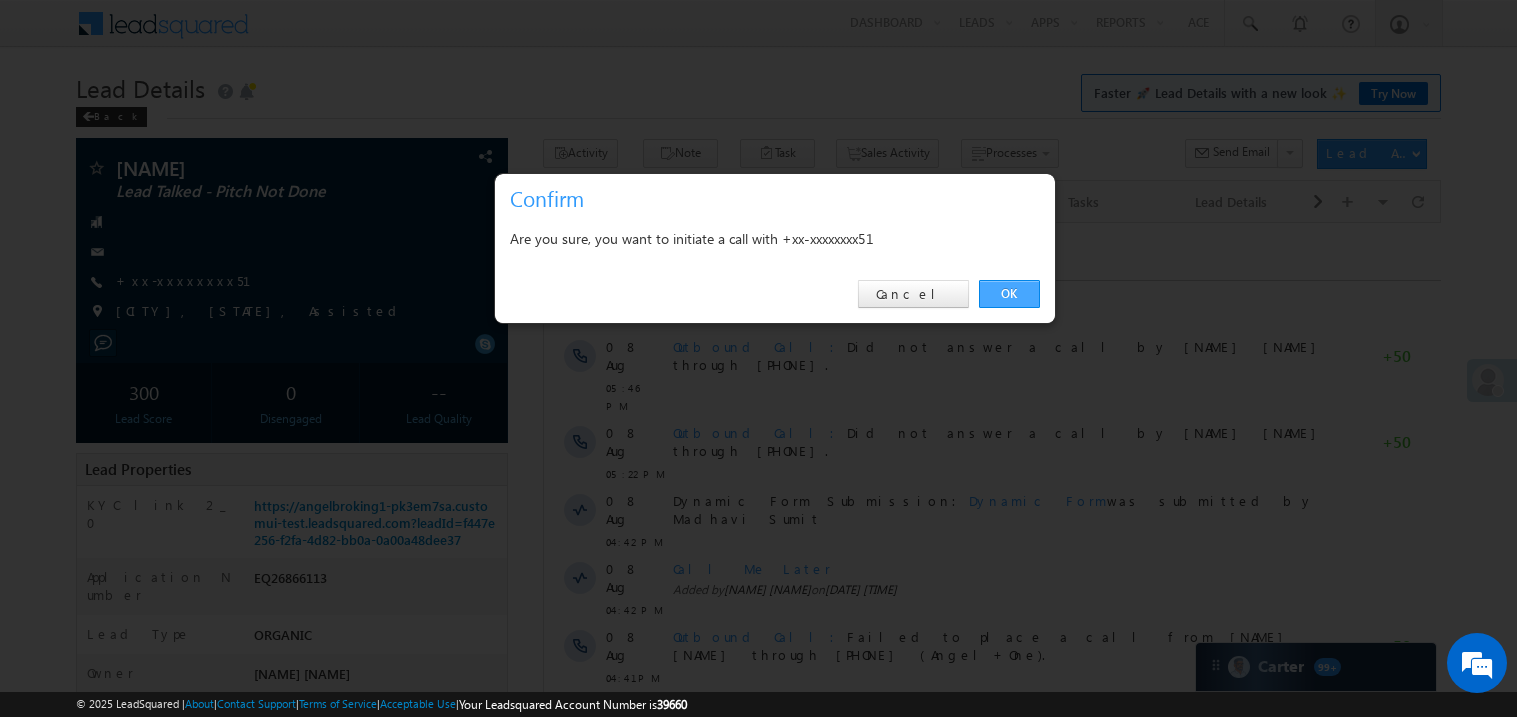 click on "OK" at bounding box center [1009, 294] 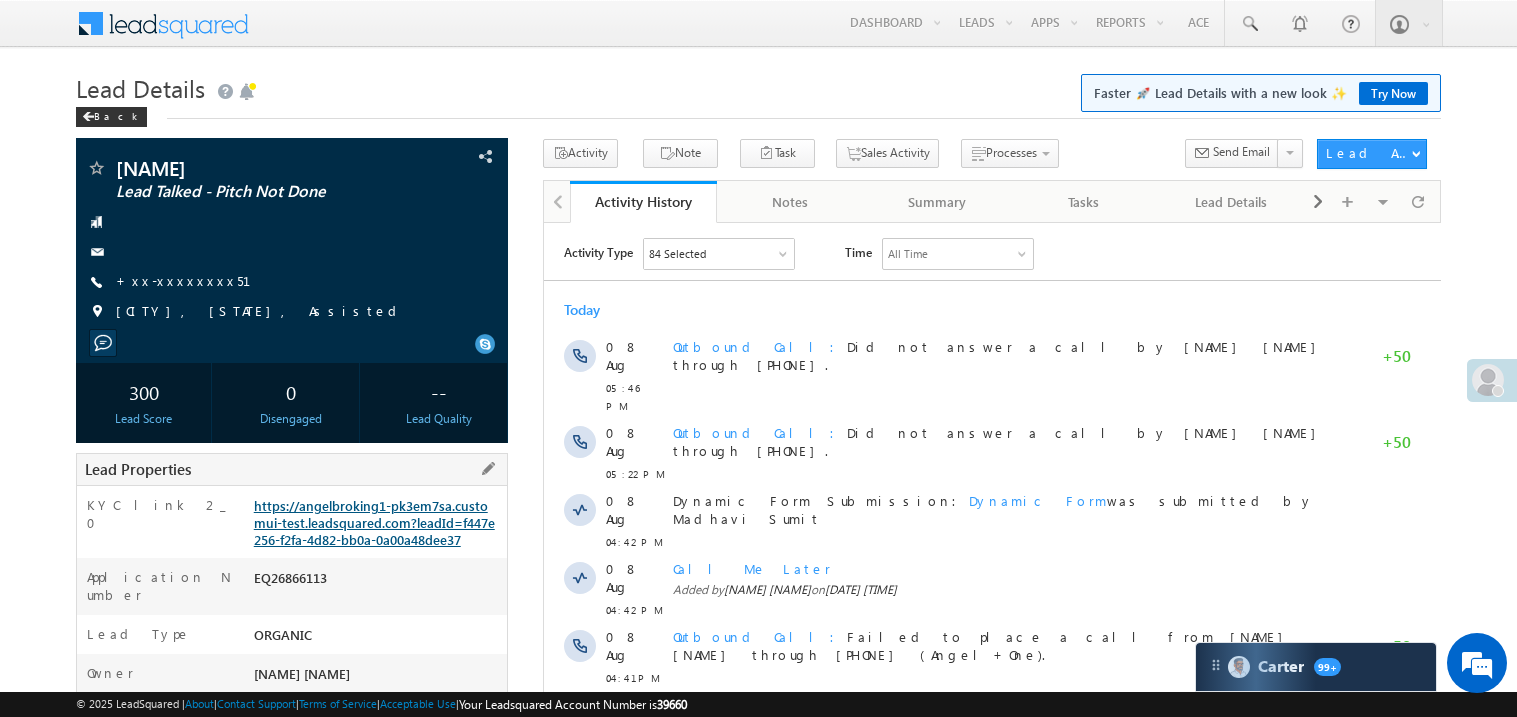 click on "https://angelbroking1-pk3em7sa.customui-test.leadsquared.com?leadId=f447e256-f2fa-4d82-bb0a-0a00a48dee37" at bounding box center (374, 522) 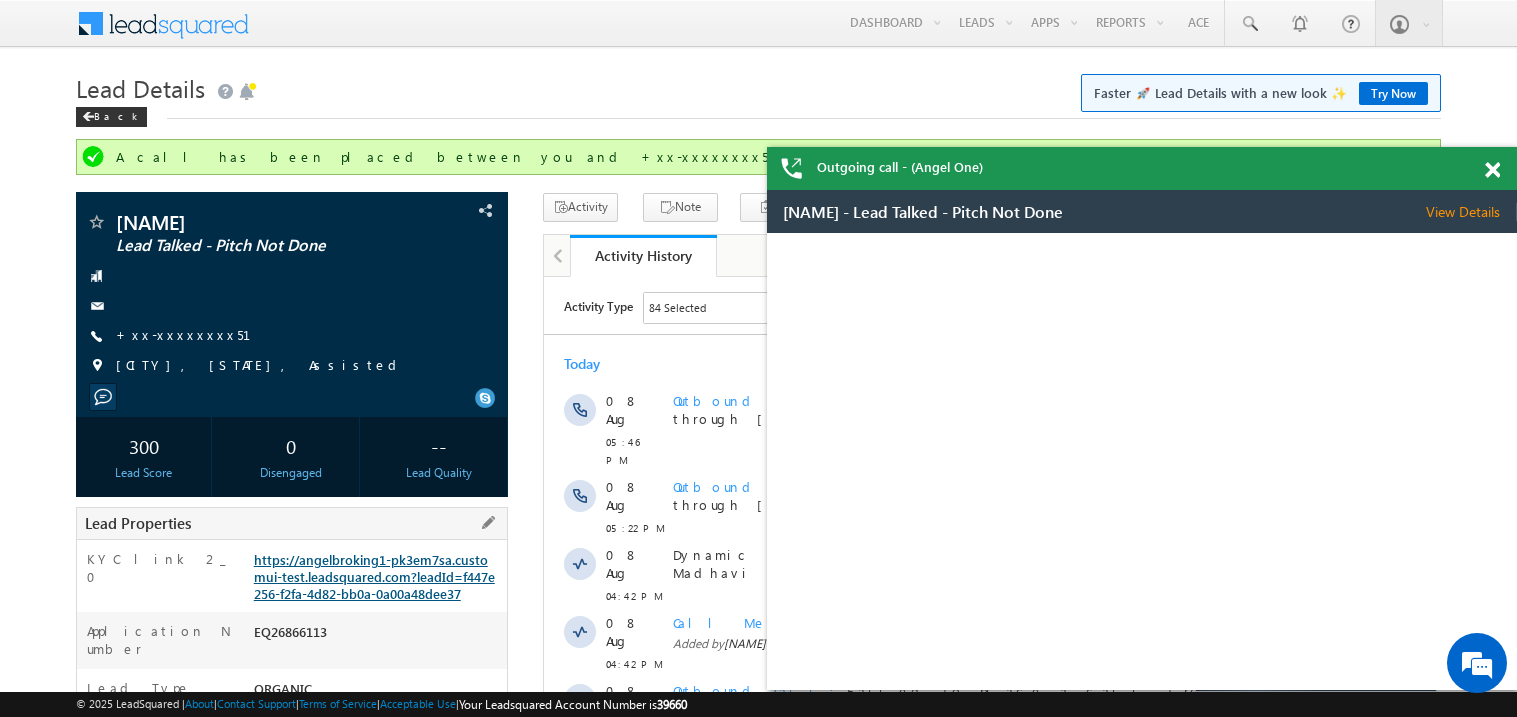 scroll, scrollTop: 0, scrollLeft: 0, axis: both 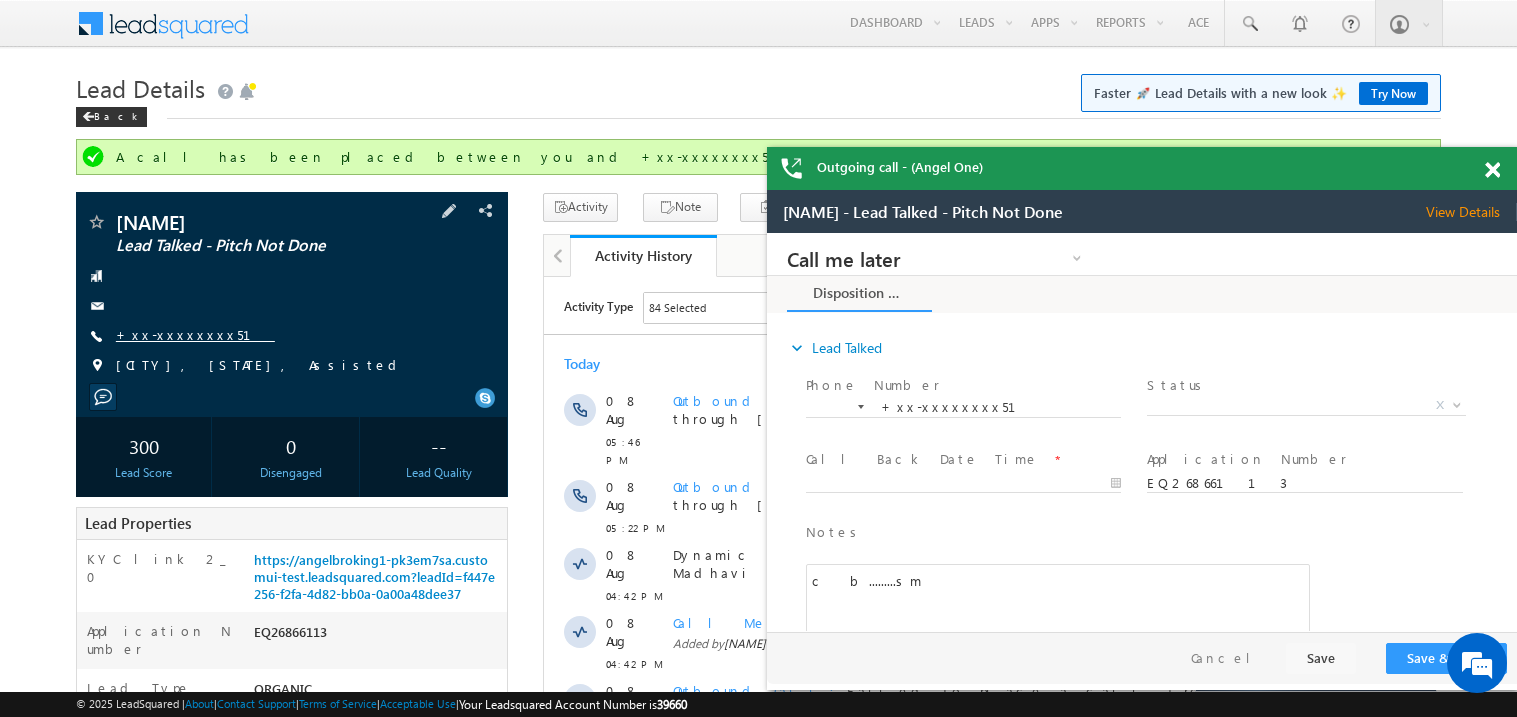 click on "+xx-xxxxxxxx51" at bounding box center [195, 334] 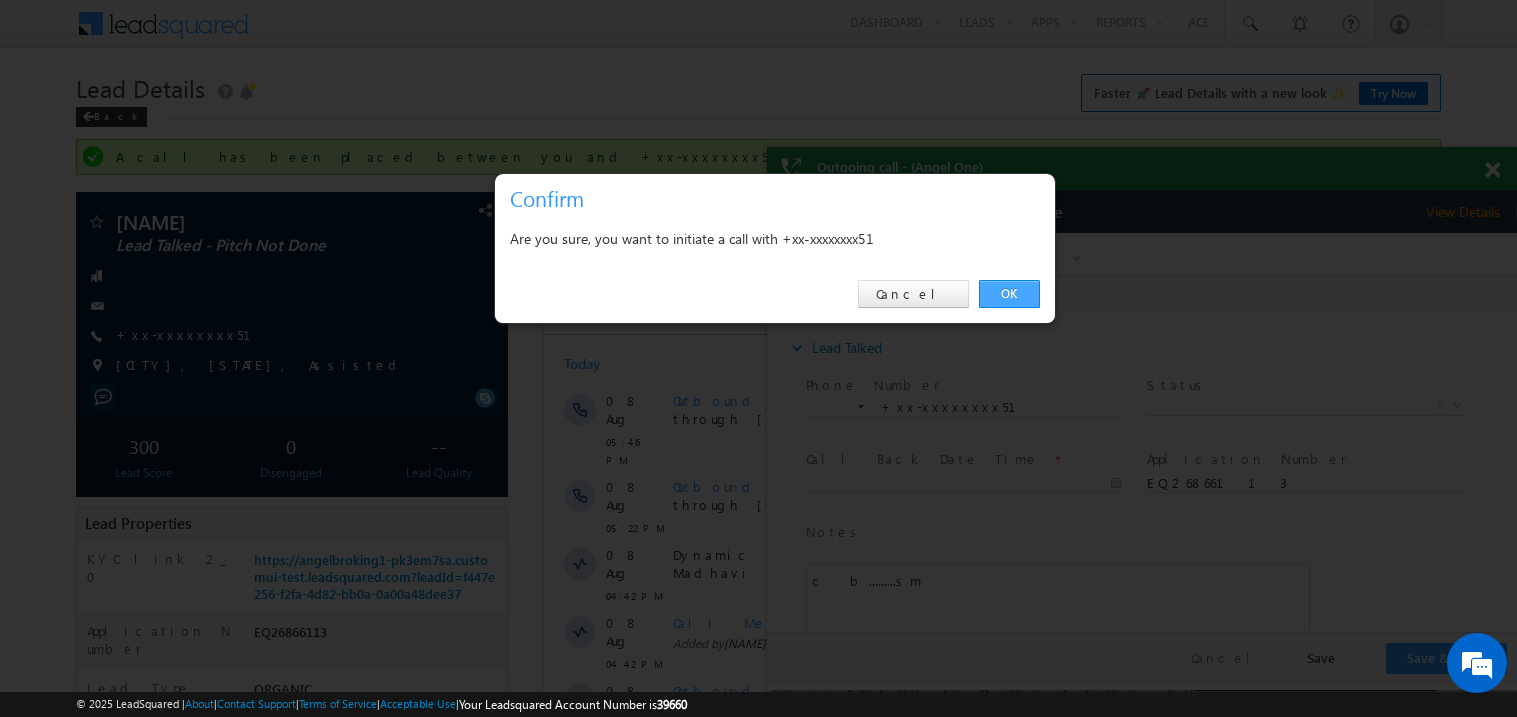 click on "OK" at bounding box center [1009, 294] 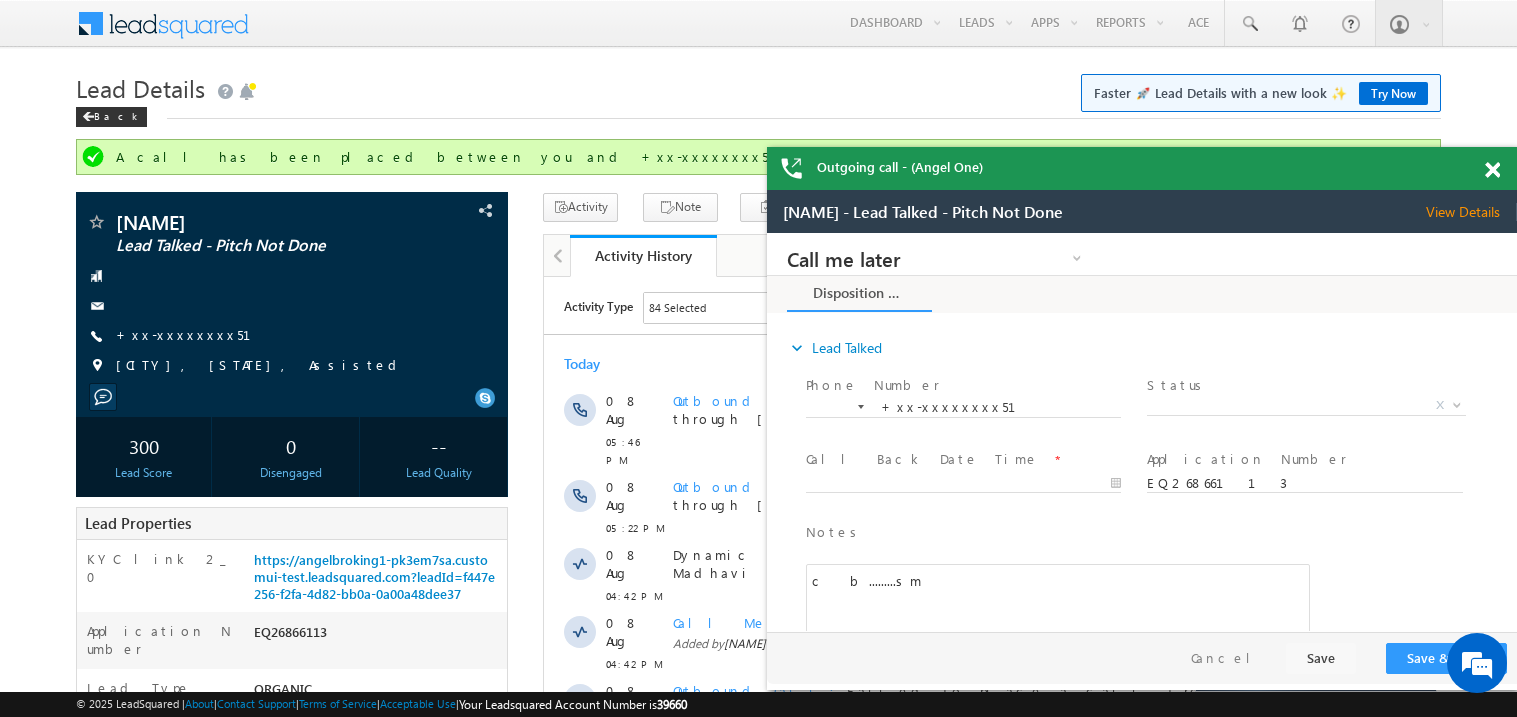 click at bounding box center [1492, 170] 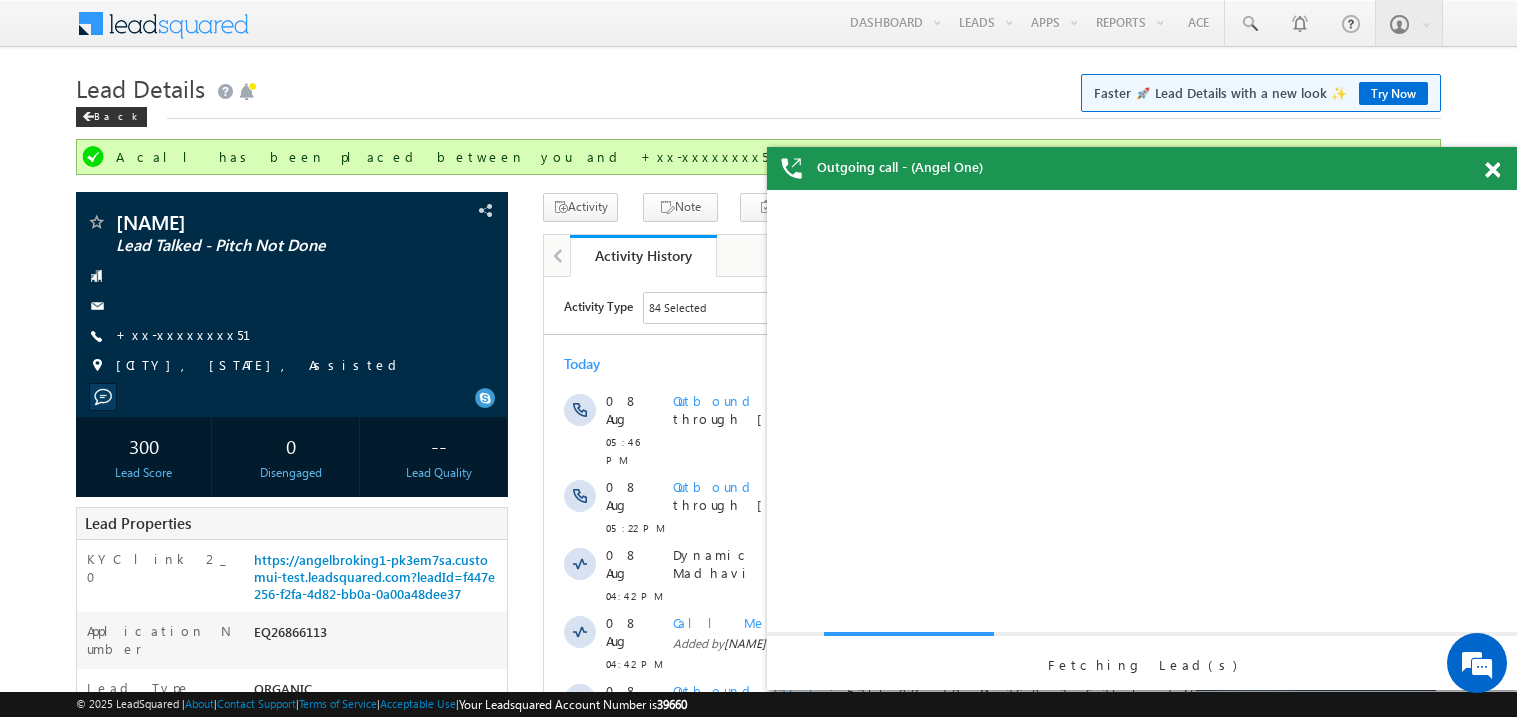 scroll, scrollTop: 0, scrollLeft: 0, axis: both 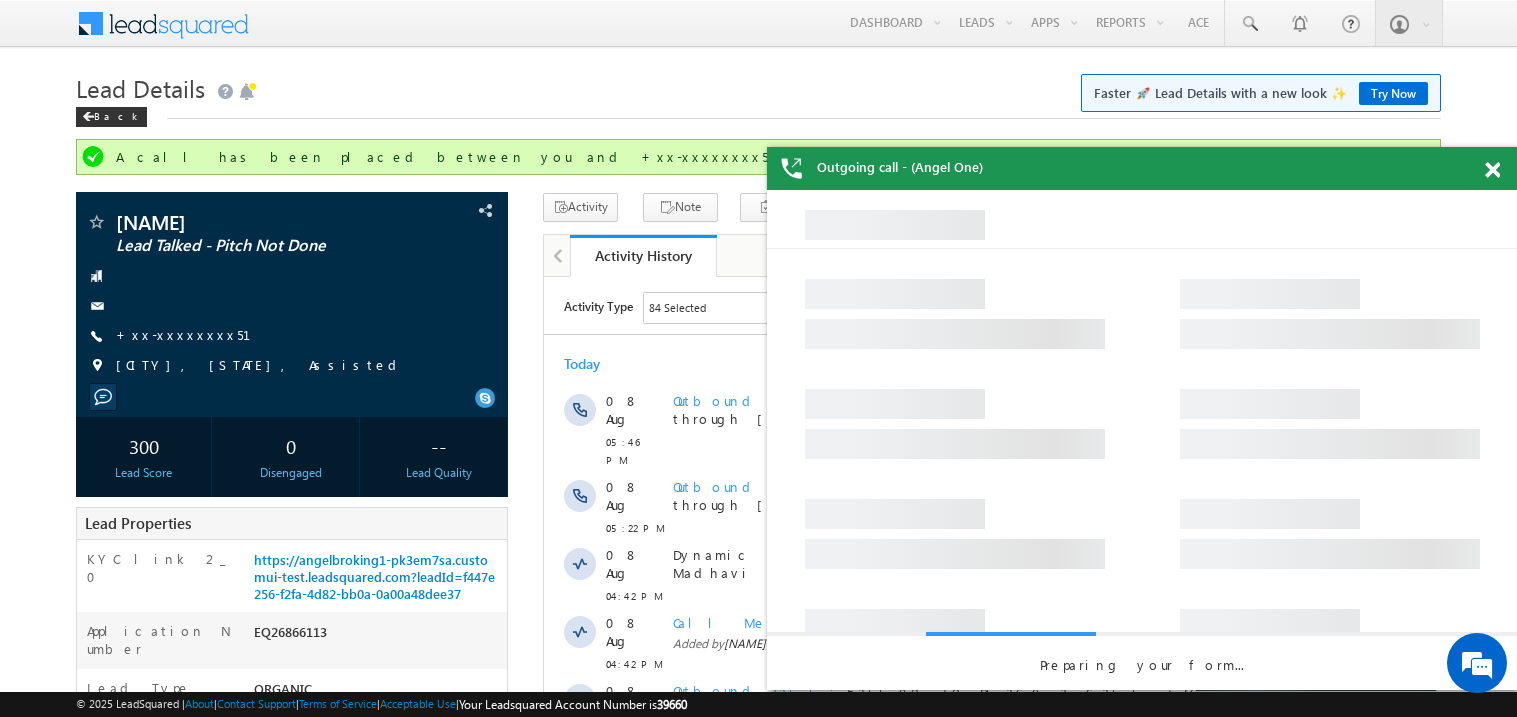 click at bounding box center [1492, 170] 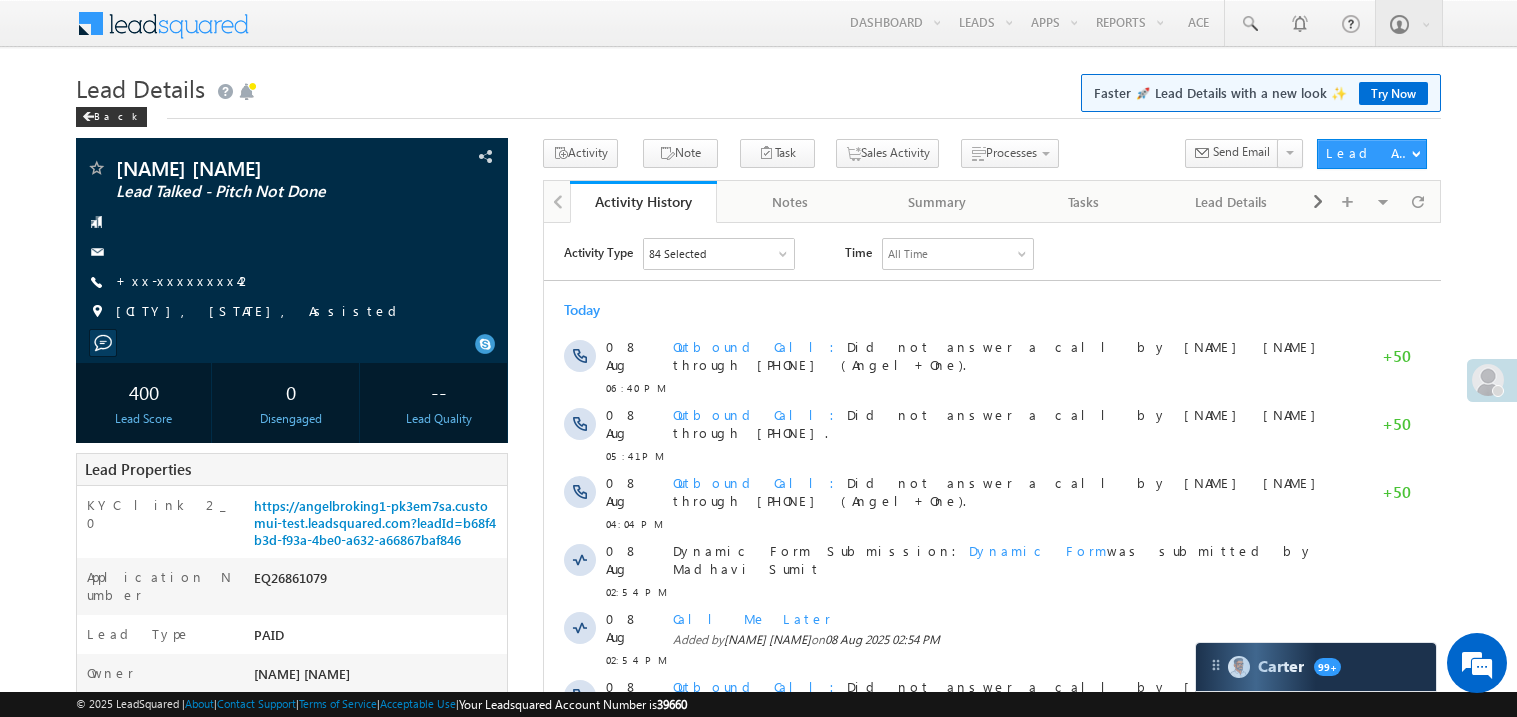scroll, scrollTop: 0, scrollLeft: 0, axis: both 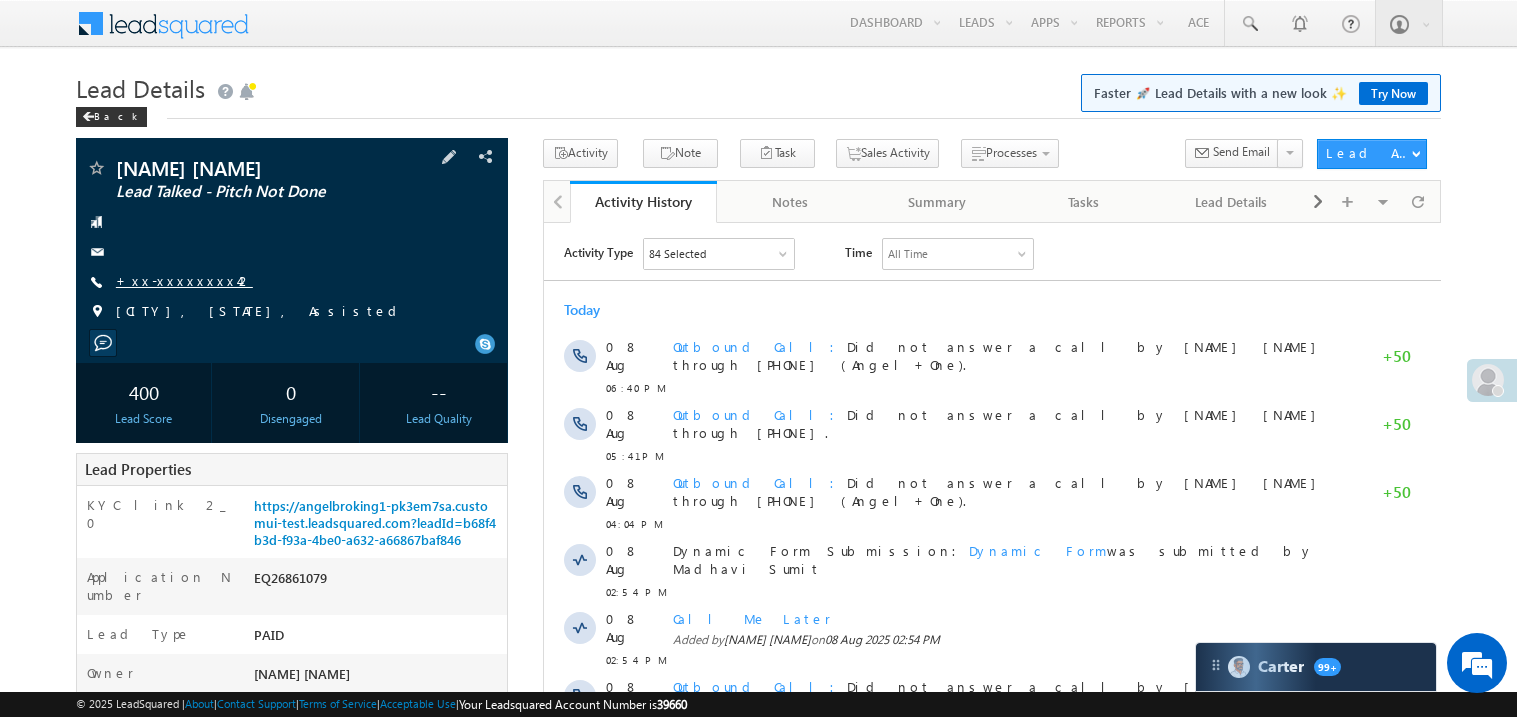 click on "+xx-xxxxxxxx42" at bounding box center (184, 280) 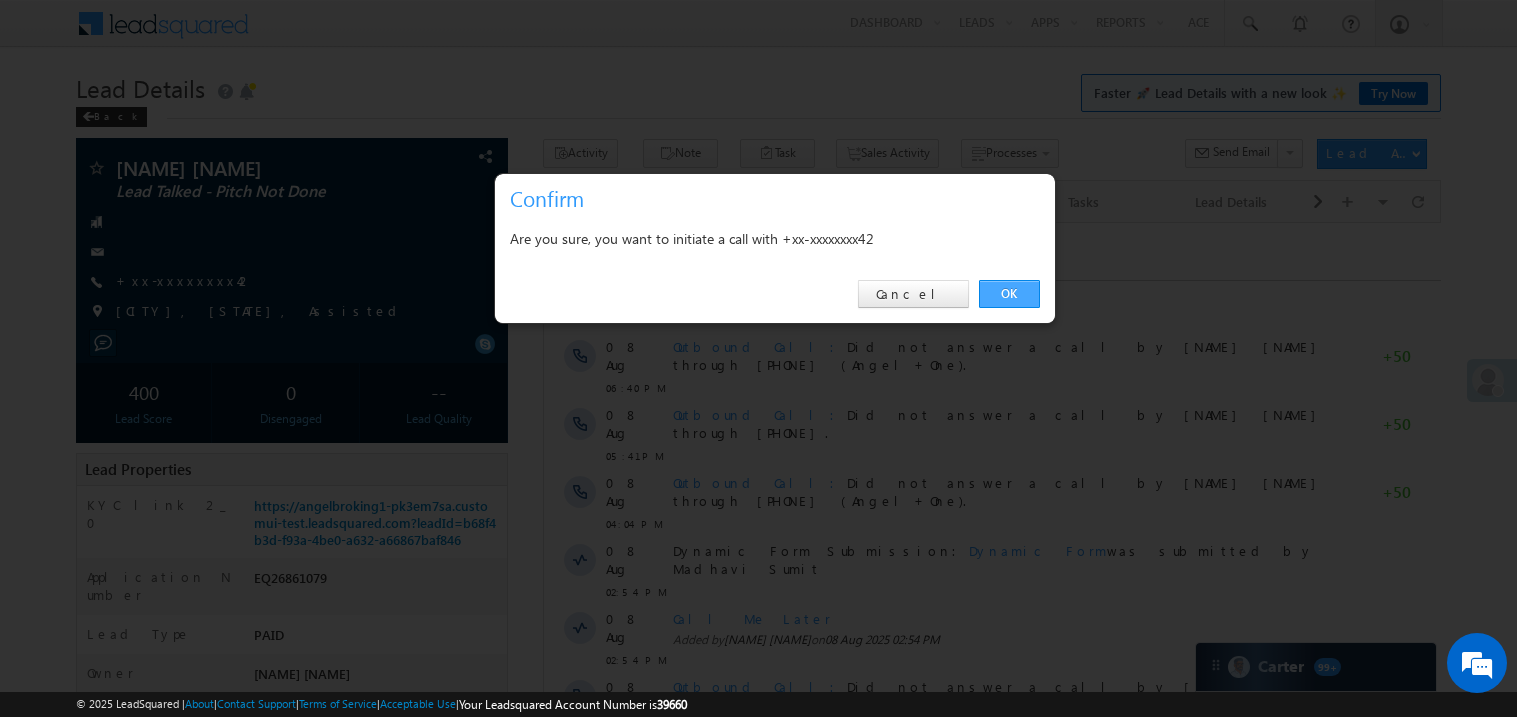 click on "OK" at bounding box center (1009, 294) 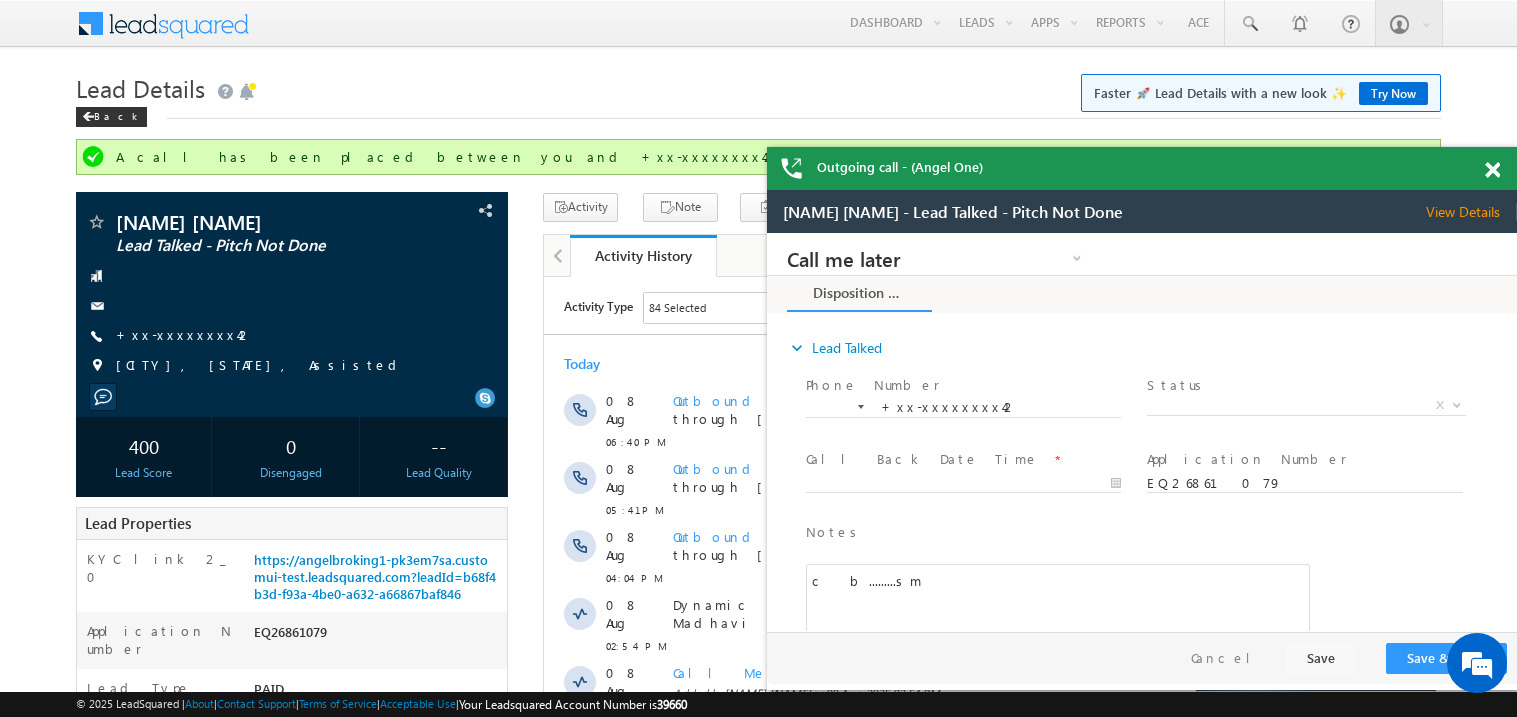 scroll, scrollTop: 0, scrollLeft: 0, axis: both 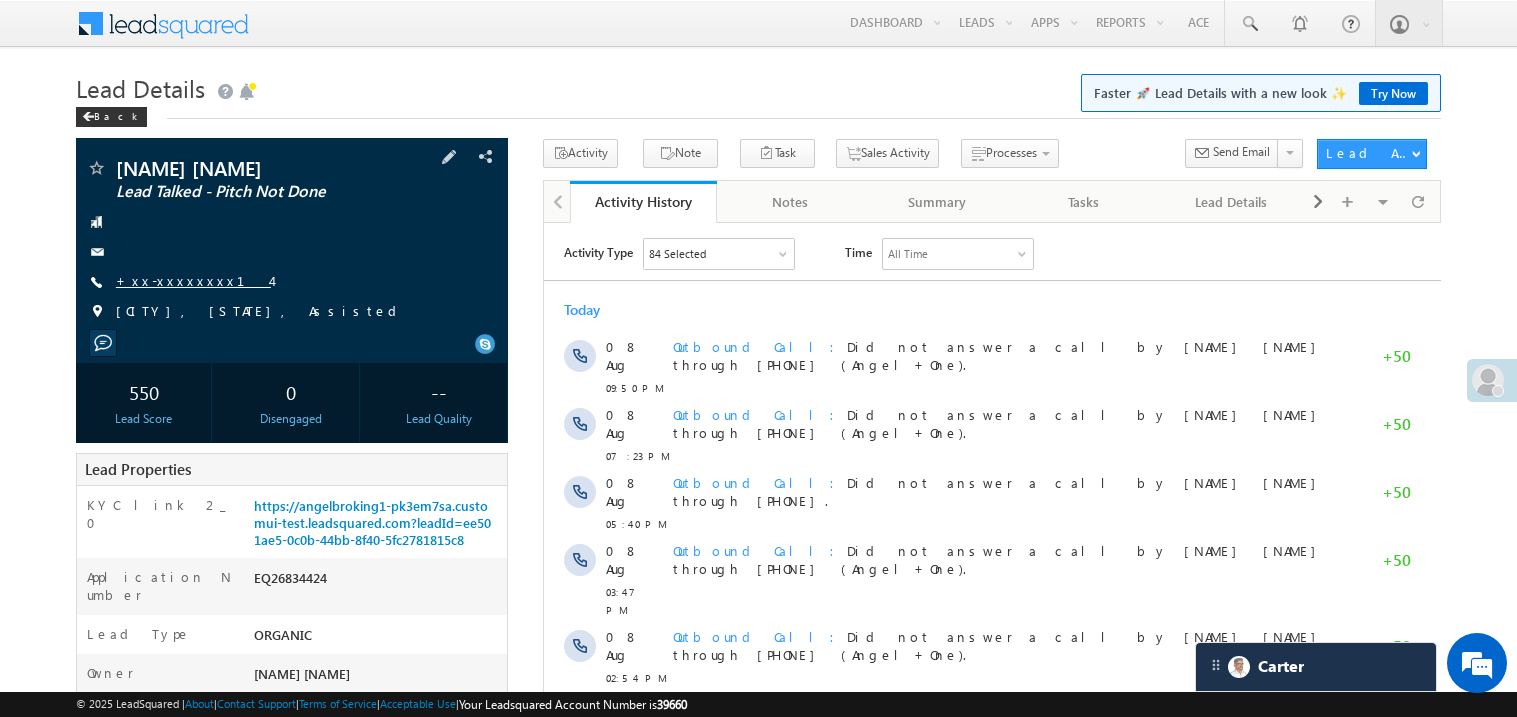 click on "+xx-xxxxxxxx14" at bounding box center [193, 280] 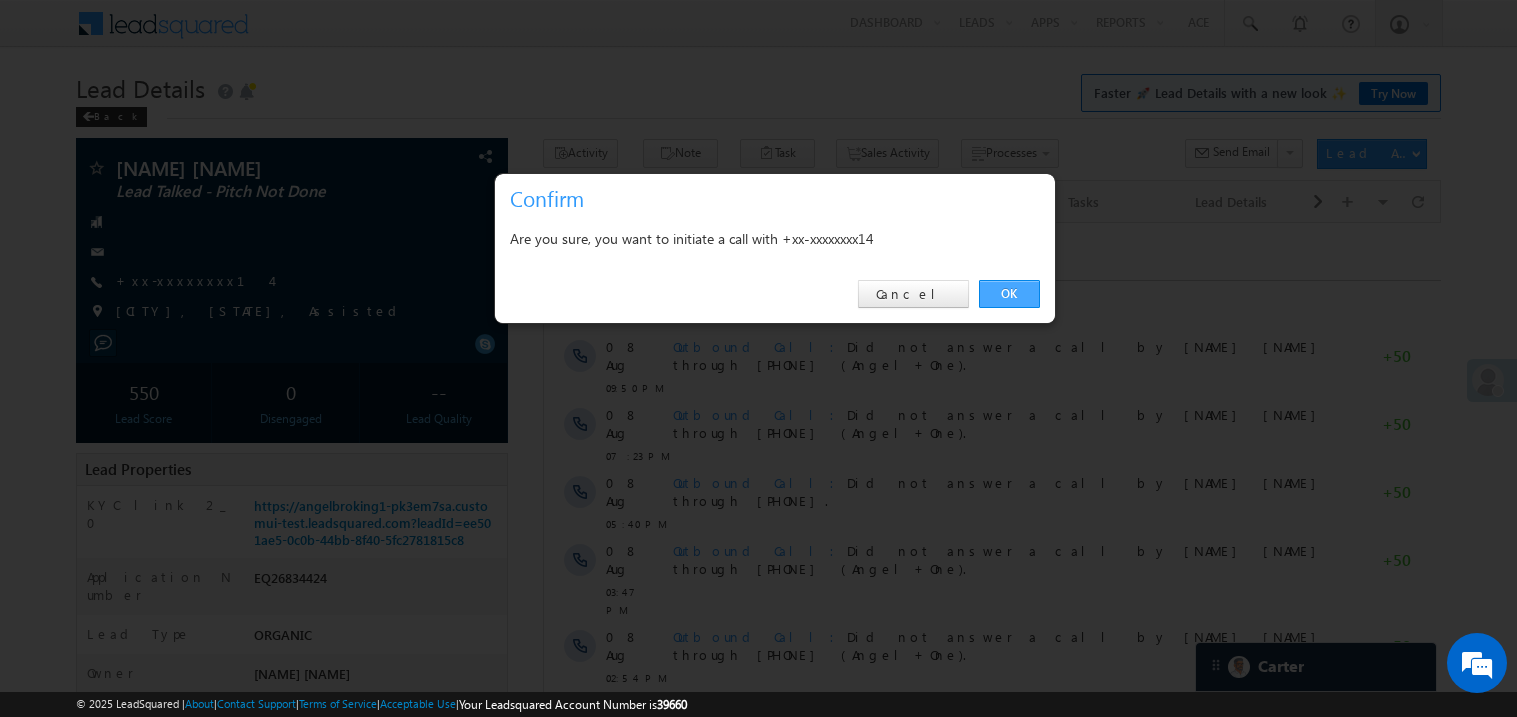 click on "OK" at bounding box center [1009, 294] 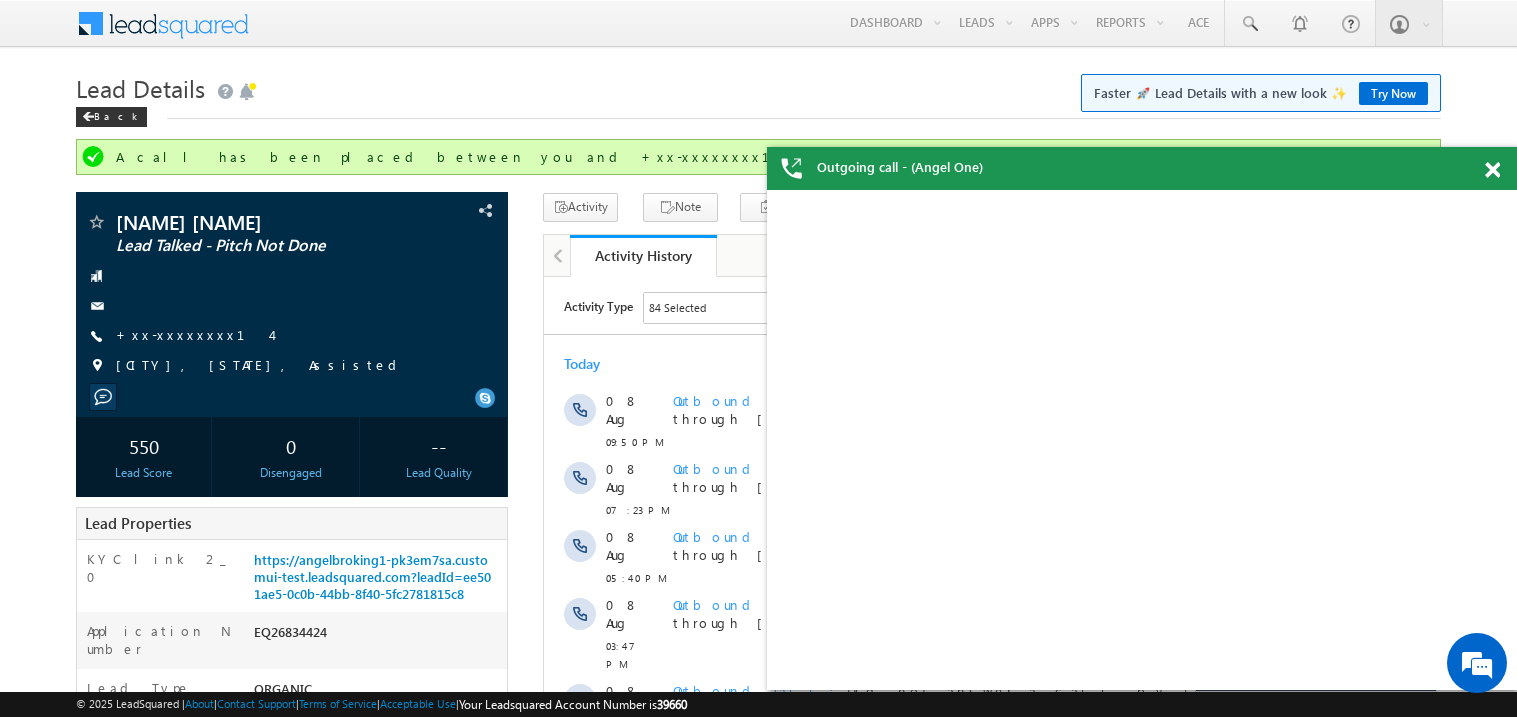 scroll, scrollTop: 0, scrollLeft: 0, axis: both 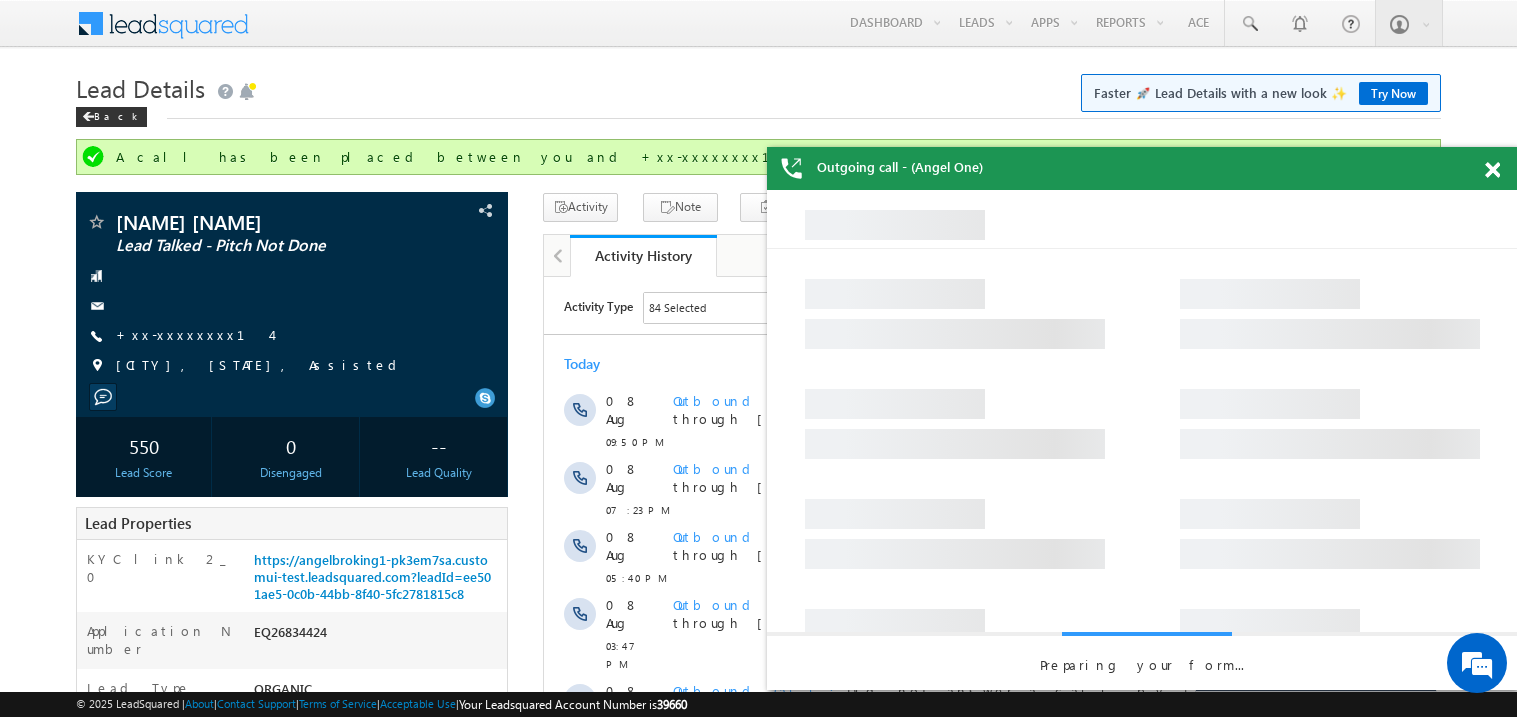 click at bounding box center [1492, 170] 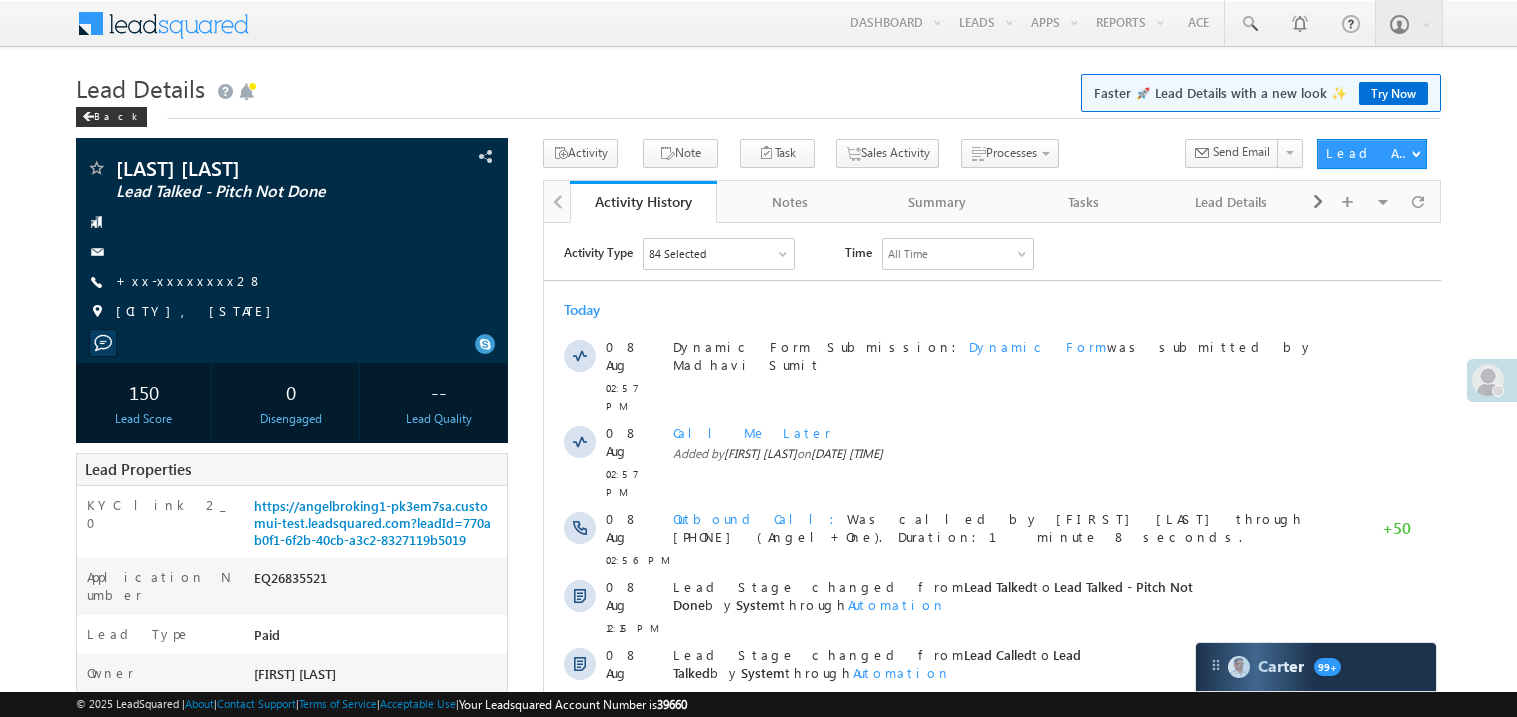 scroll, scrollTop: 0, scrollLeft: 0, axis: both 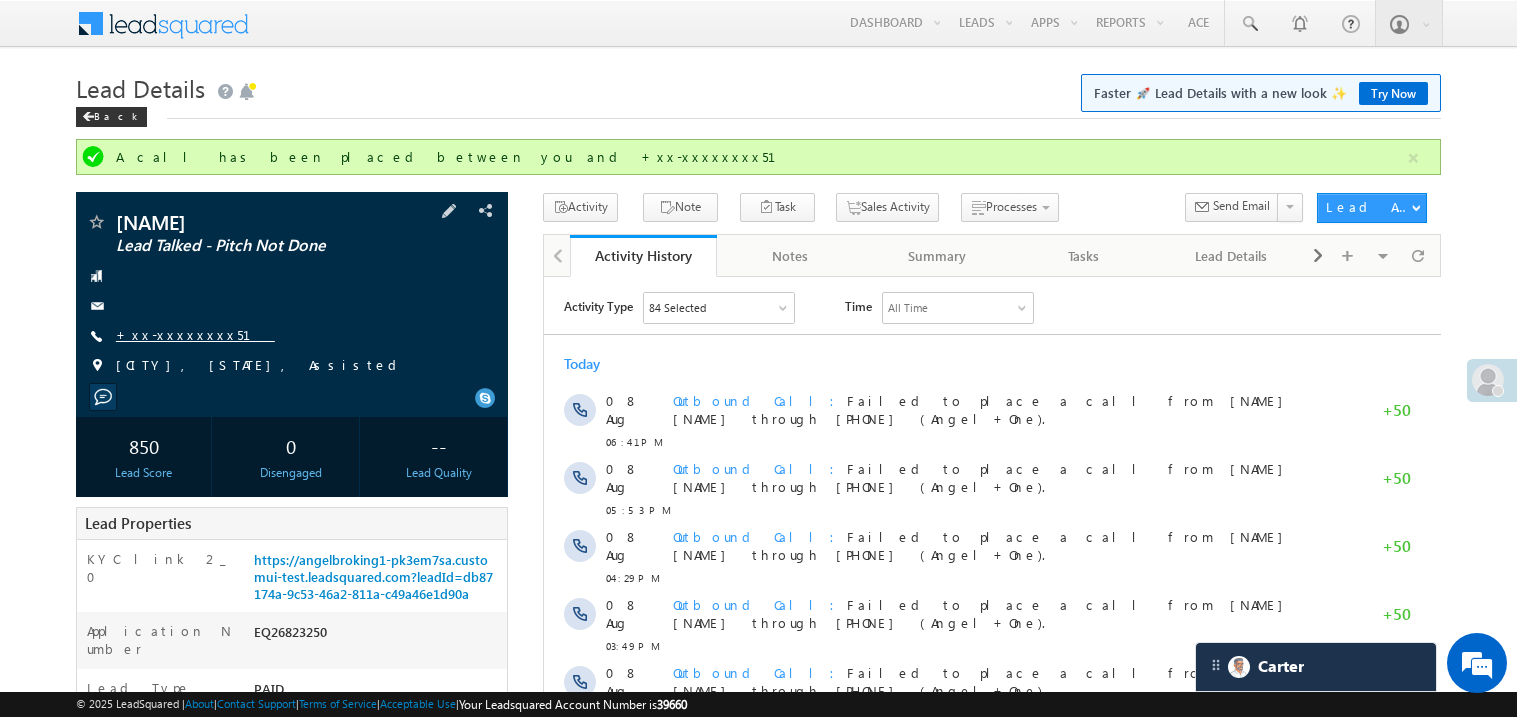 click on "+xx-xxxxxxxx51" at bounding box center (195, 334) 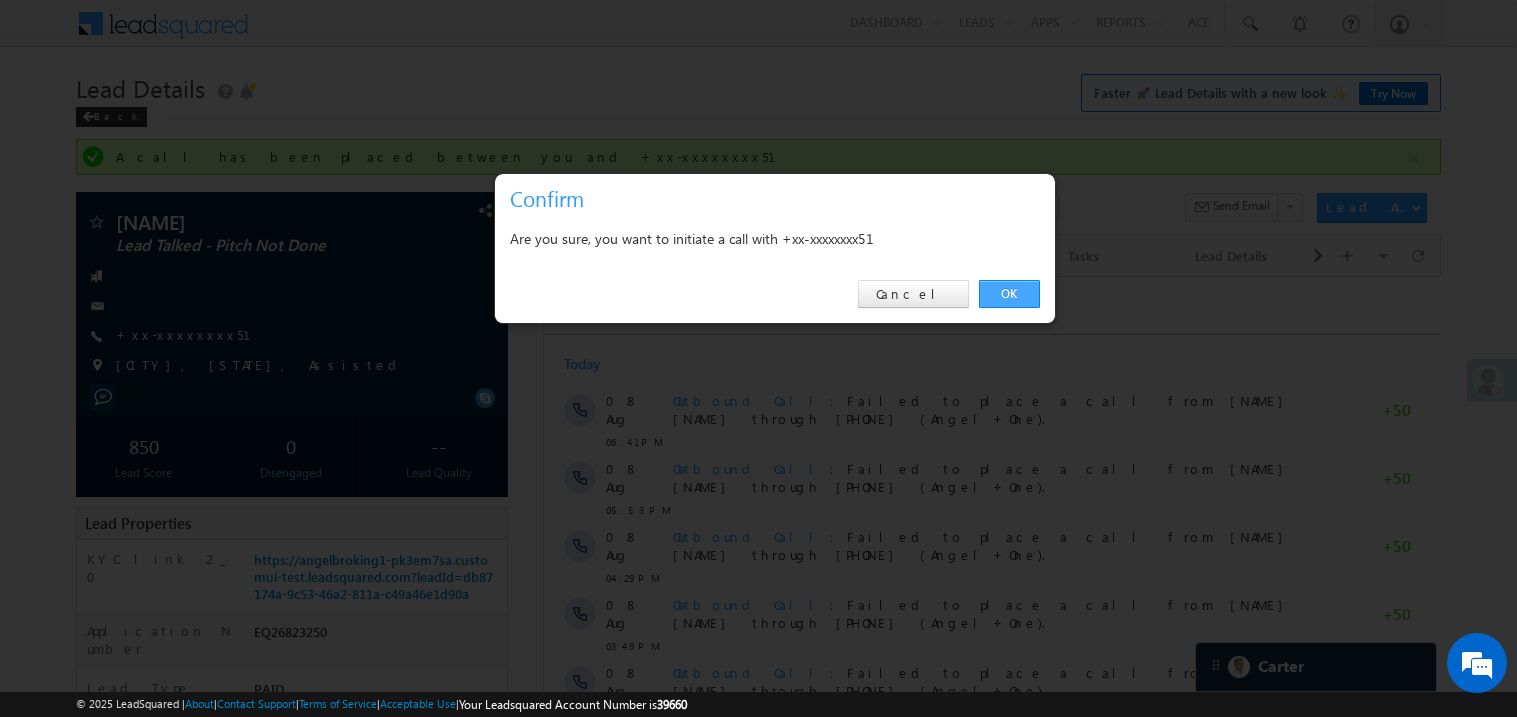click on "OK" at bounding box center [1009, 294] 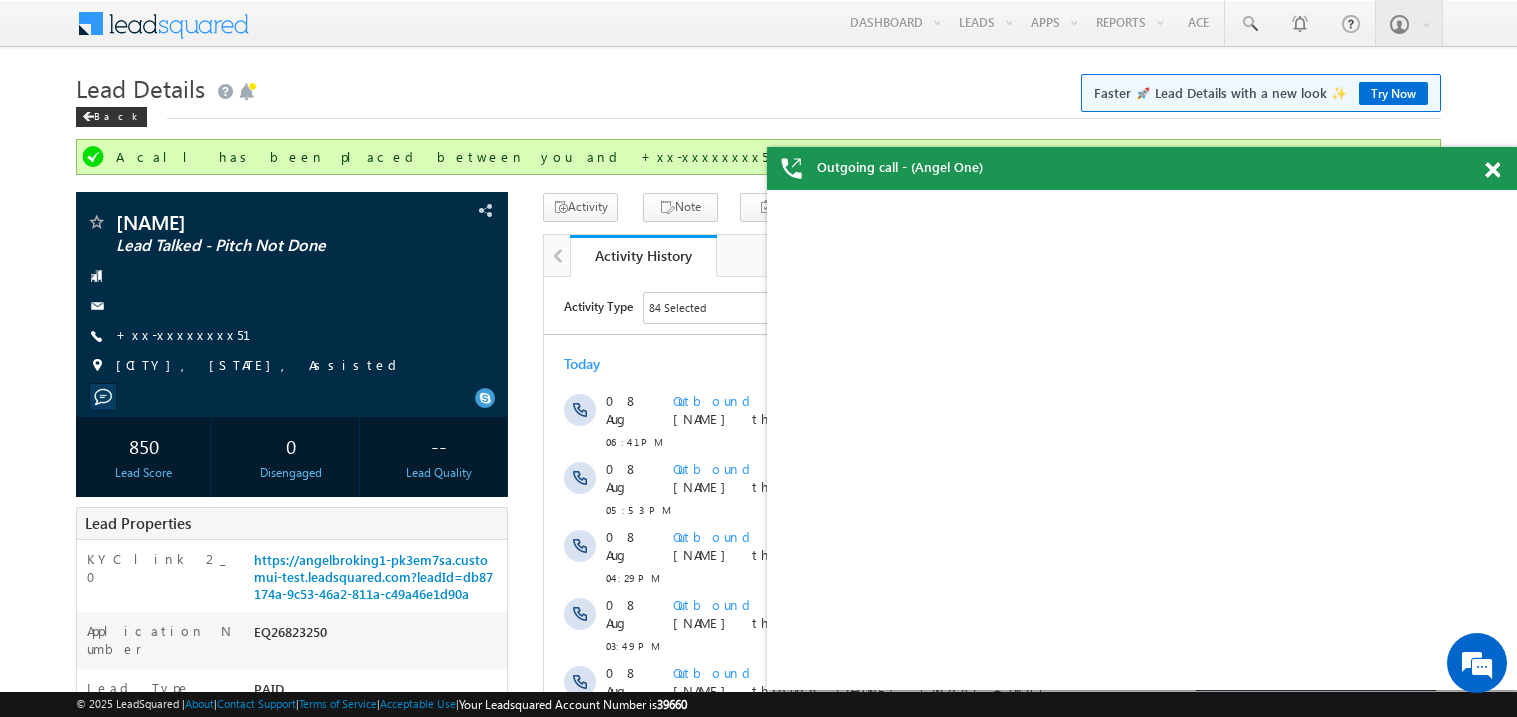 scroll, scrollTop: 0, scrollLeft: 0, axis: both 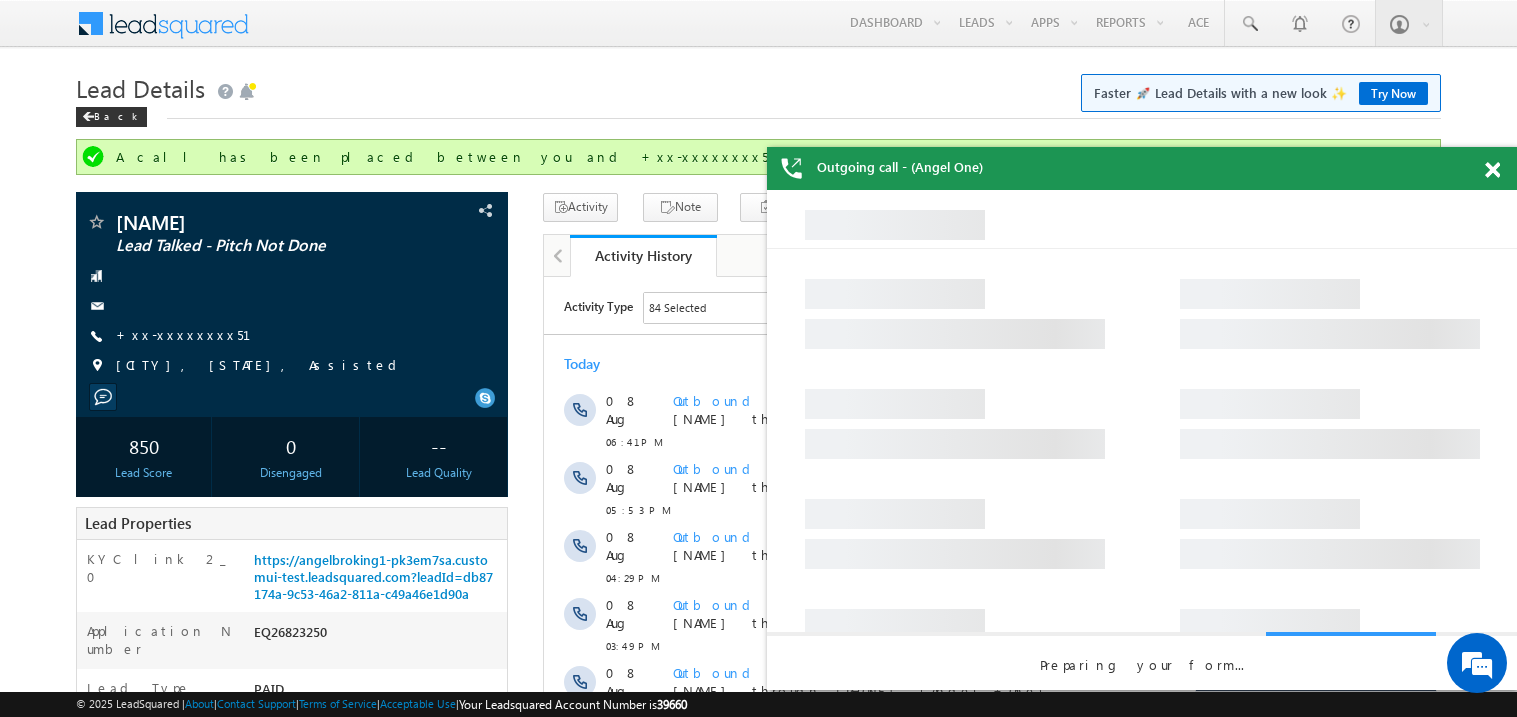 click at bounding box center [1492, 170] 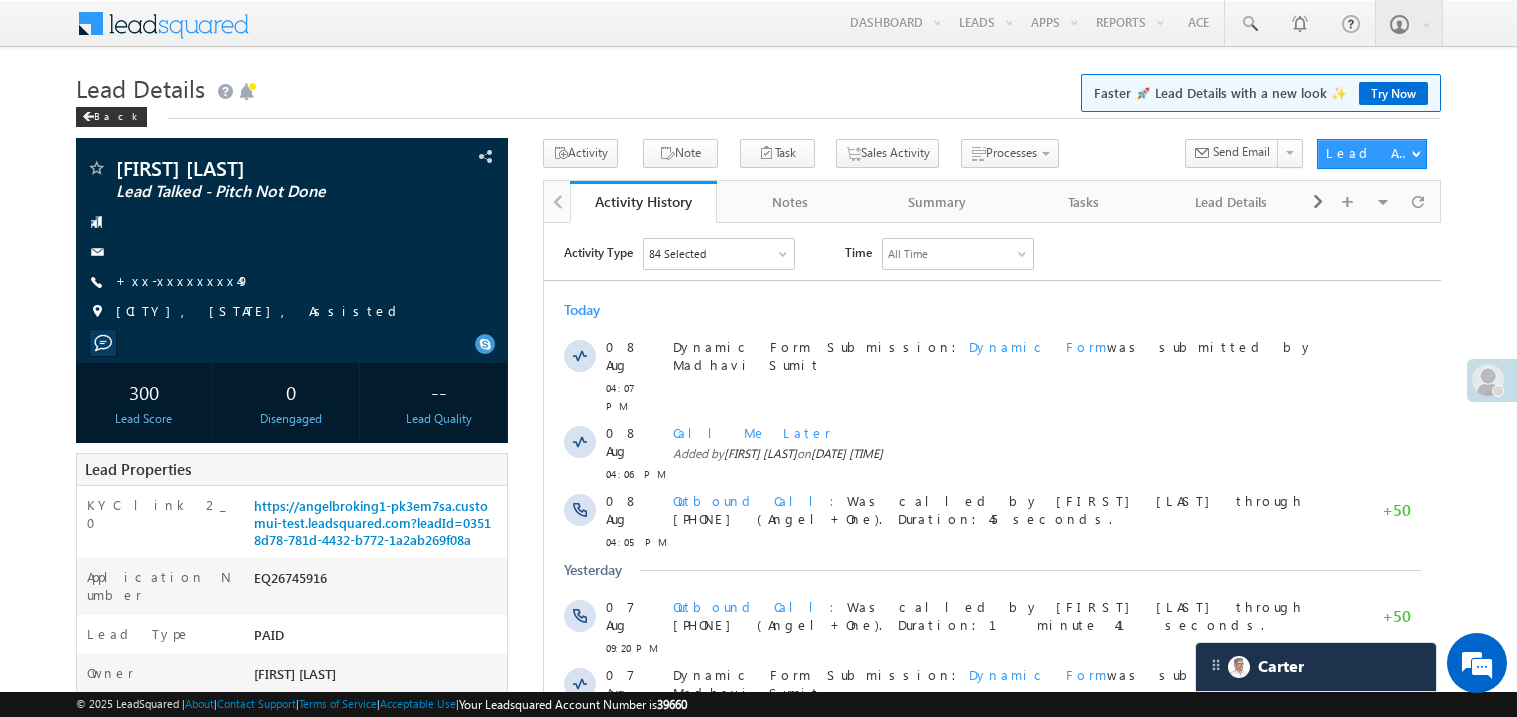 scroll, scrollTop: 0, scrollLeft: 0, axis: both 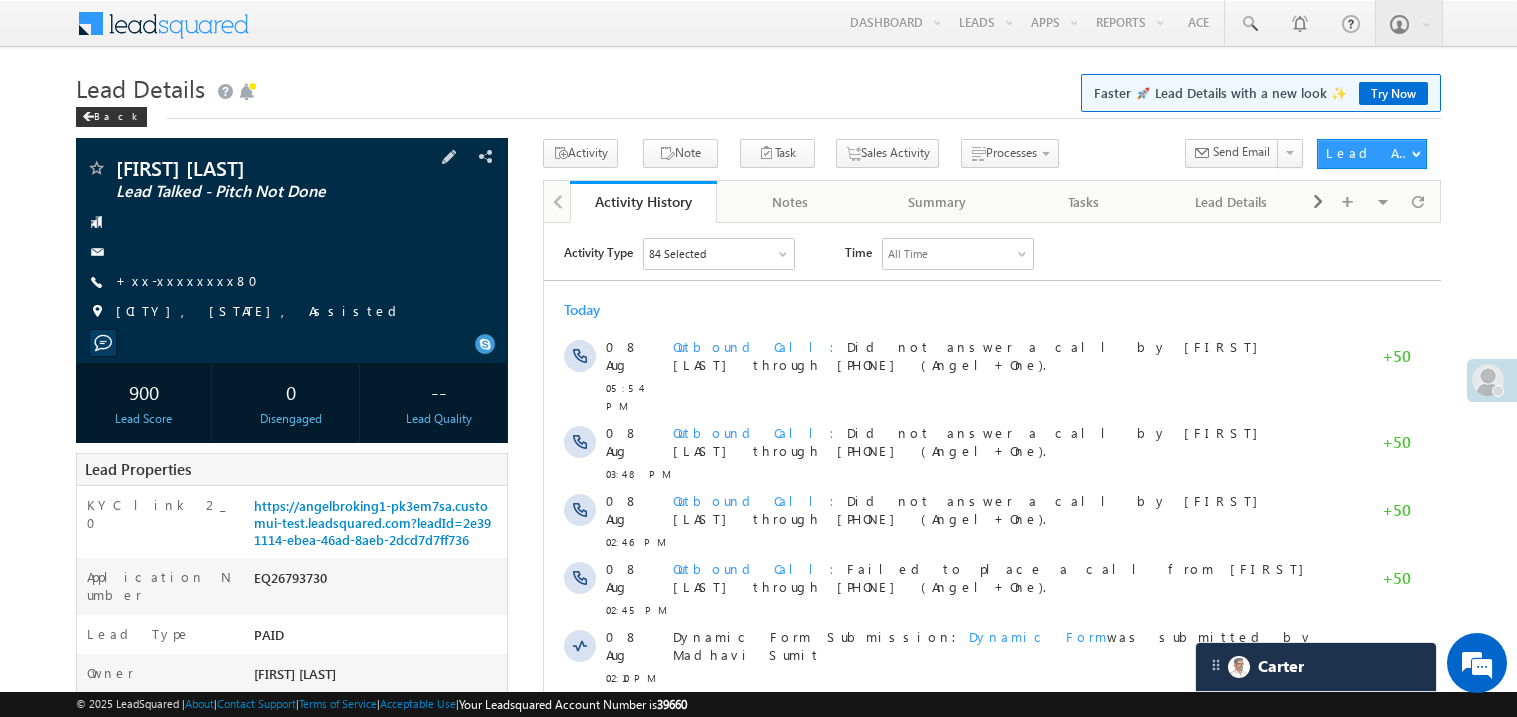 click on "+xx-xxxxxxxx80" at bounding box center (193, 282) 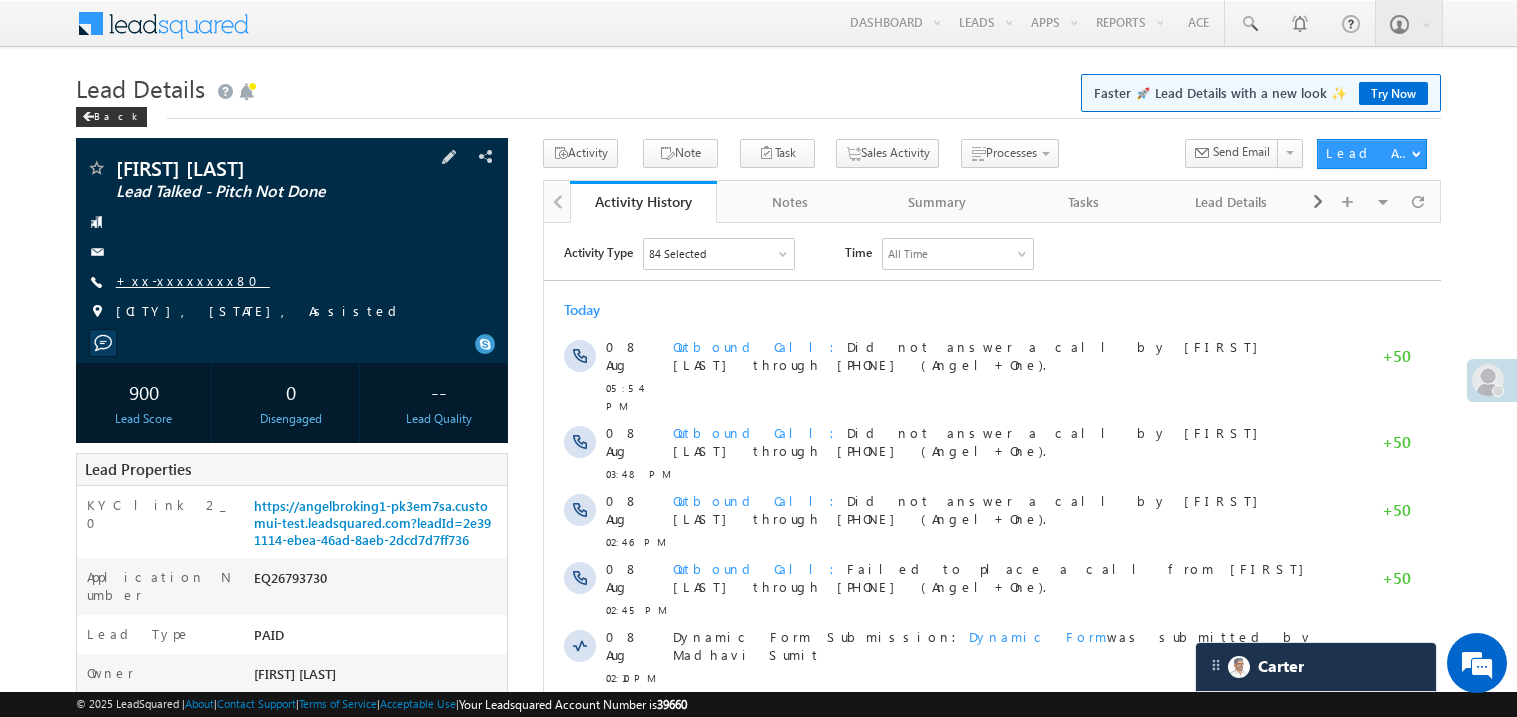 click on "+xx-xxxxxxxx80" at bounding box center [193, 280] 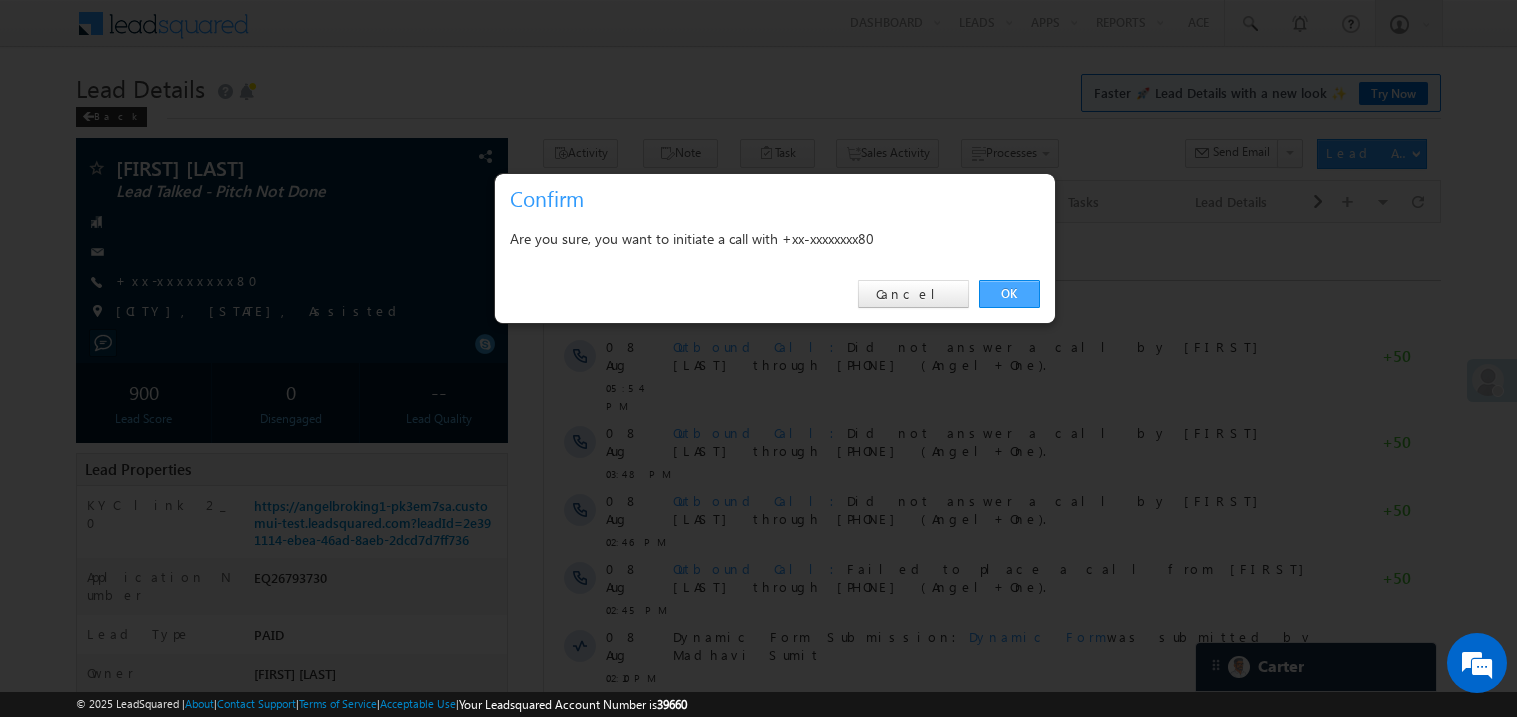 click on "OK" at bounding box center [1009, 294] 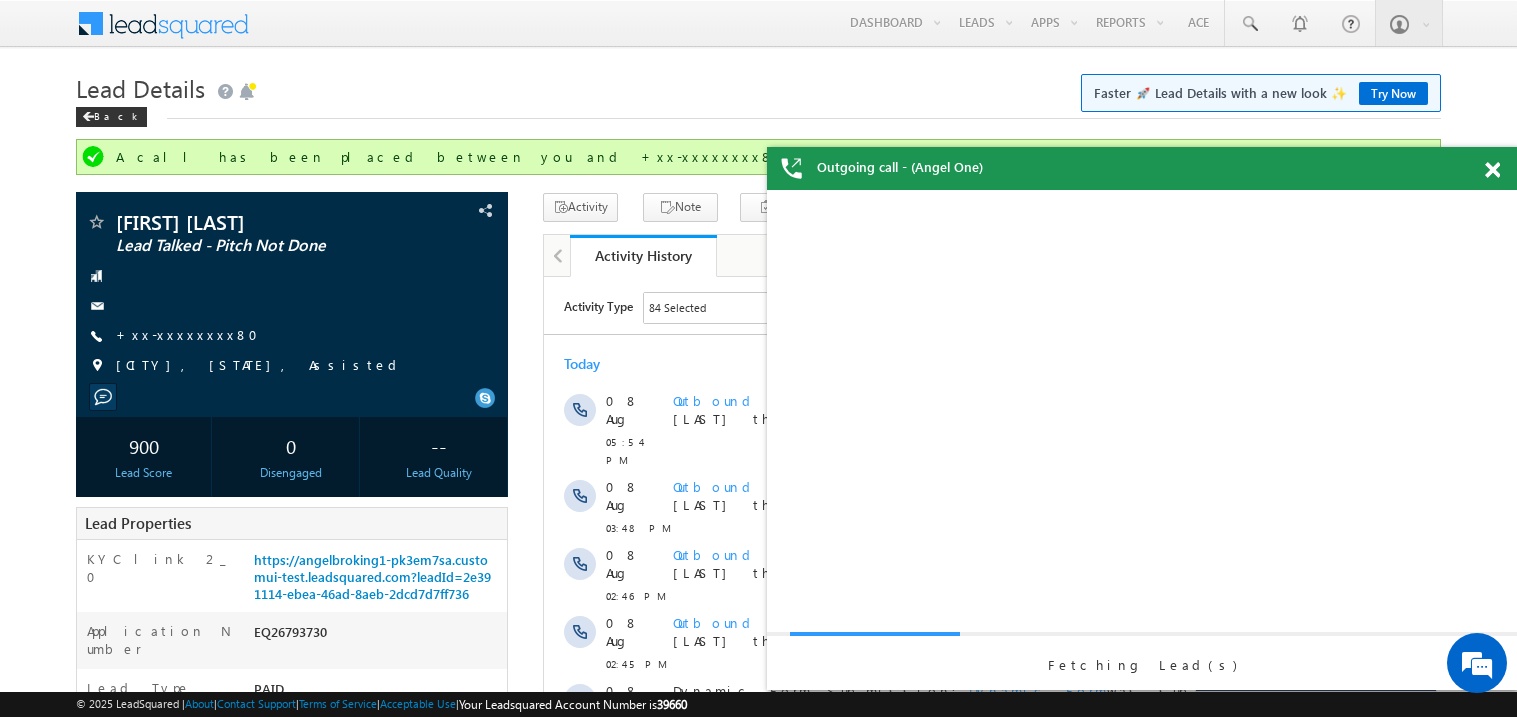 scroll, scrollTop: 0, scrollLeft: 0, axis: both 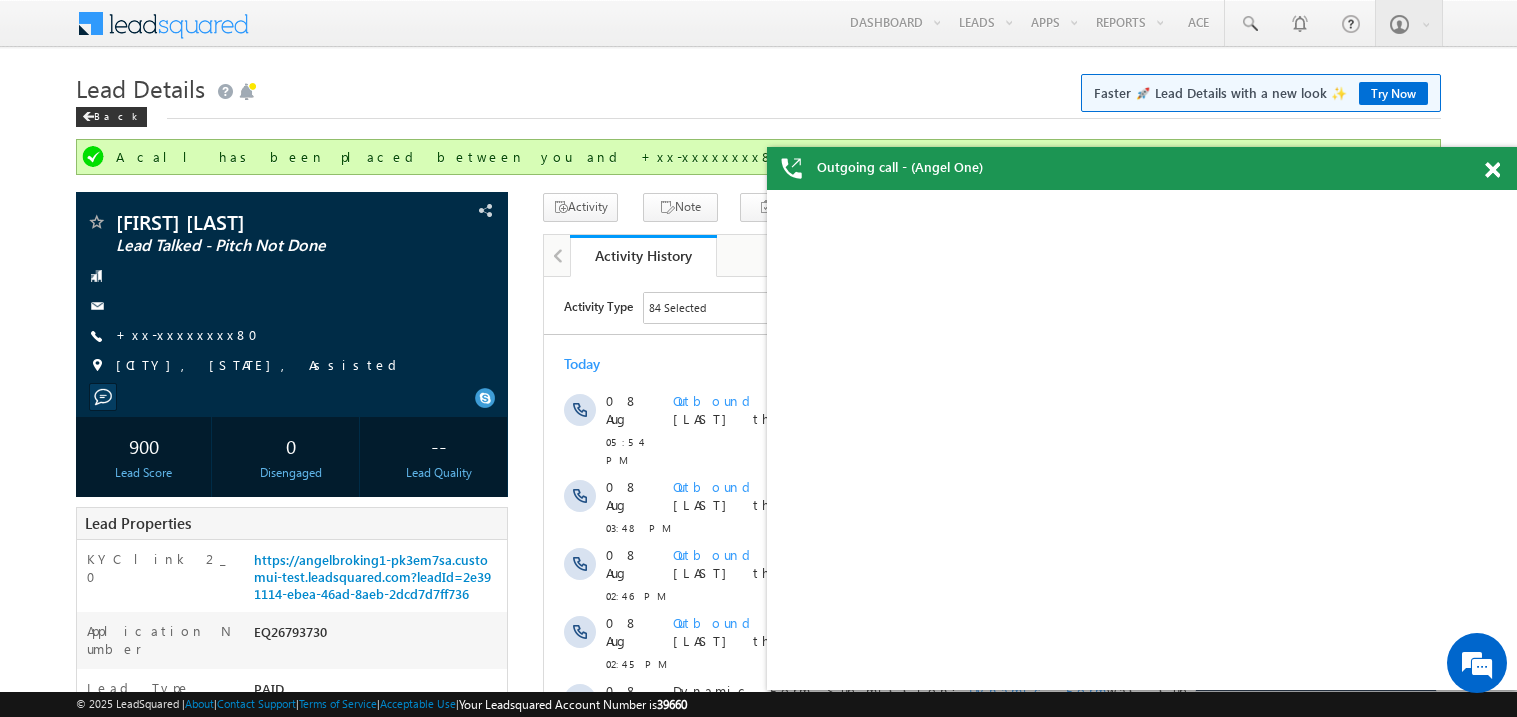 click at bounding box center (1492, 170) 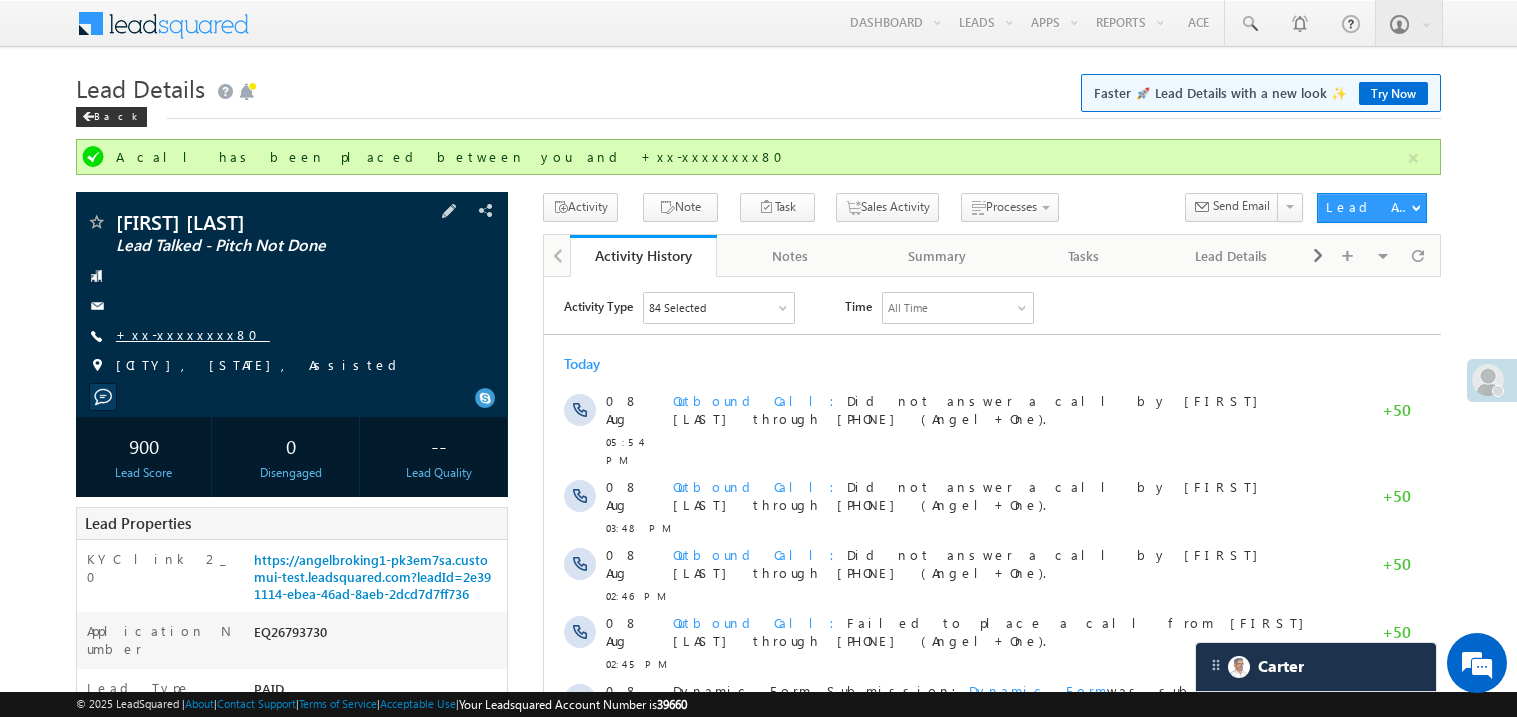 click on "+xx-xxxxxxxx80" at bounding box center [193, 334] 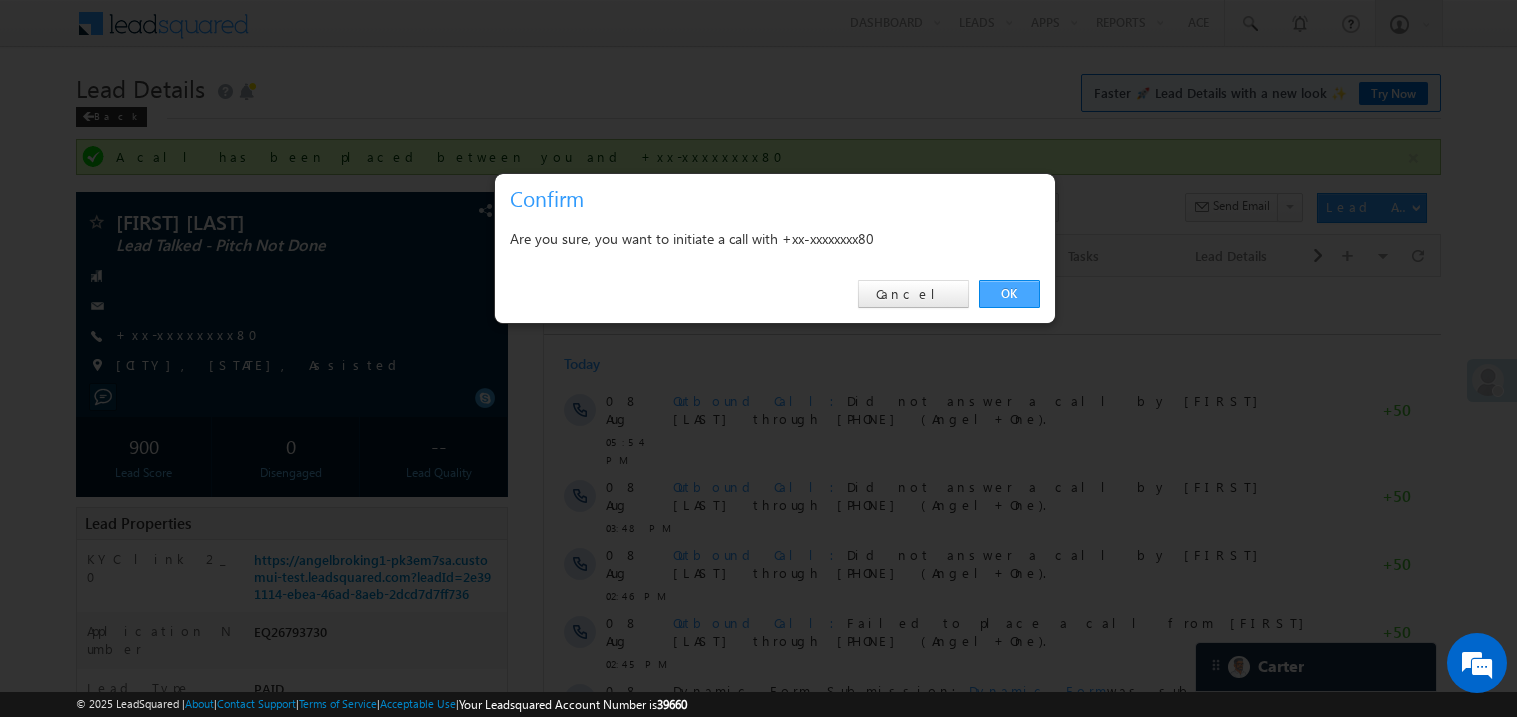 click on "OK" at bounding box center (1009, 294) 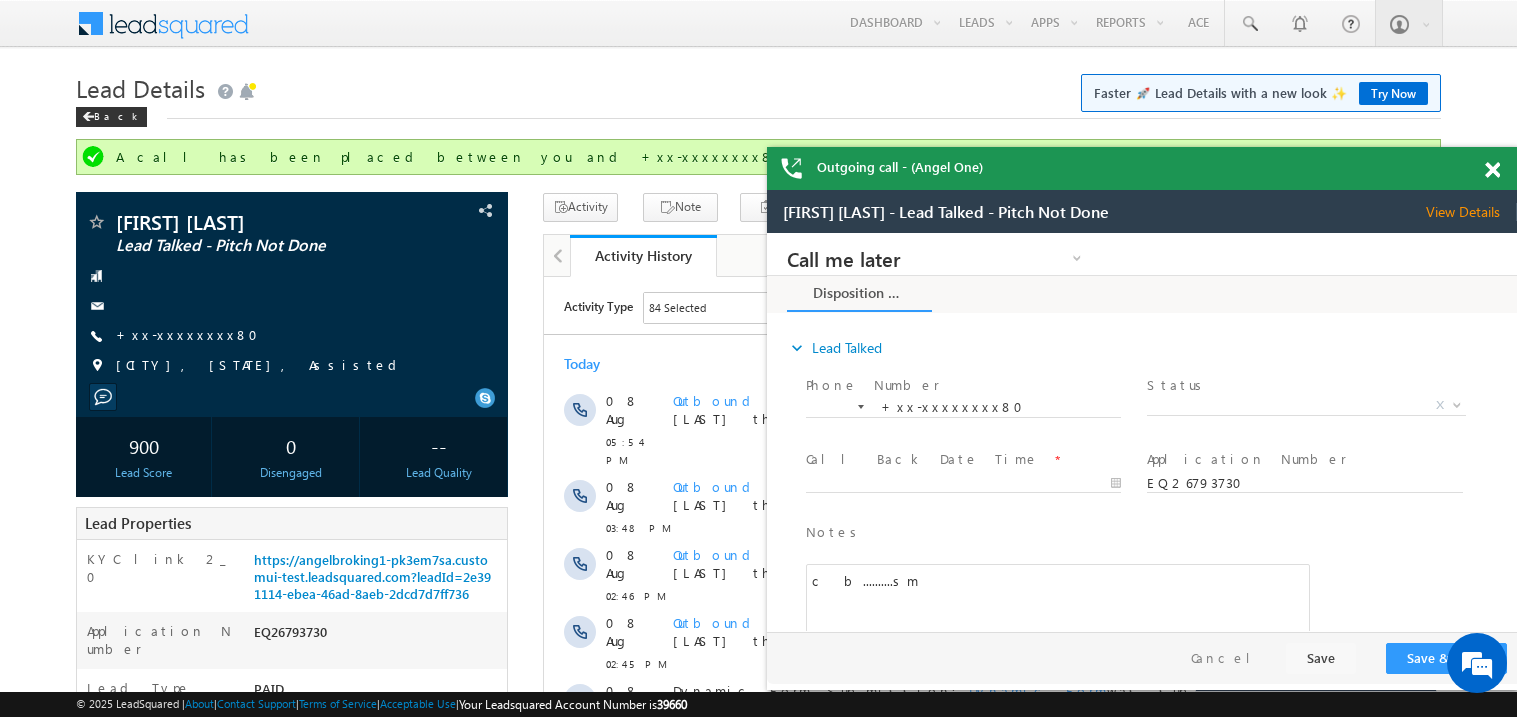 scroll, scrollTop: 0, scrollLeft: 0, axis: both 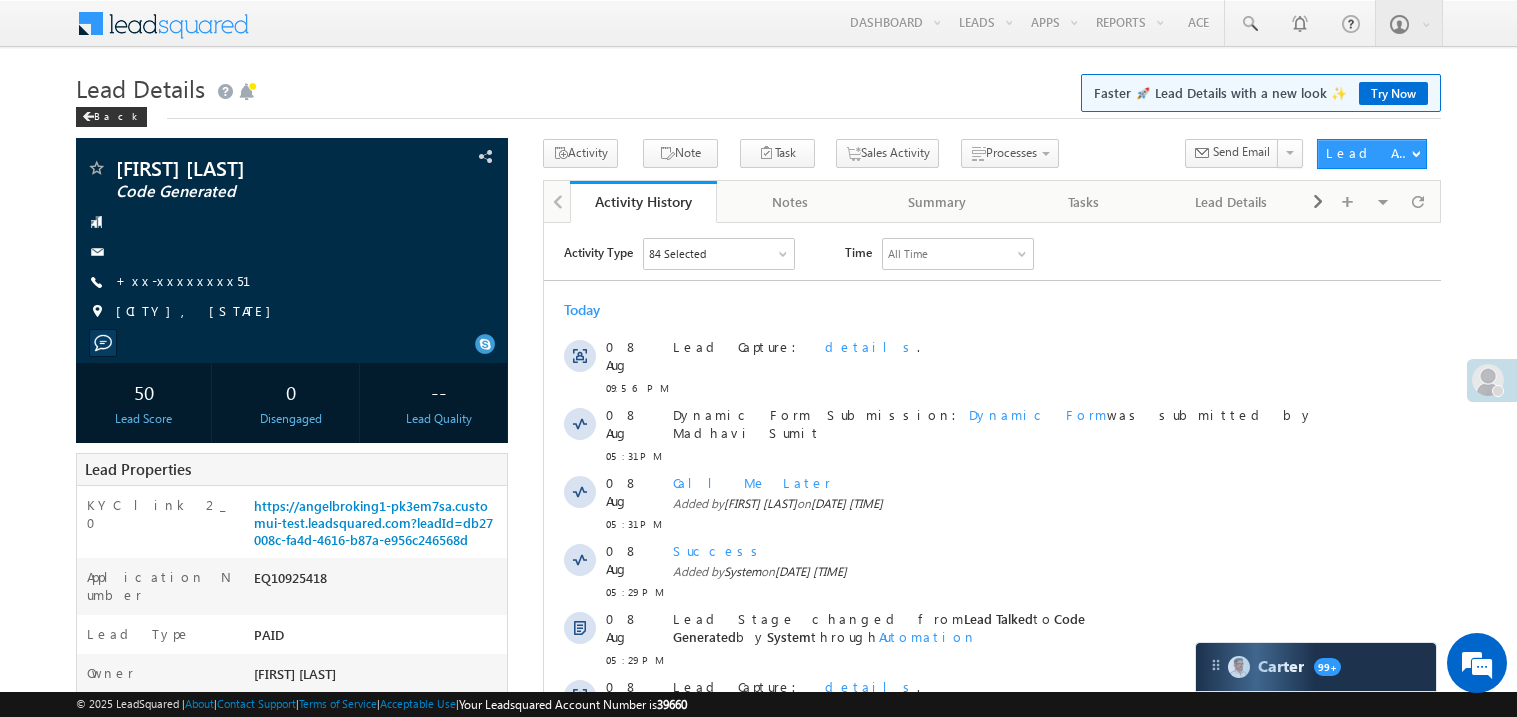 click on "+xx-xxxxxxxx51" at bounding box center (195, 280) 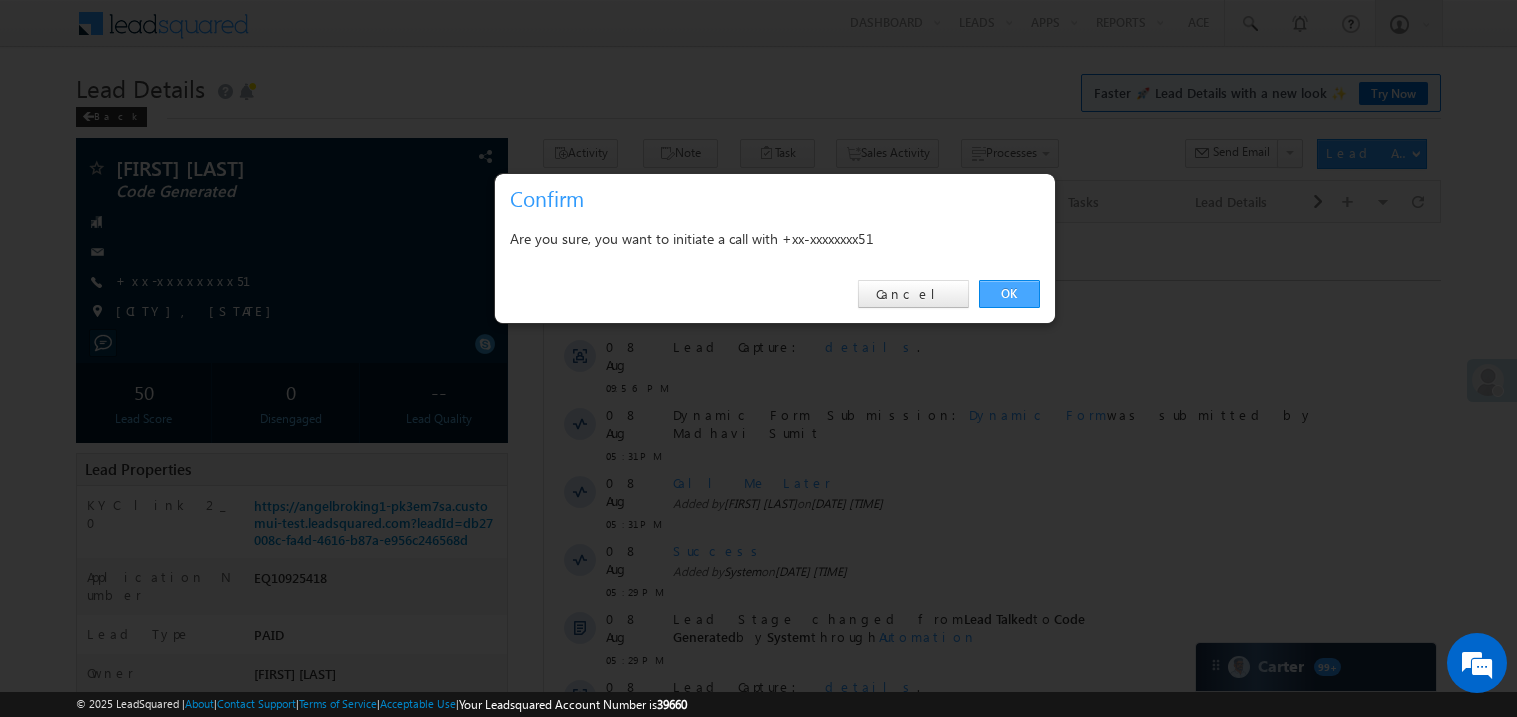 click on "OK" at bounding box center (1009, 294) 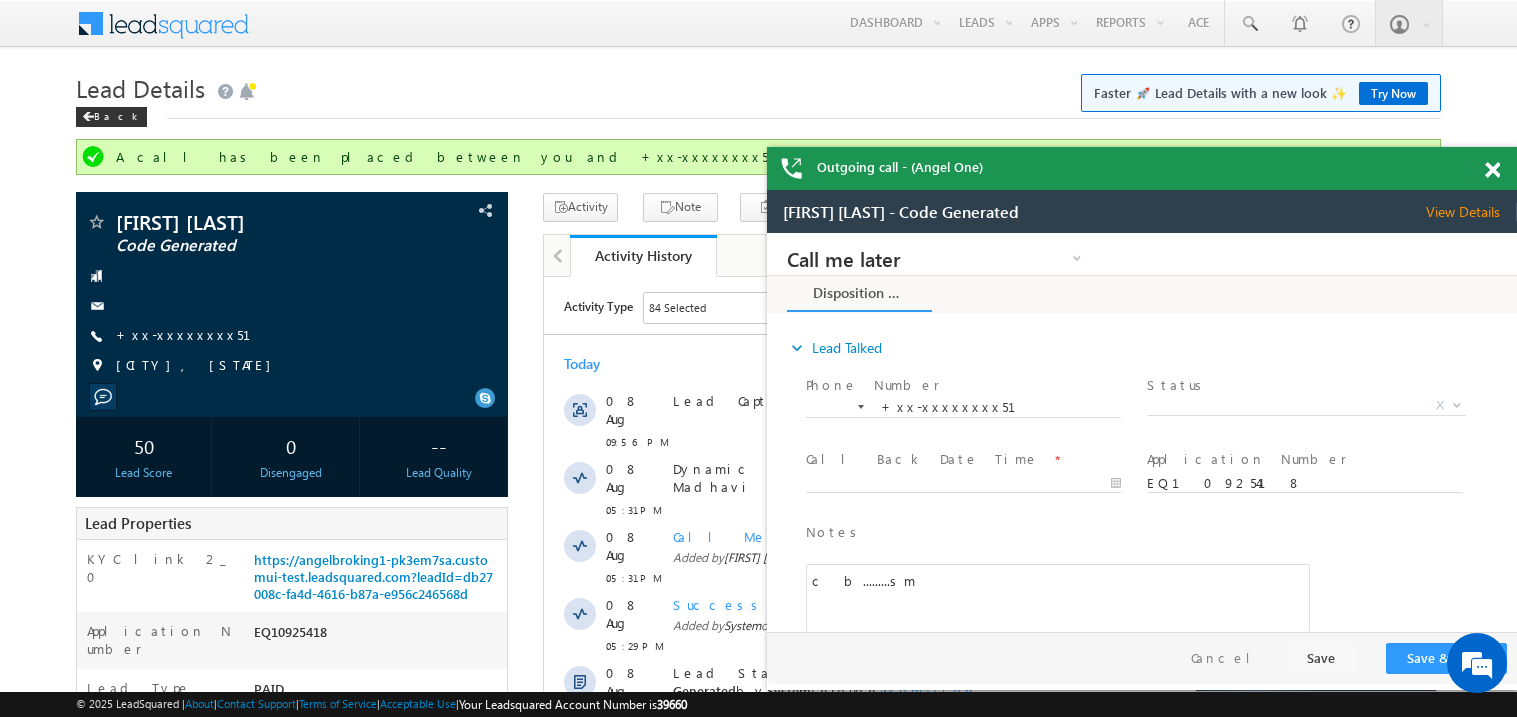 scroll, scrollTop: 0, scrollLeft: 0, axis: both 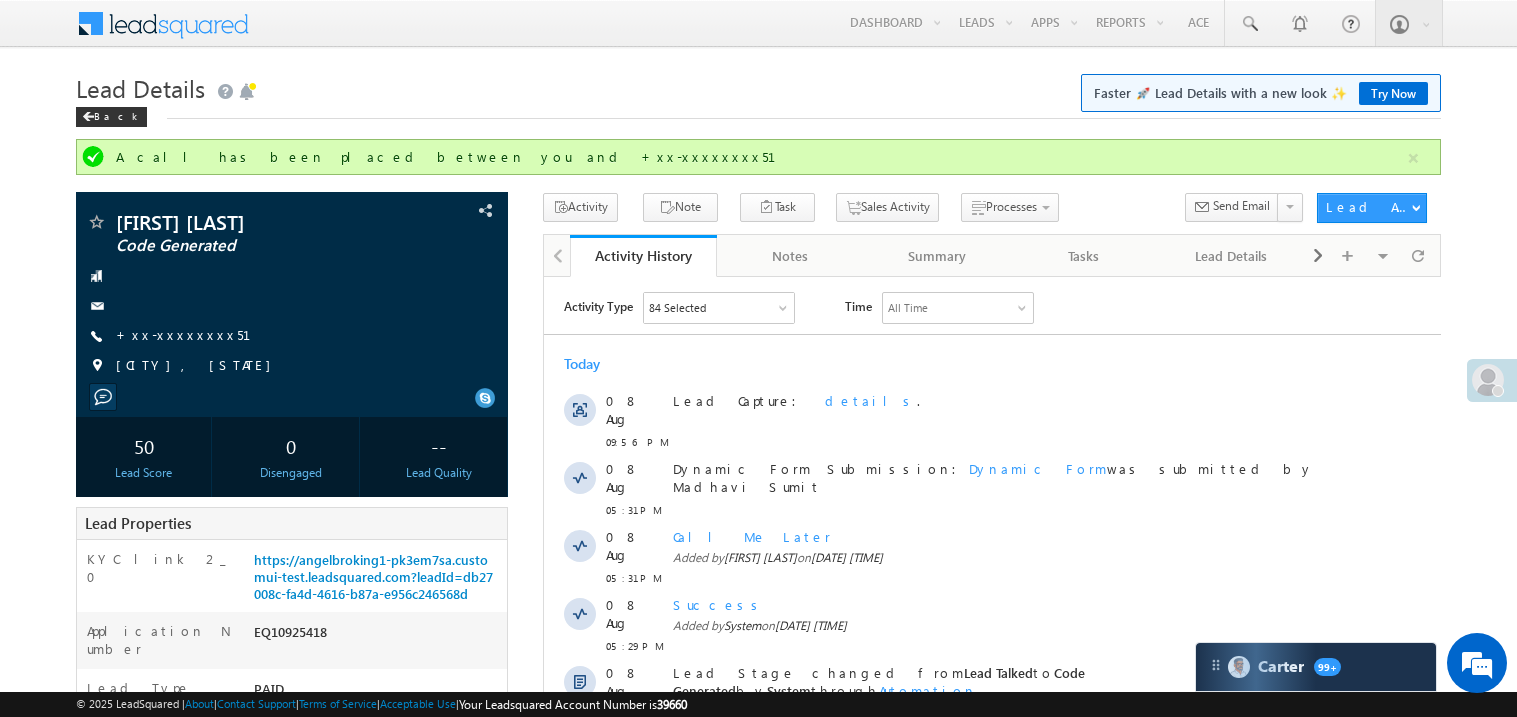 click on "Lead Details Faster 🚀 Lead Details with a new look ✨ Try Now" at bounding box center (758, 86) 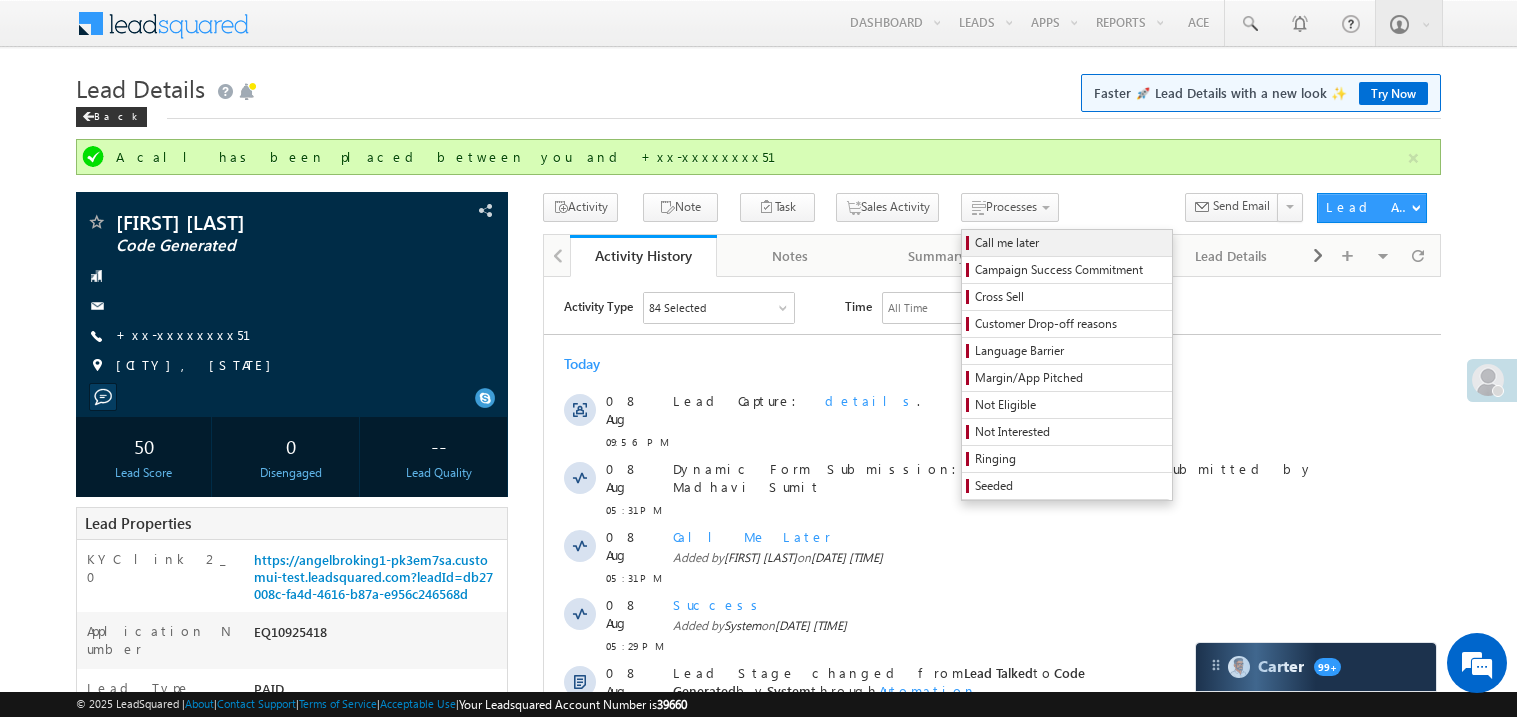 click on "Call me later" at bounding box center [1070, 243] 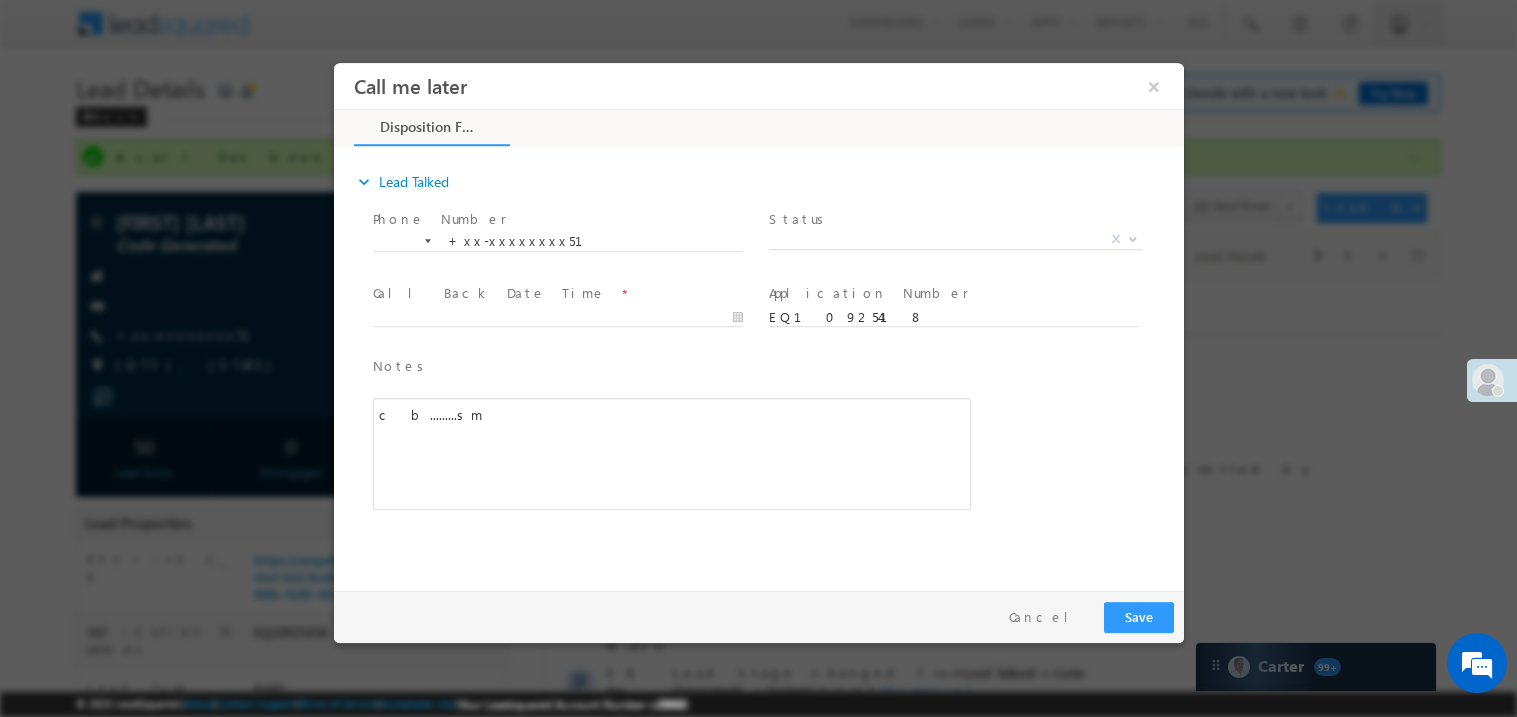 scroll, scrollTop: 0, scrollLeft: 0, axis: both 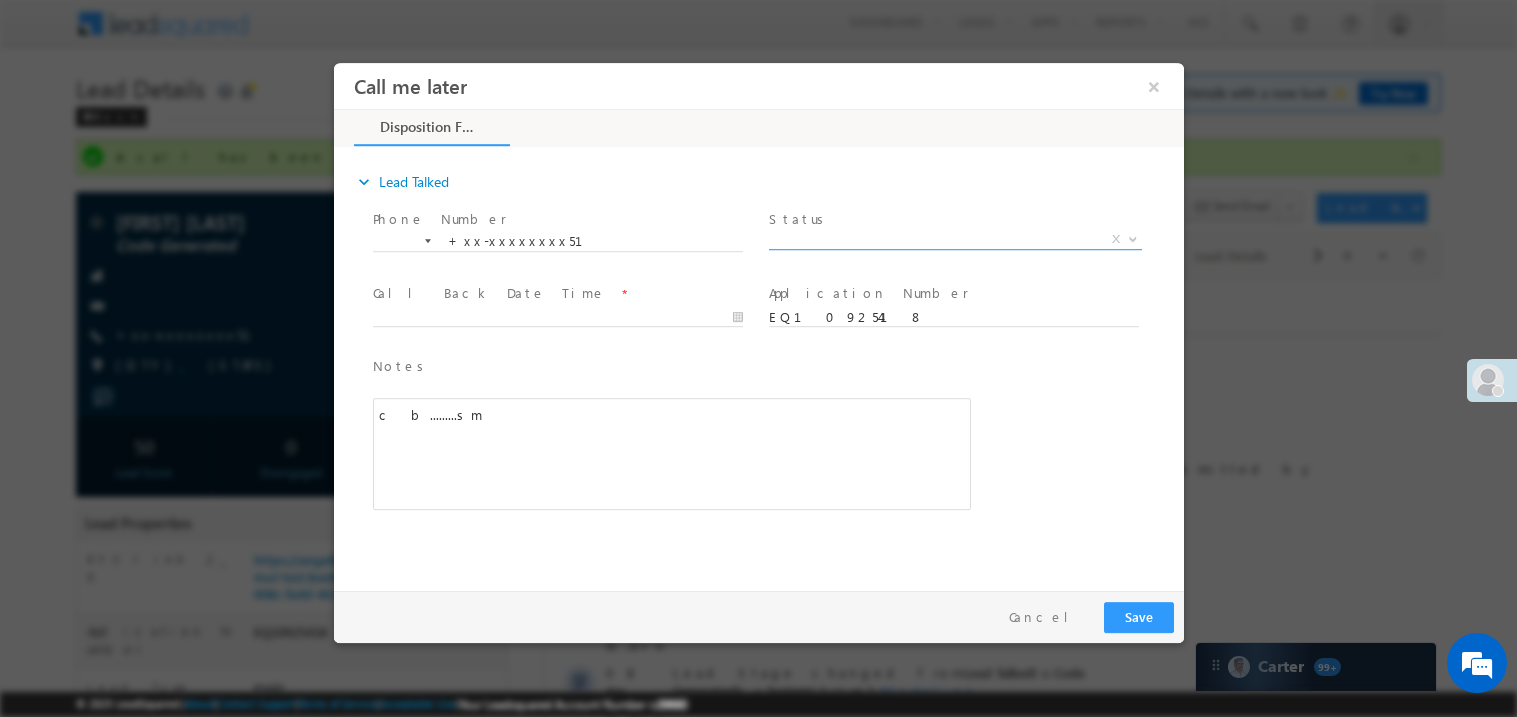 click on "X" at bounding box center (954, 239) 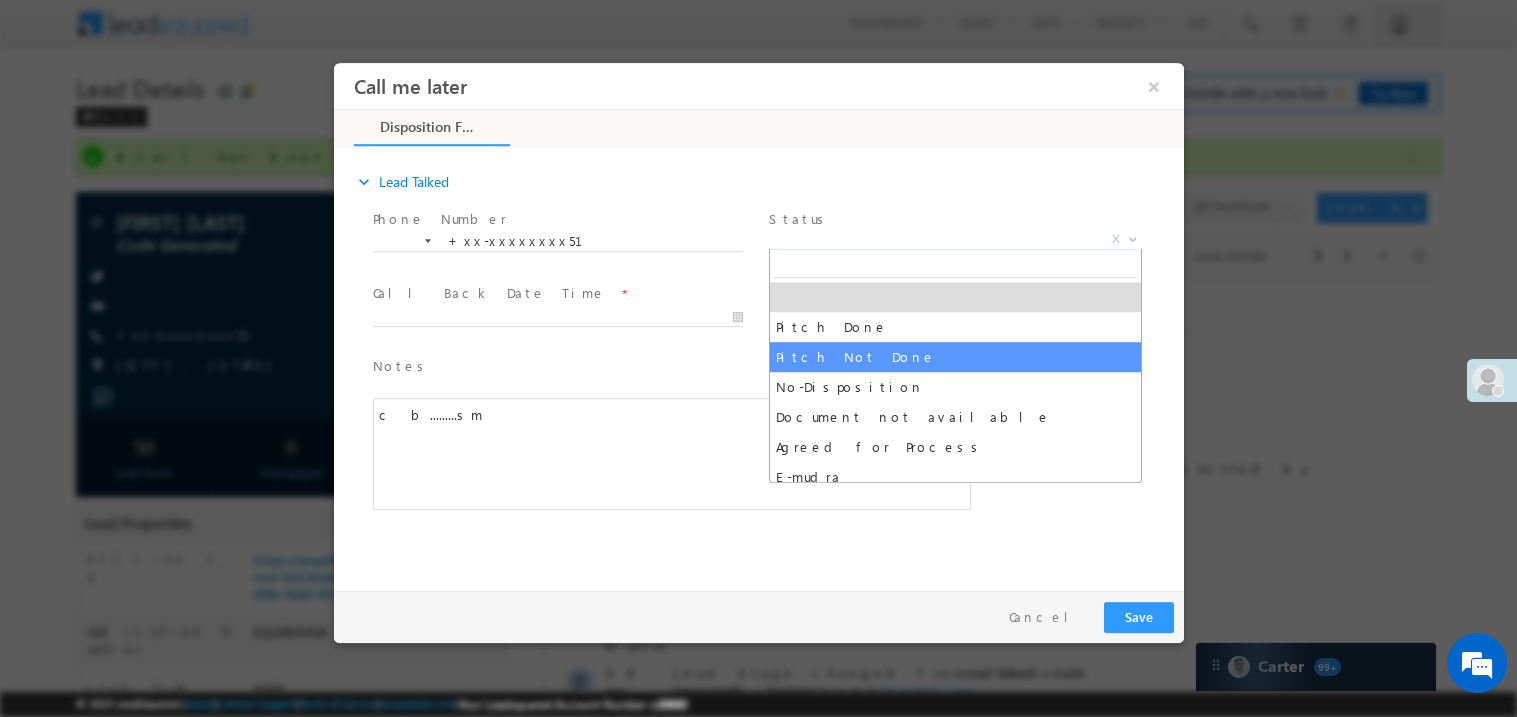 select on "Pitch Not Done" 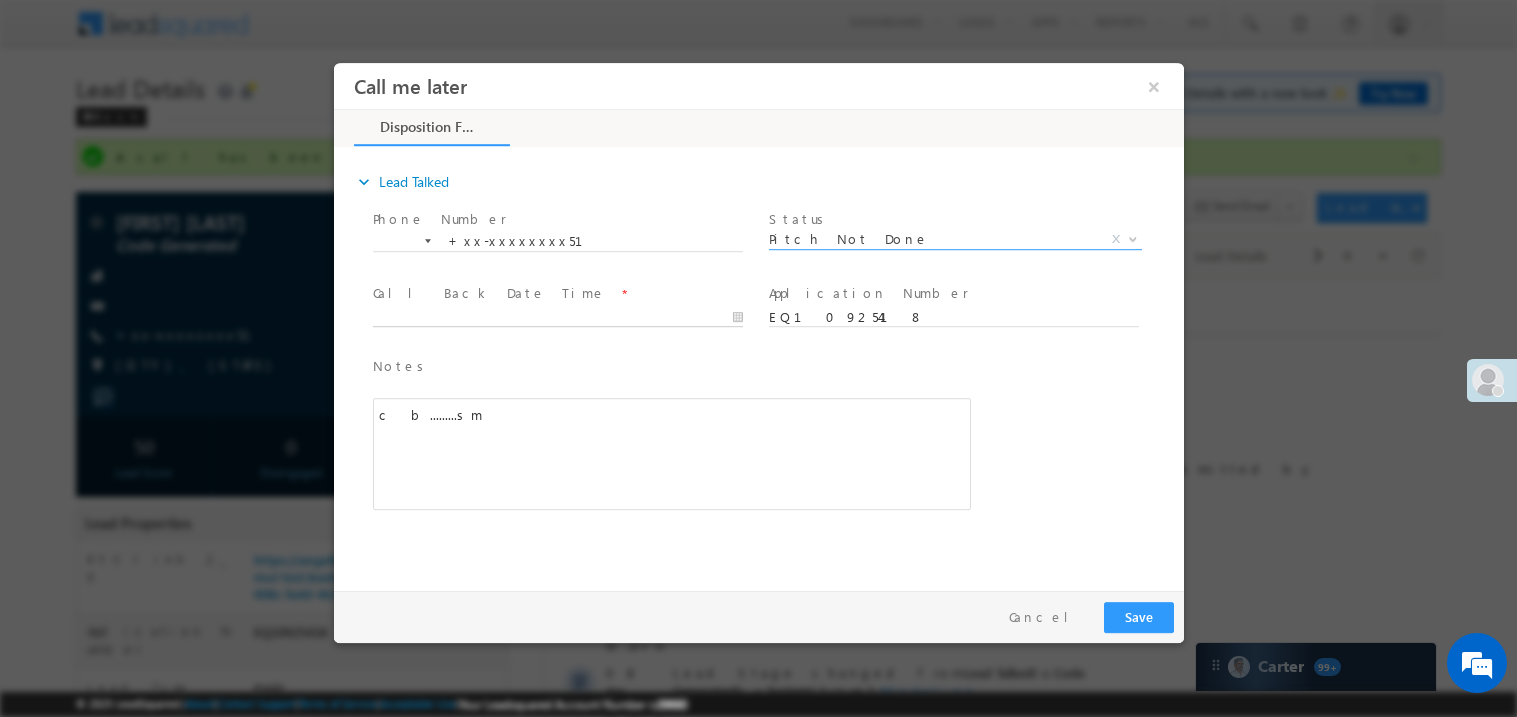 click on "Call me later
×" at bounding box center (758, 321) 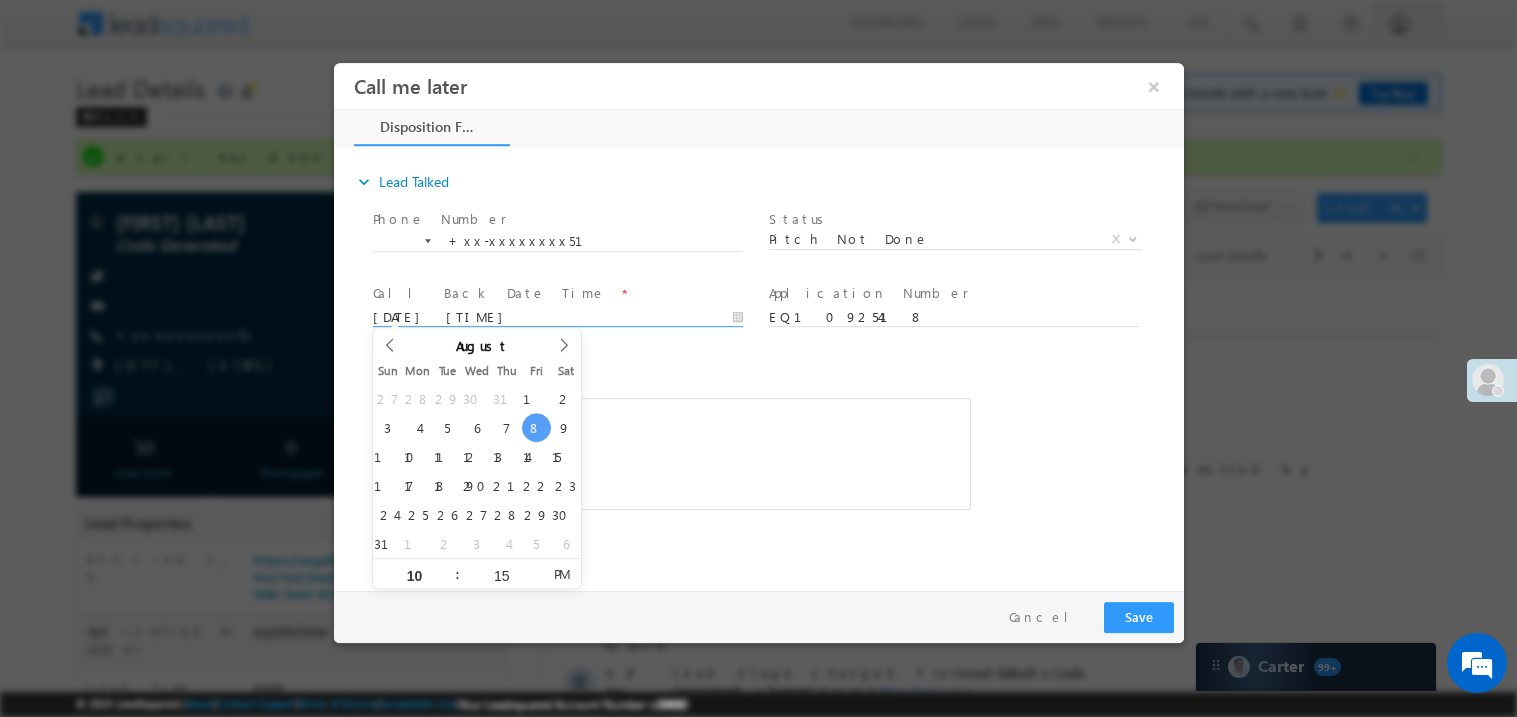 click on "c b.........sm" at bounding box center (671, 453) 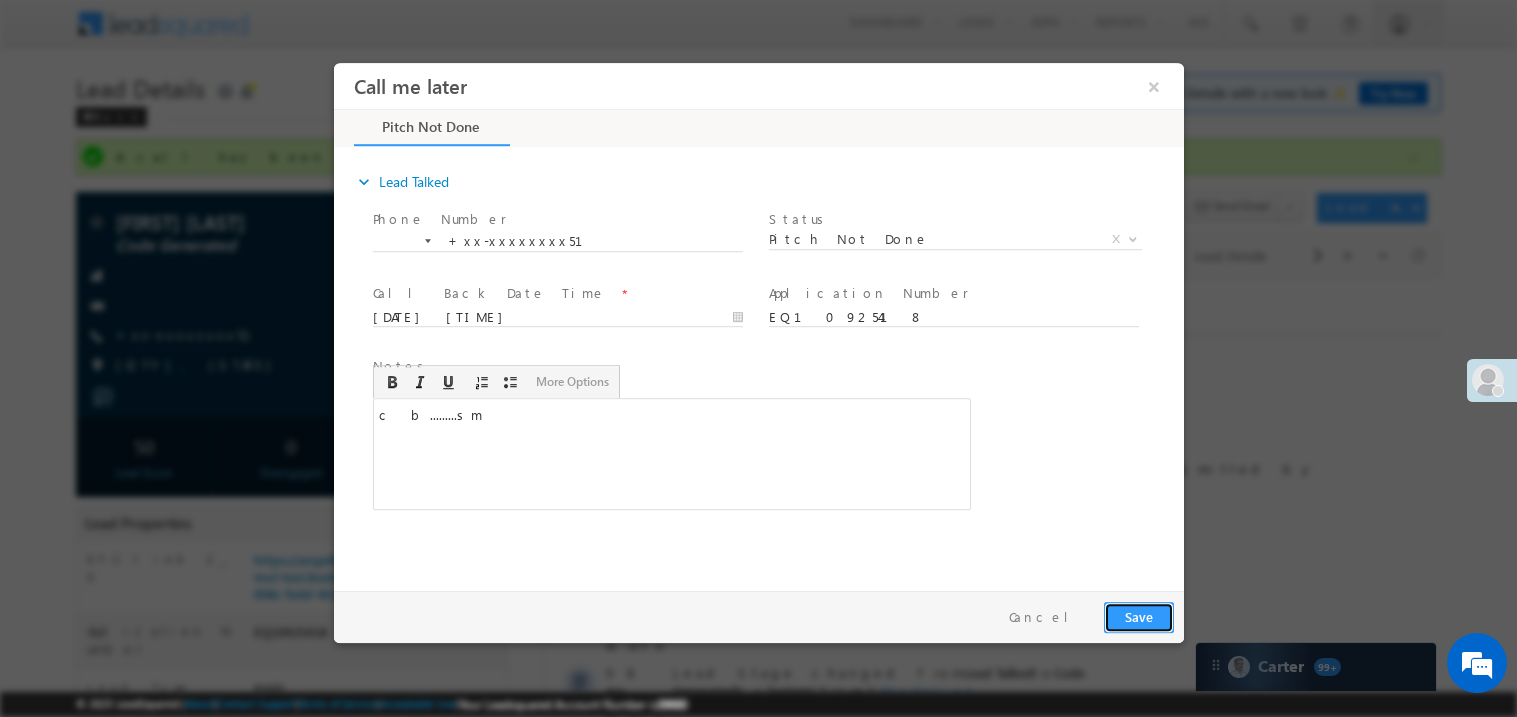 click on "Save" at bounding box center (1138, 616) 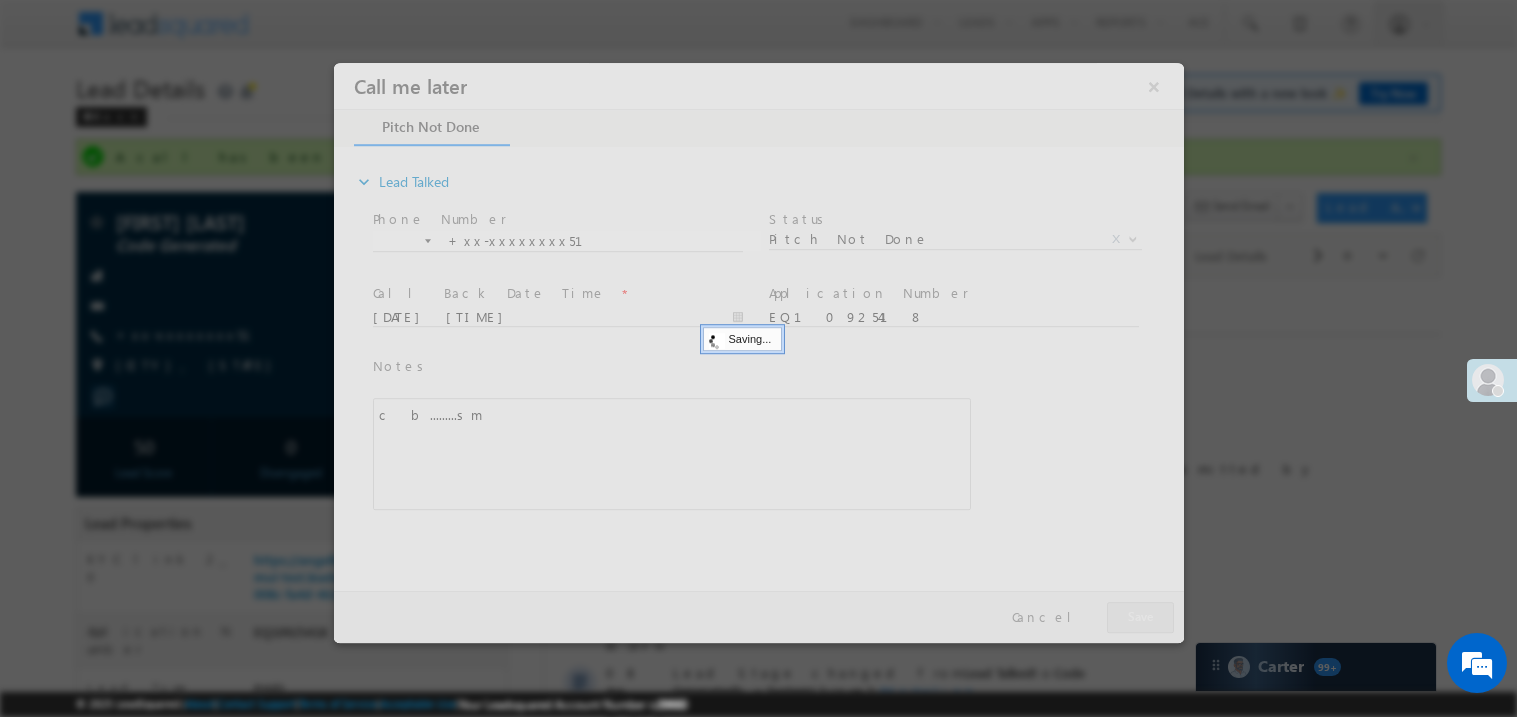 click at bounding box center (758, 352) 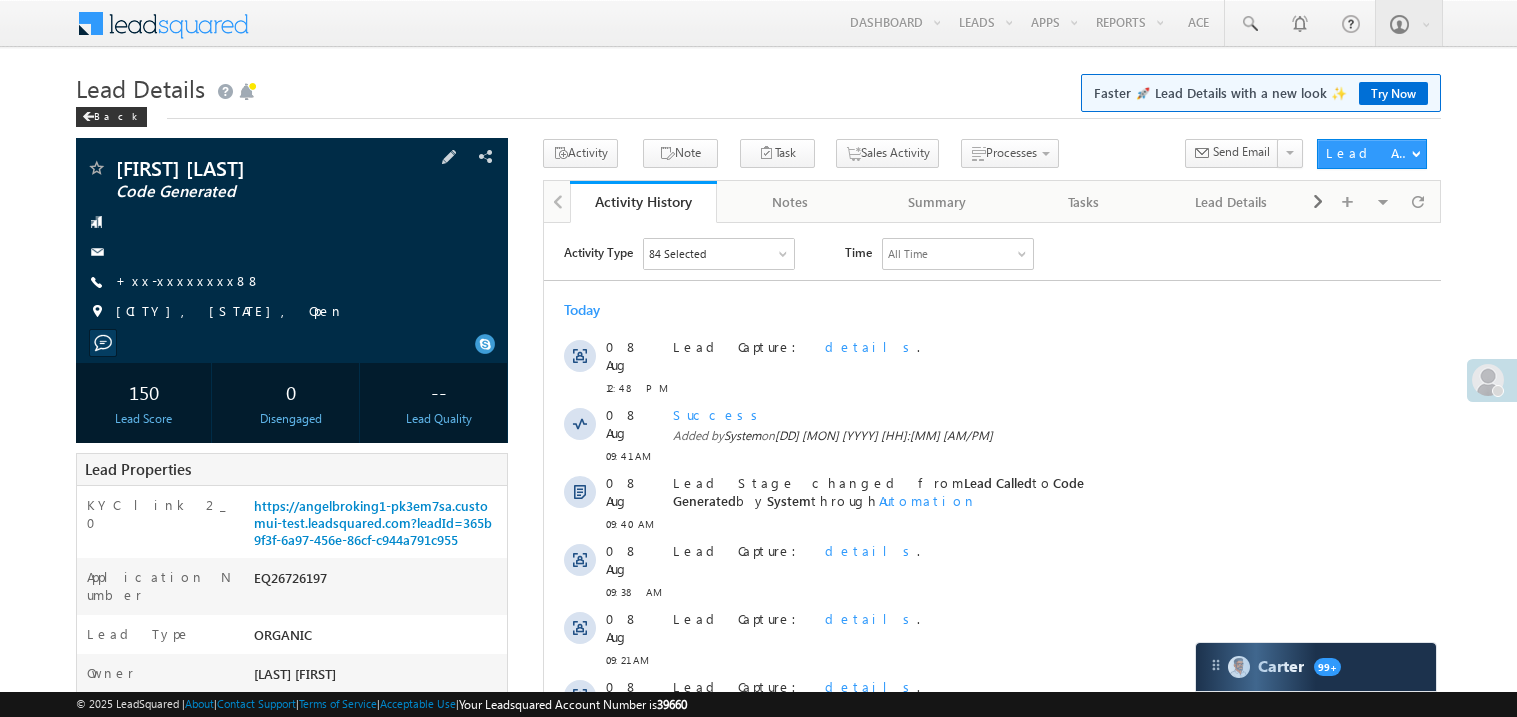 scroll, scrollTop: 0, scrollLeft: 0, axis: both 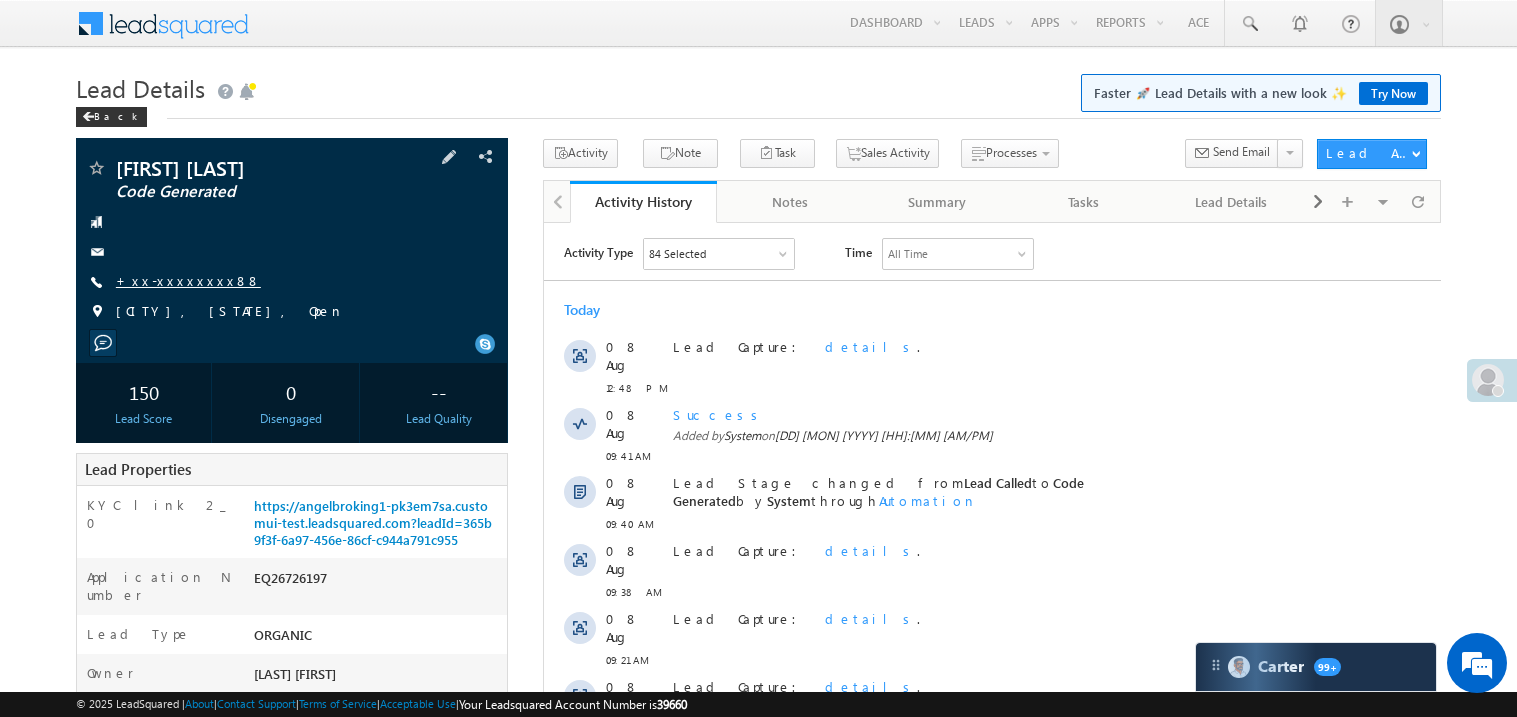 click on "+xx-xxxxxxxx88" at bounding box center (188, 280) 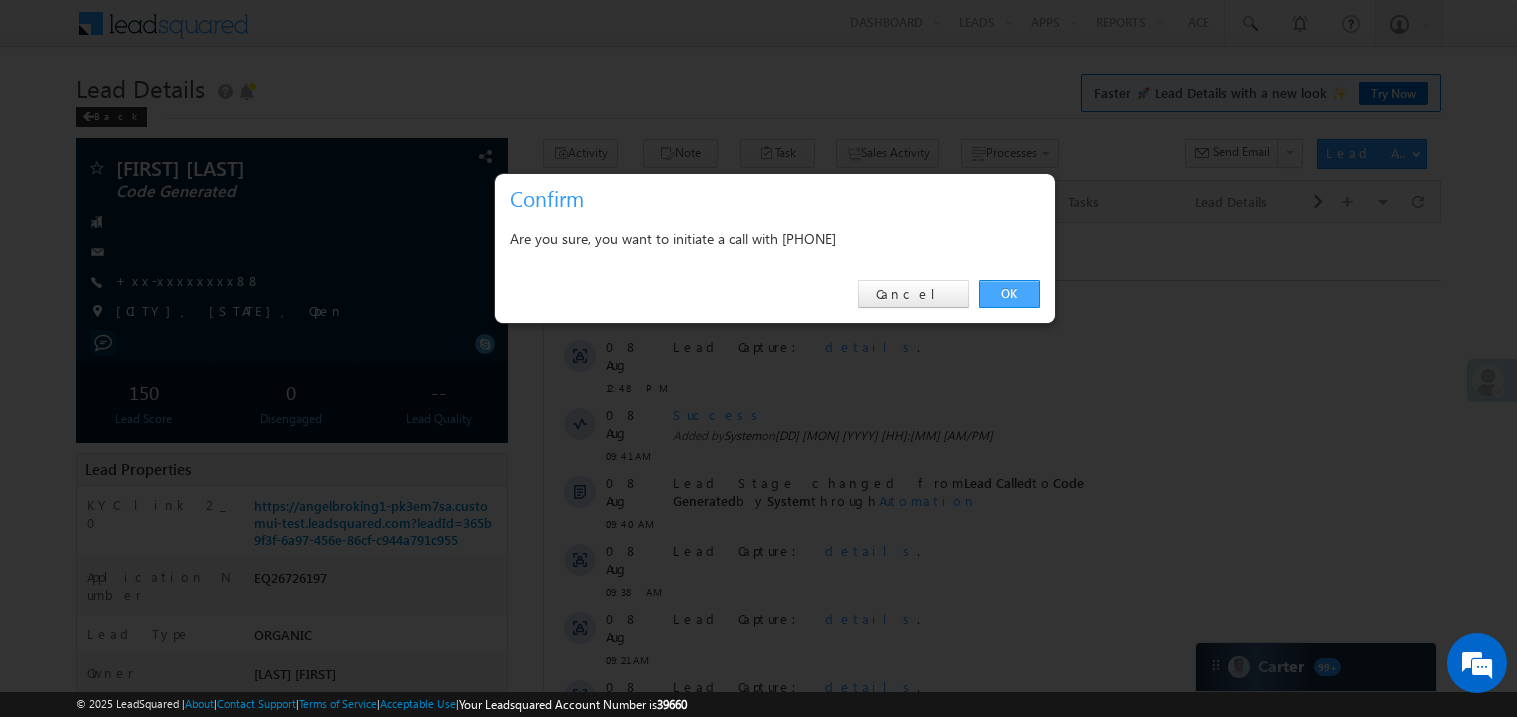 click on "OK" at bounding box center [1009, 294] 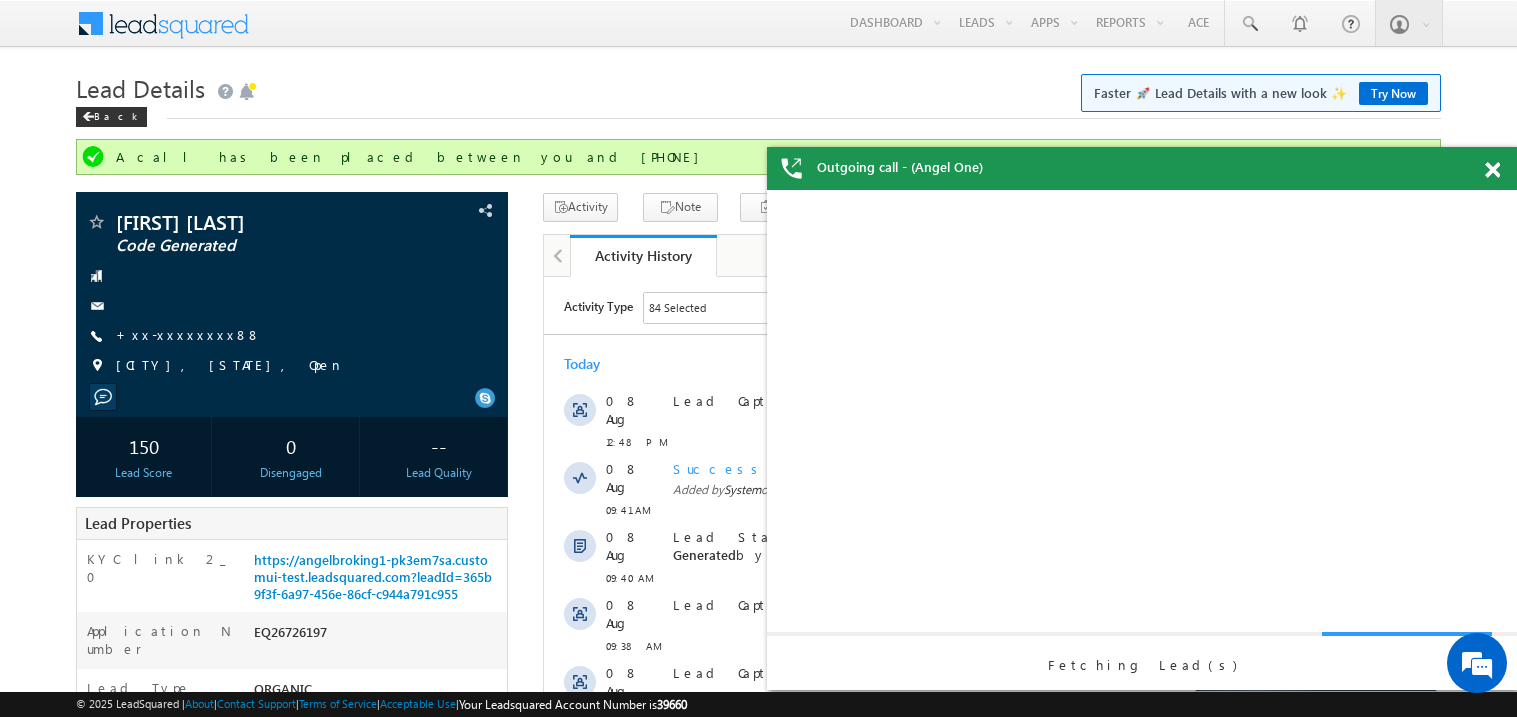 scroll, scrollTop: 0, scrollLeft: 0, axis: both 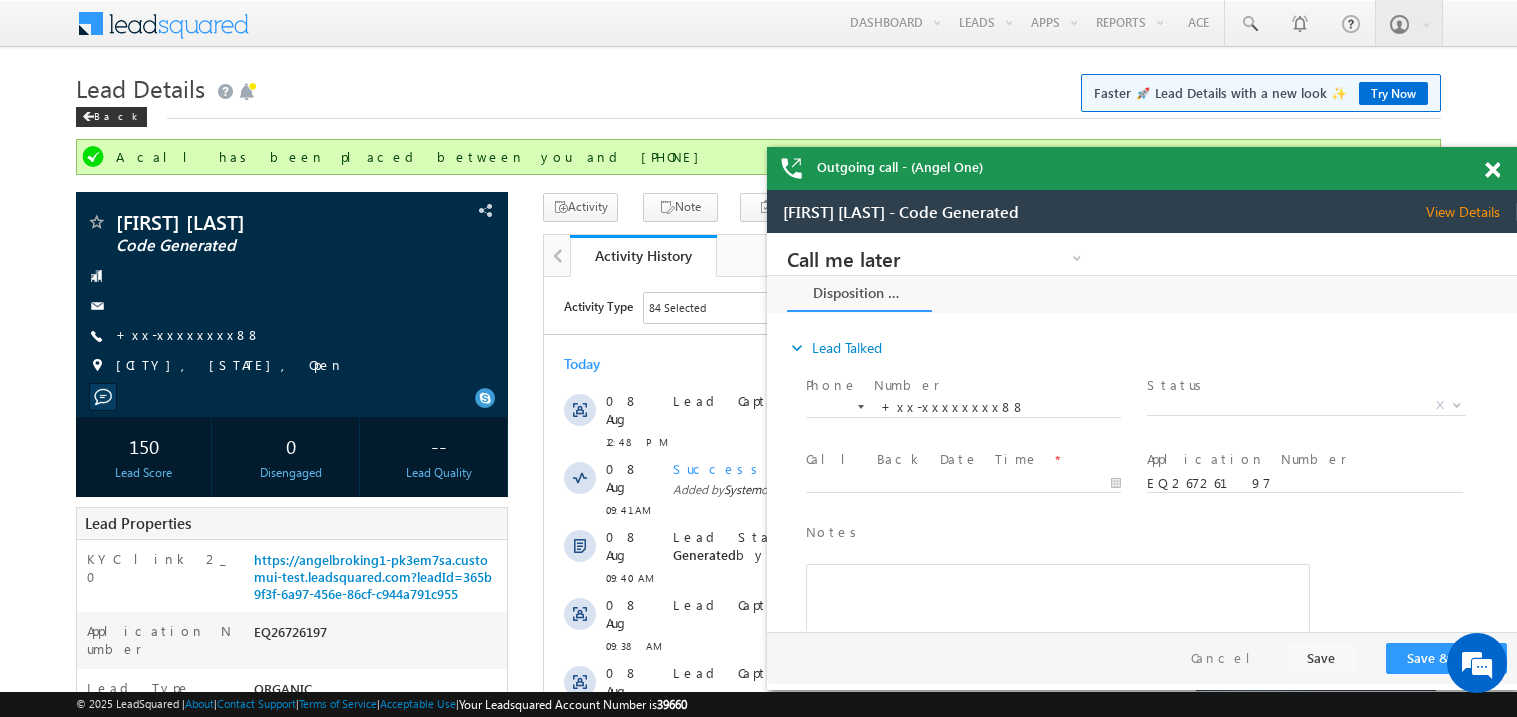 click at bounding box center [1492, 170] 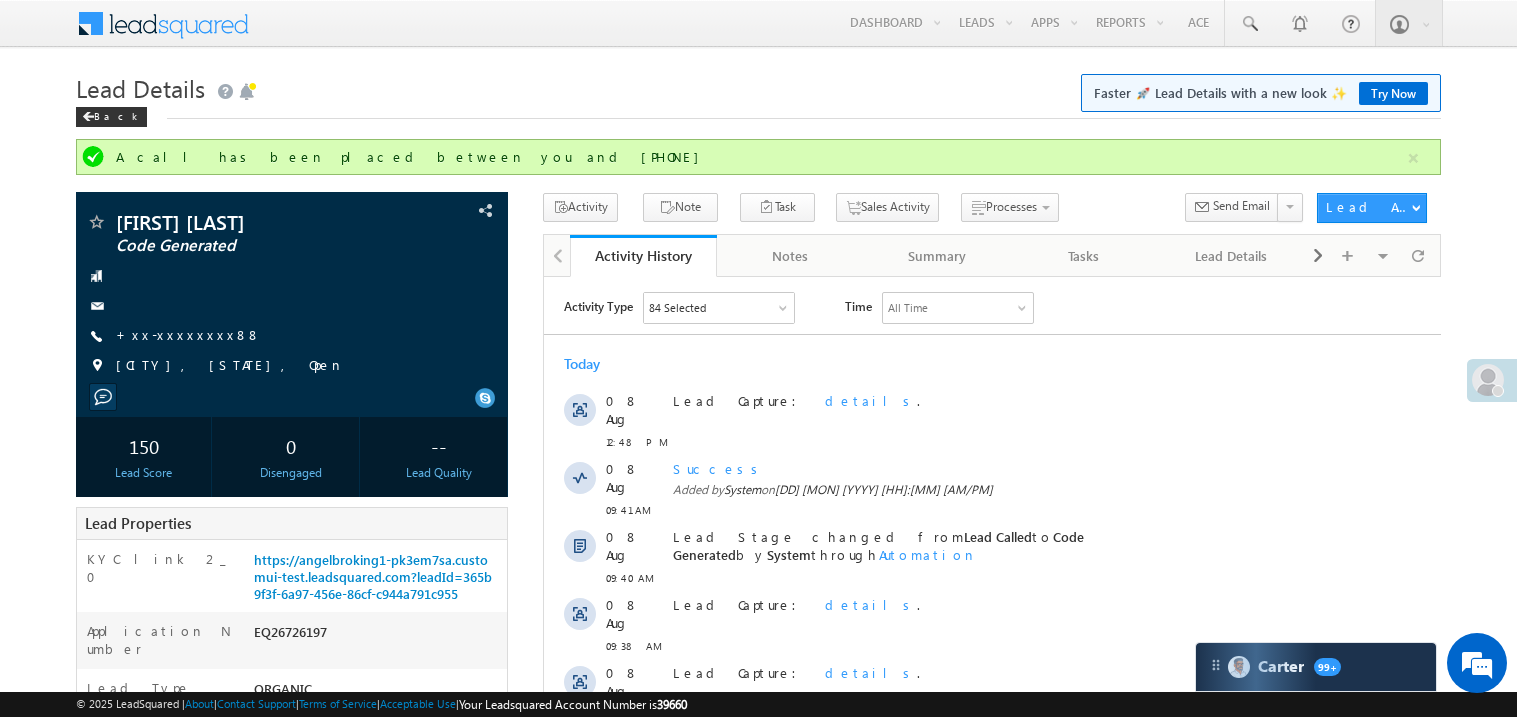 click on "Lead Details Faster 🚀 Lead Details with a new look ✨ Try Now" at bounding box center [758, 86] 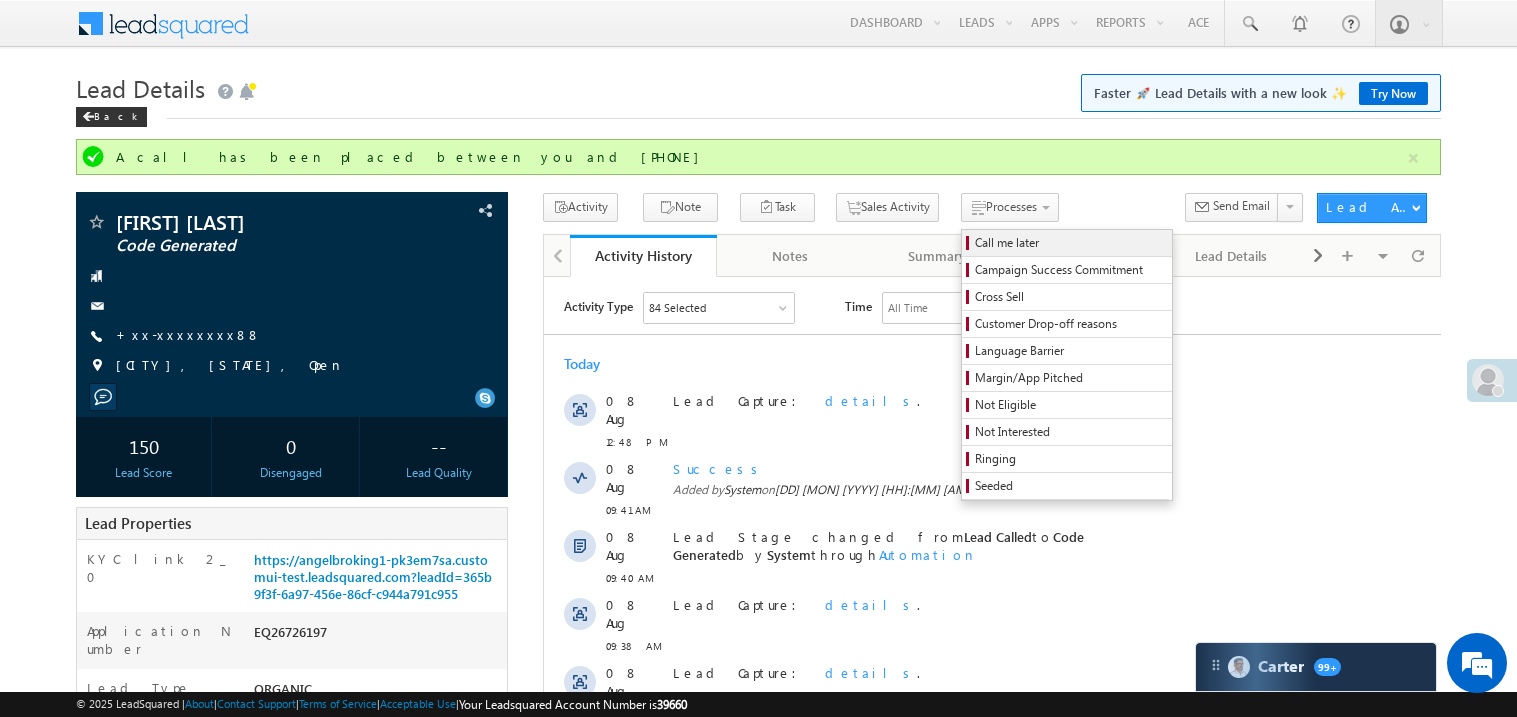 click on "Call me later" at bounding box center [1070, 243] 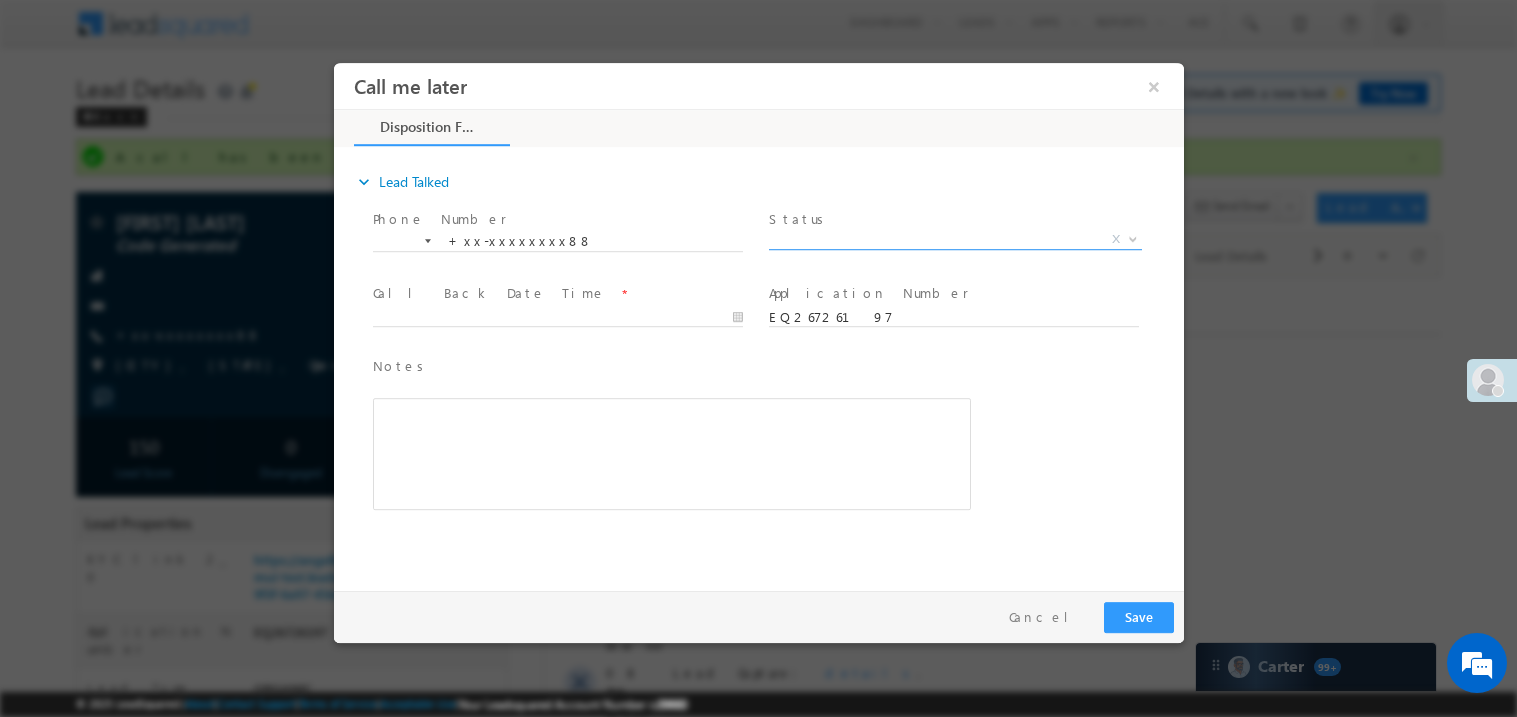 scroll, scrollTop: 0, scrollLeft: 0, axis: both 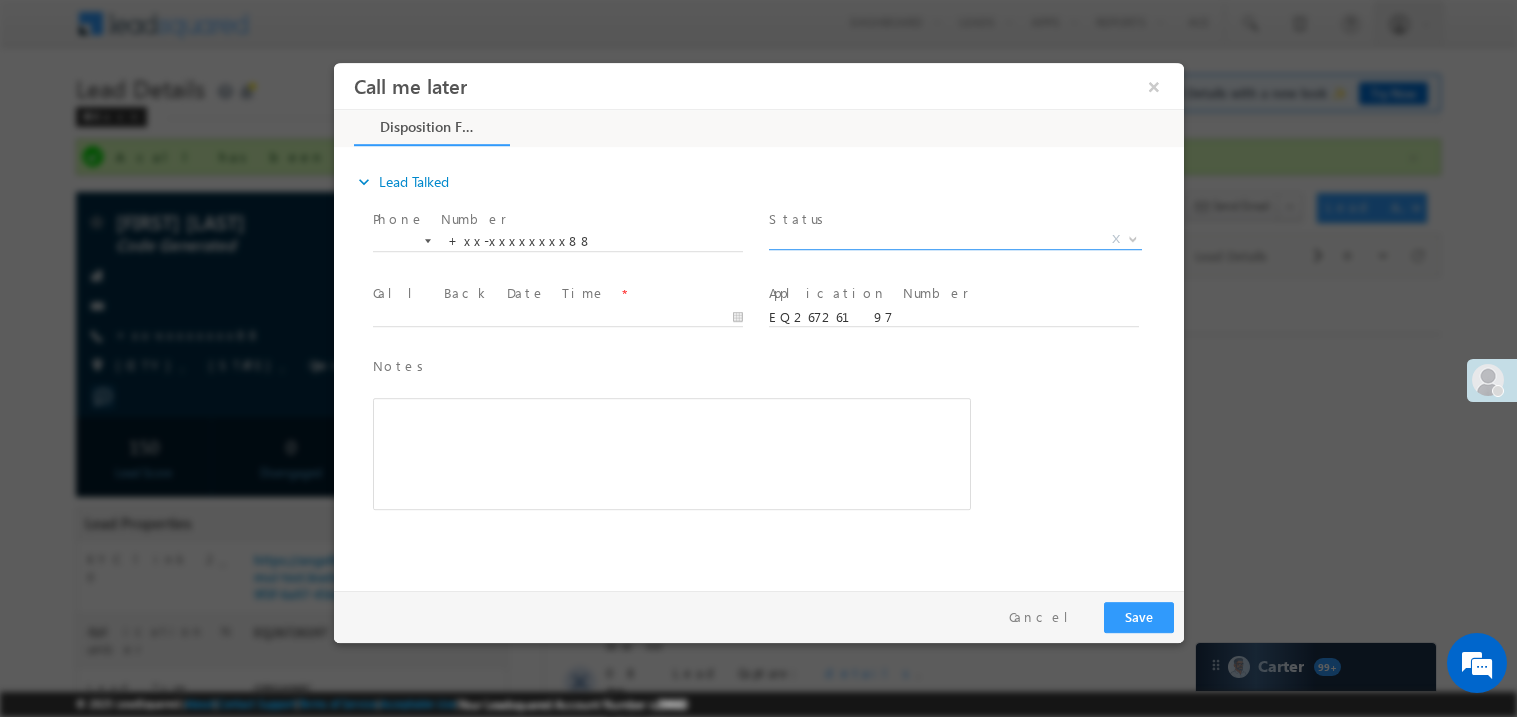 click on "X" at bounding box center (954, 239) 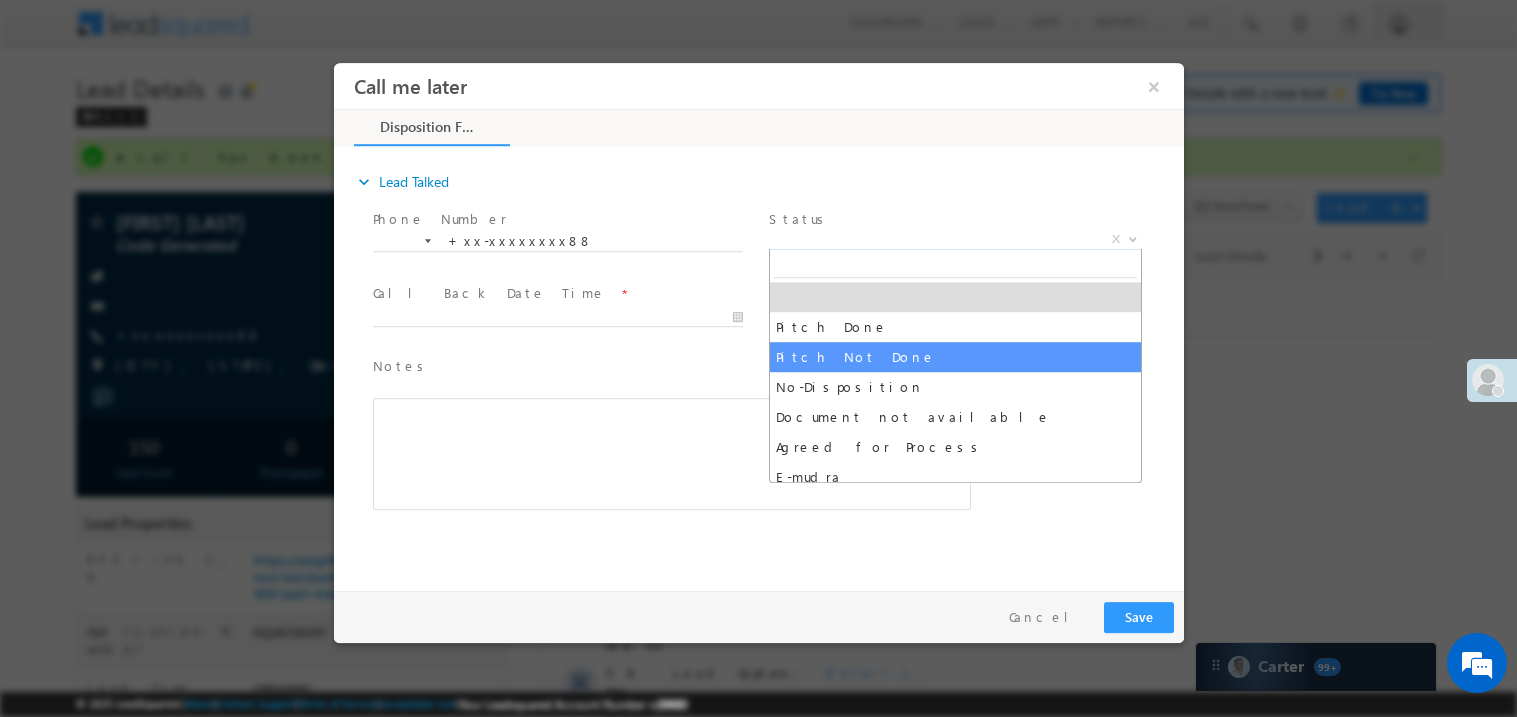 select on "Pitch Not Done" 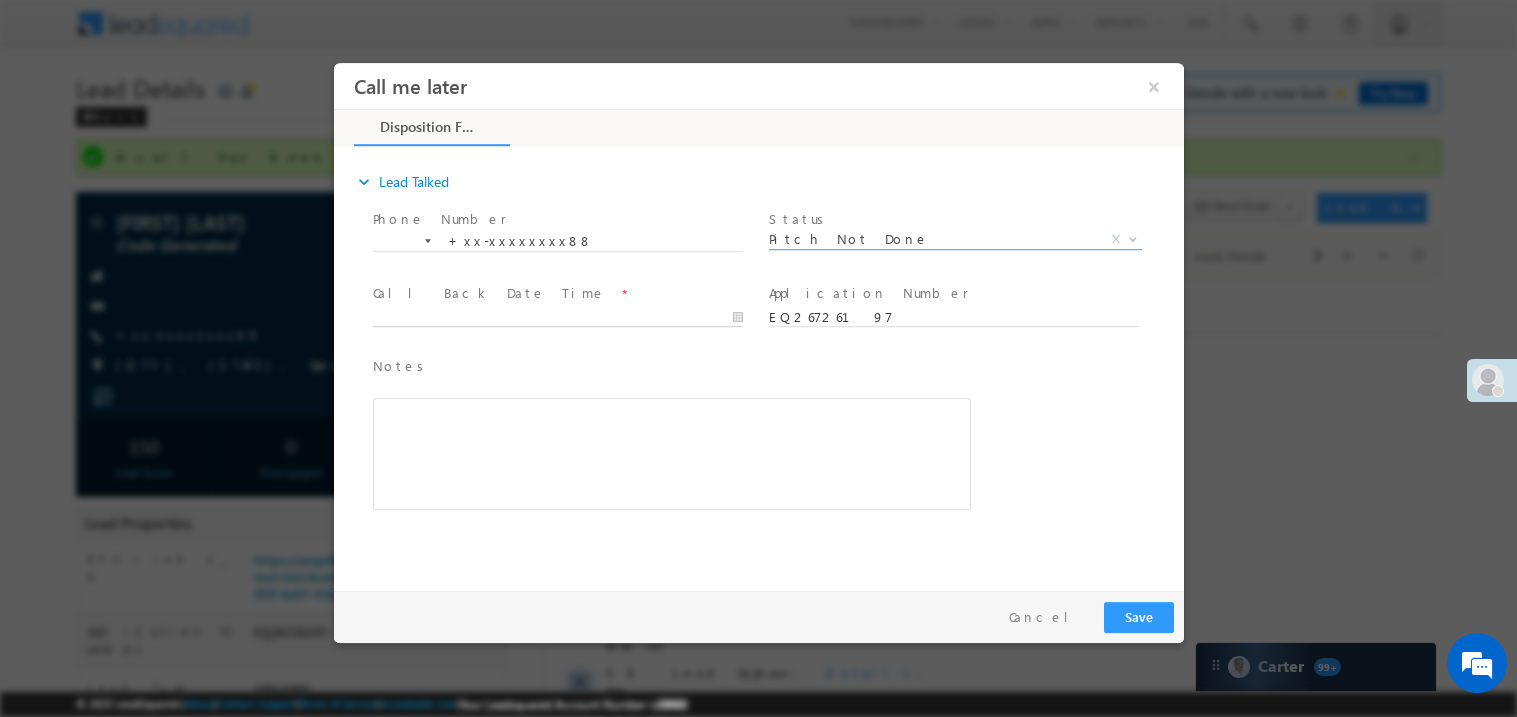 click on "Call me later
×" at bounding box center (758, 321) 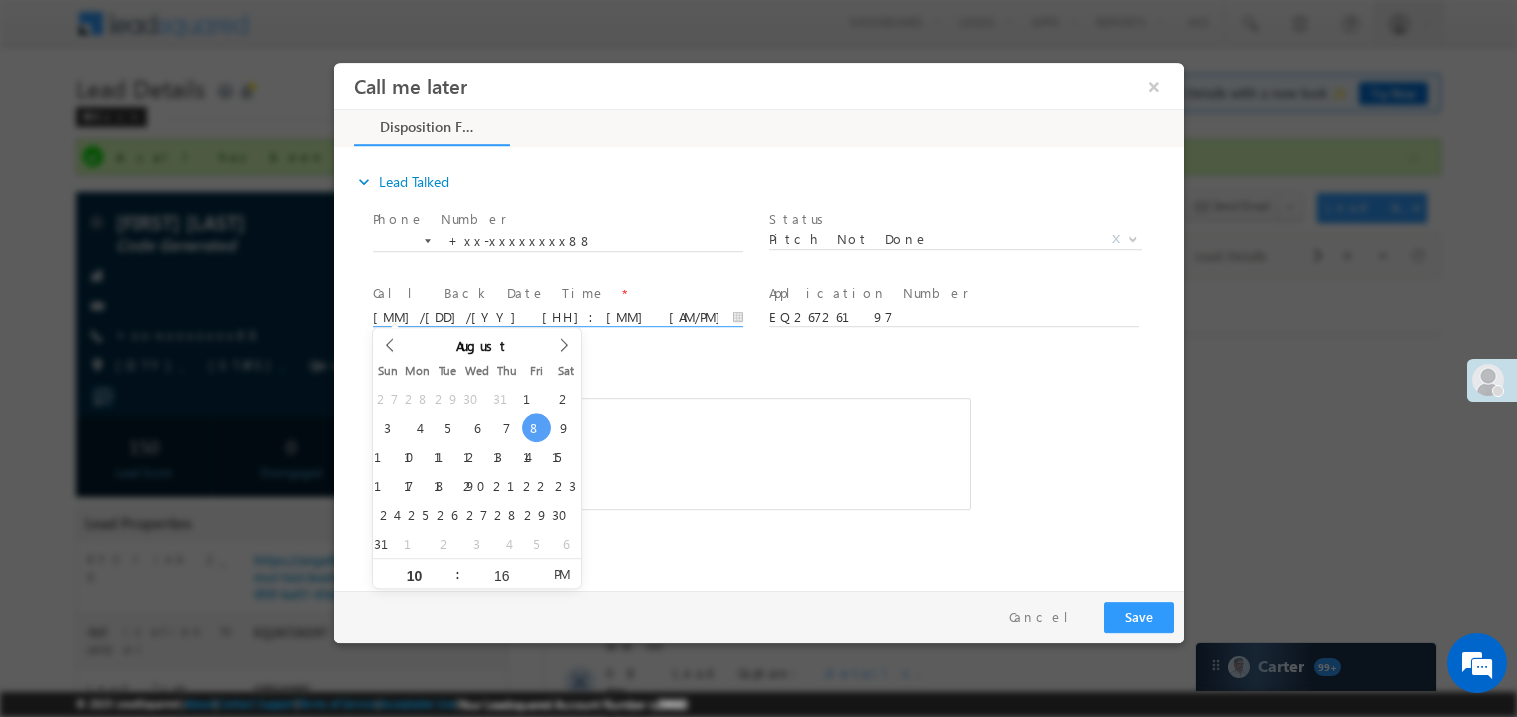 click at bounding box center [671, 453] 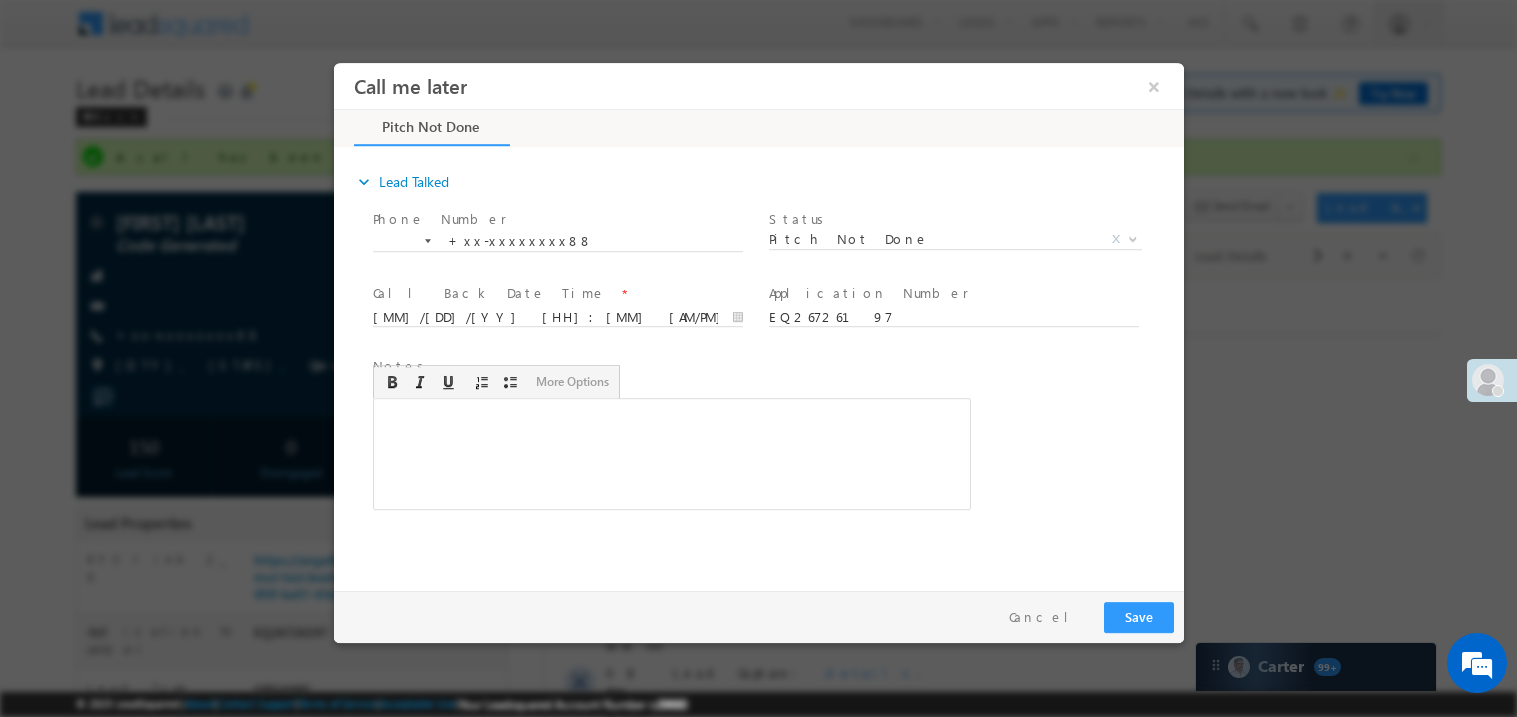 type 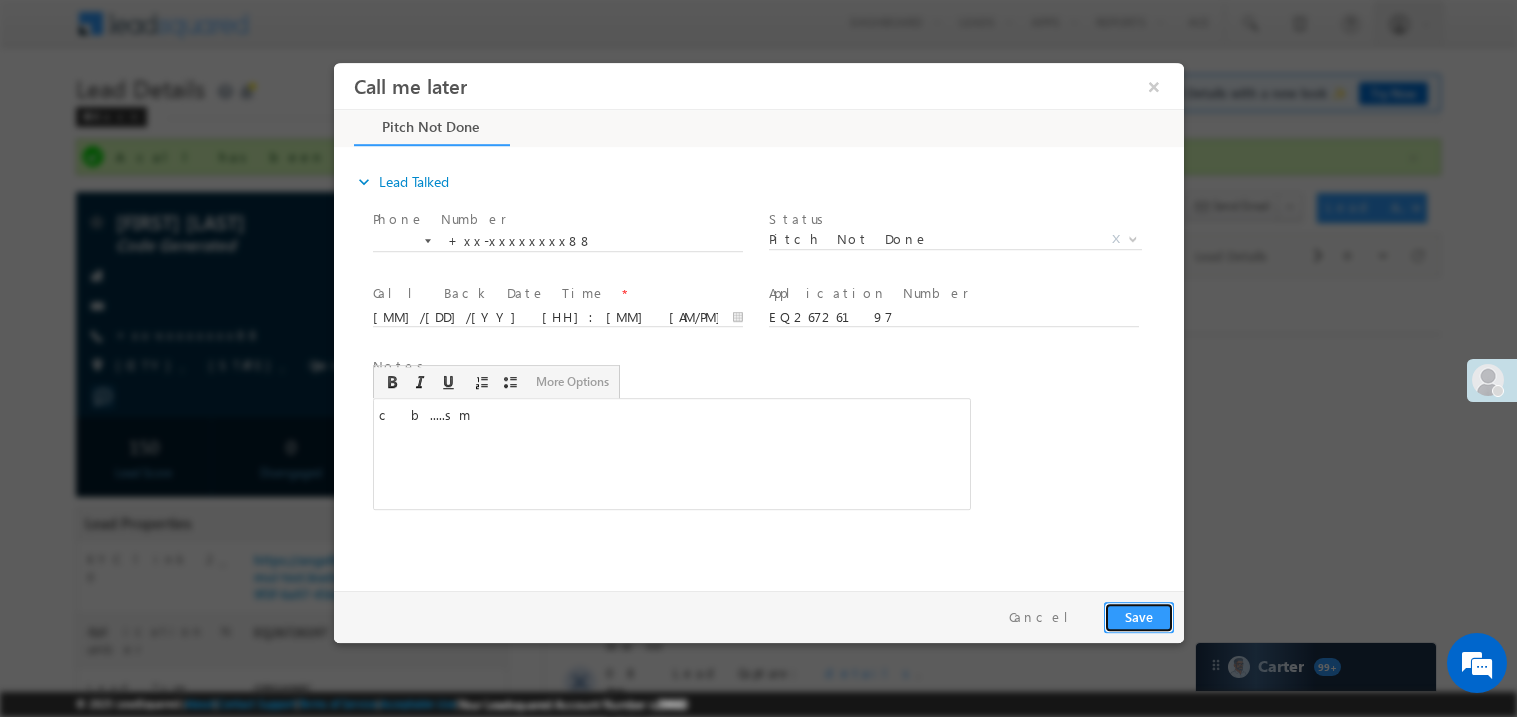 click on "Save" at bounding box center (1138, 616) 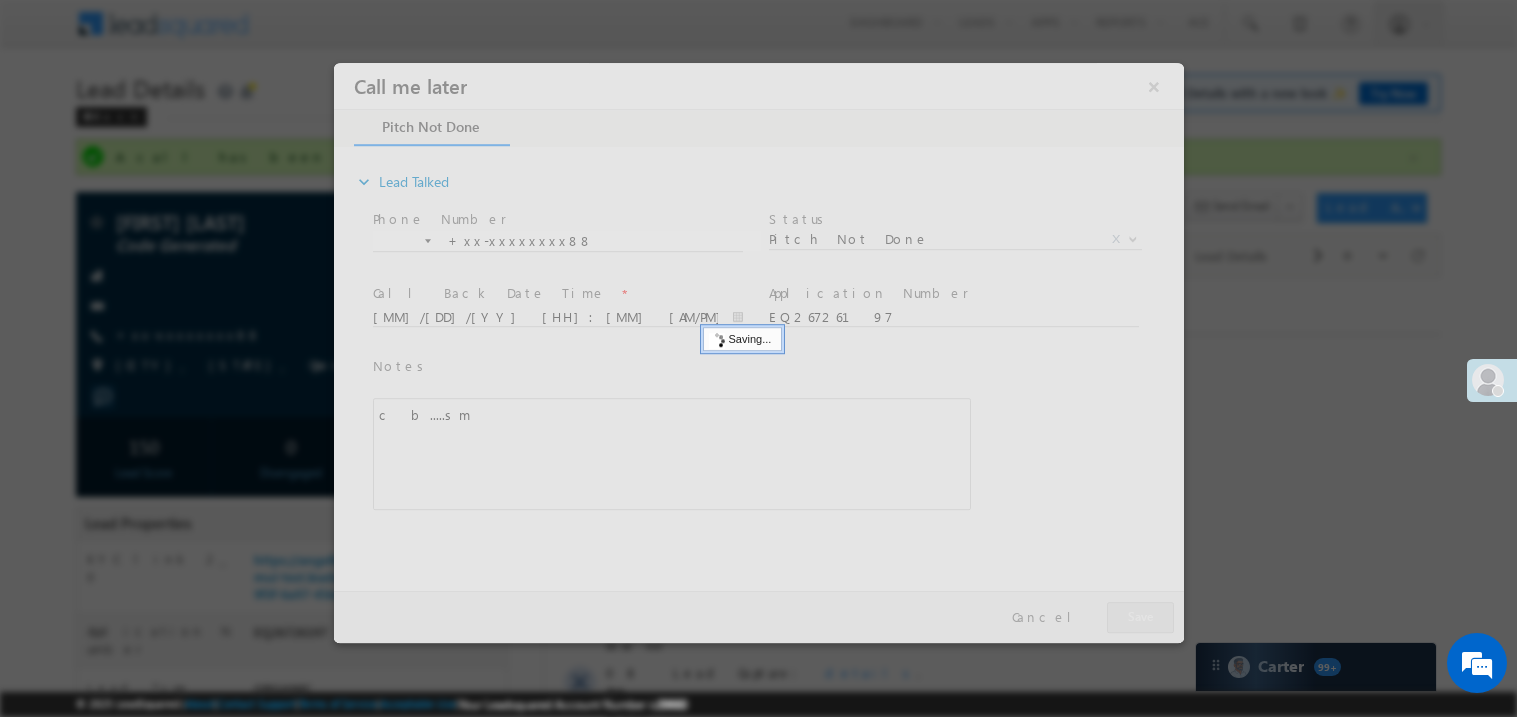 click at bounding box center (758, 352) 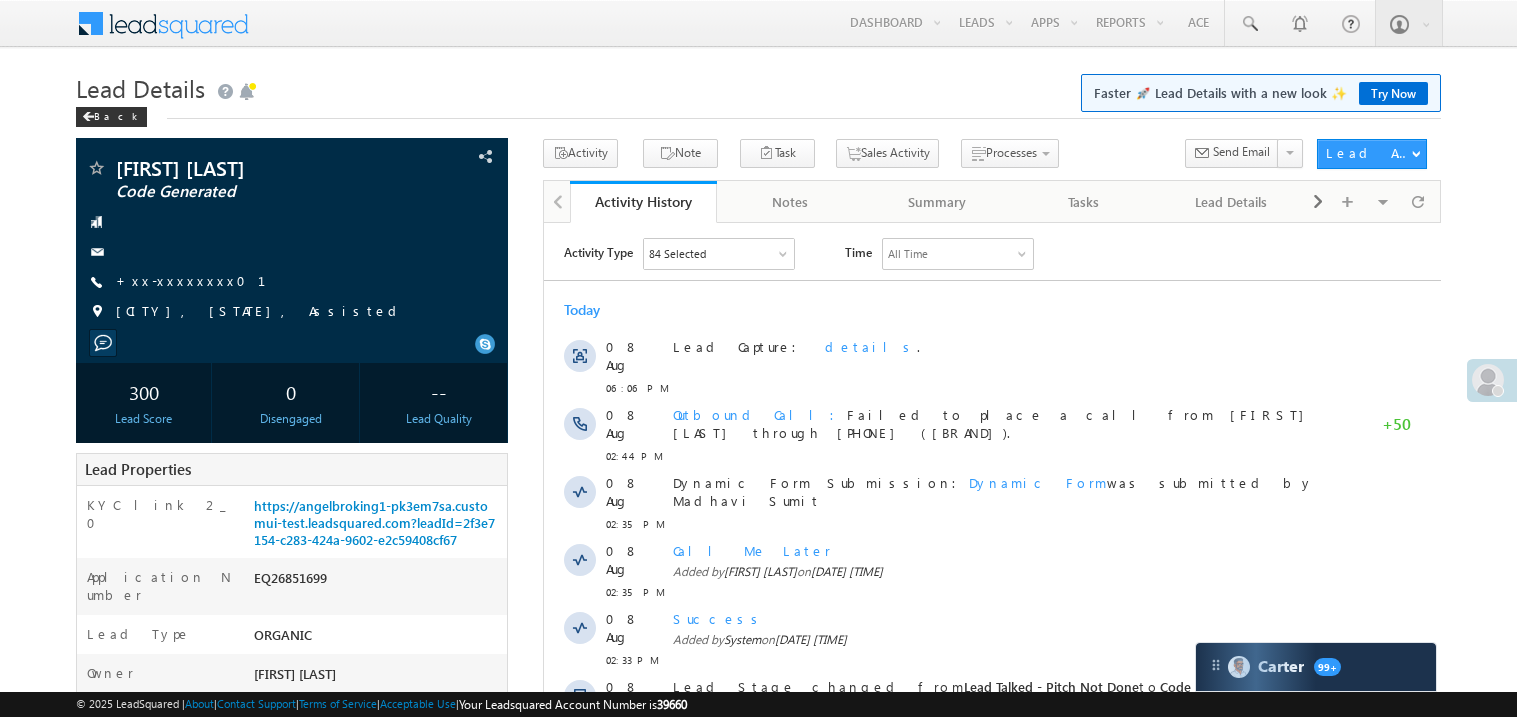 scroll, scrollTop: 0, scrollLeft: 0, axis: both 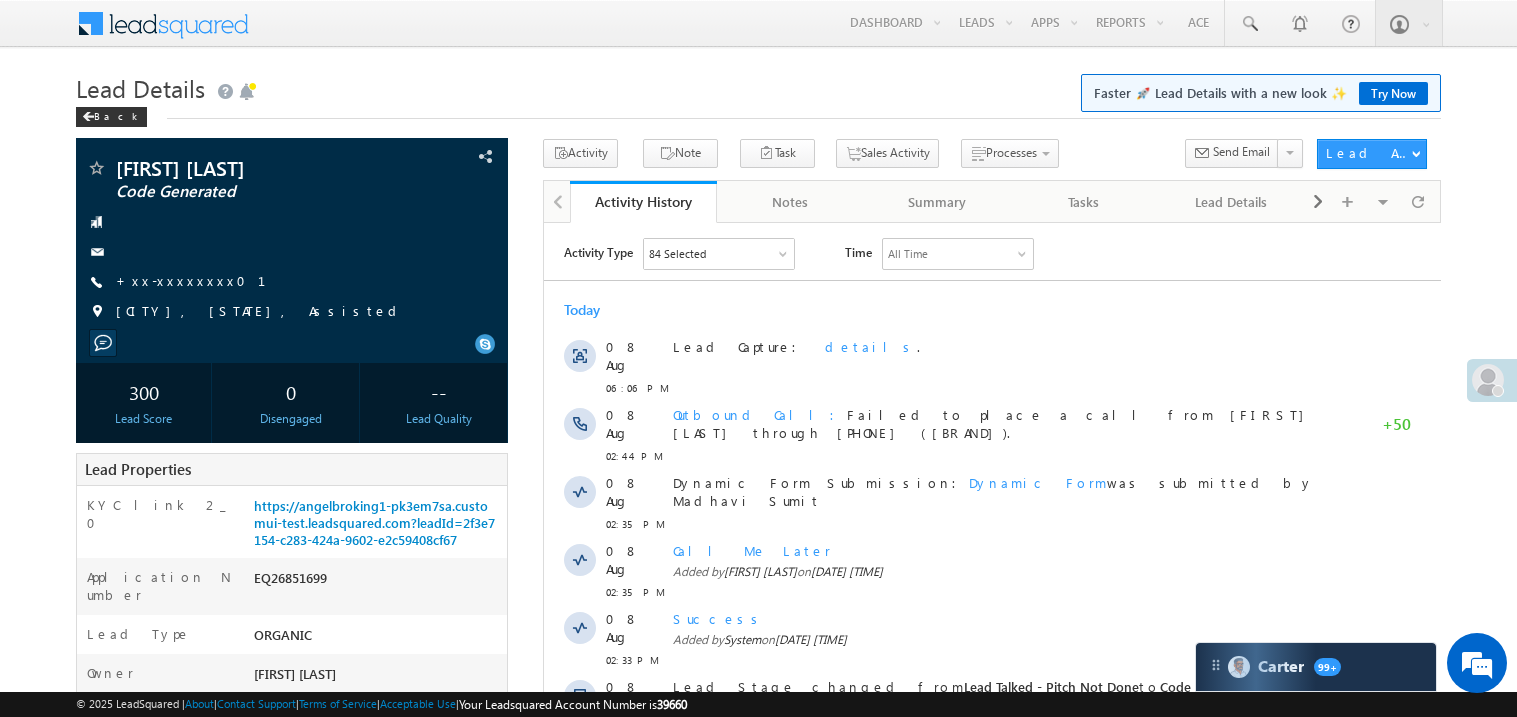 click on "+xx-xxxxxxxx01" at bounding box center [203, 280] 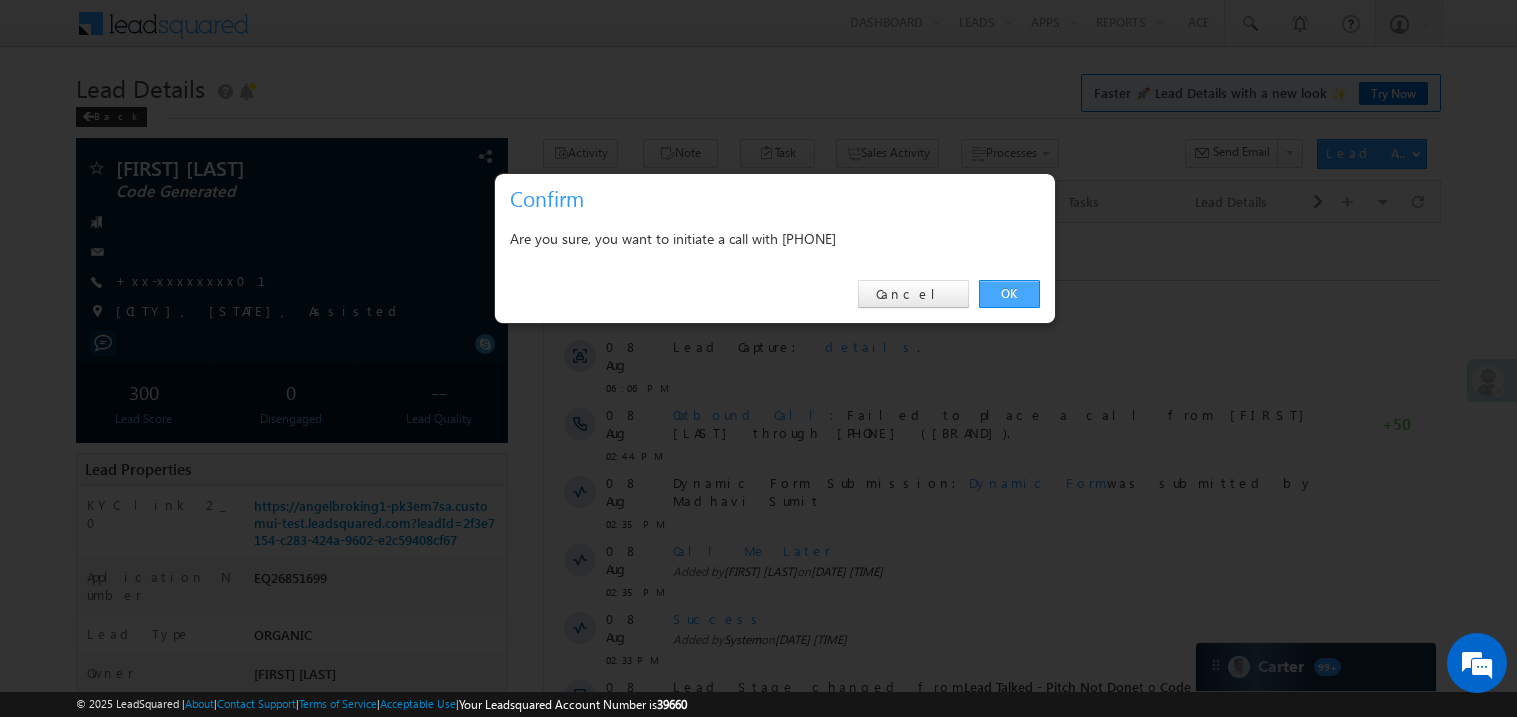 click on "OK" at bounding box center (1009, 294) 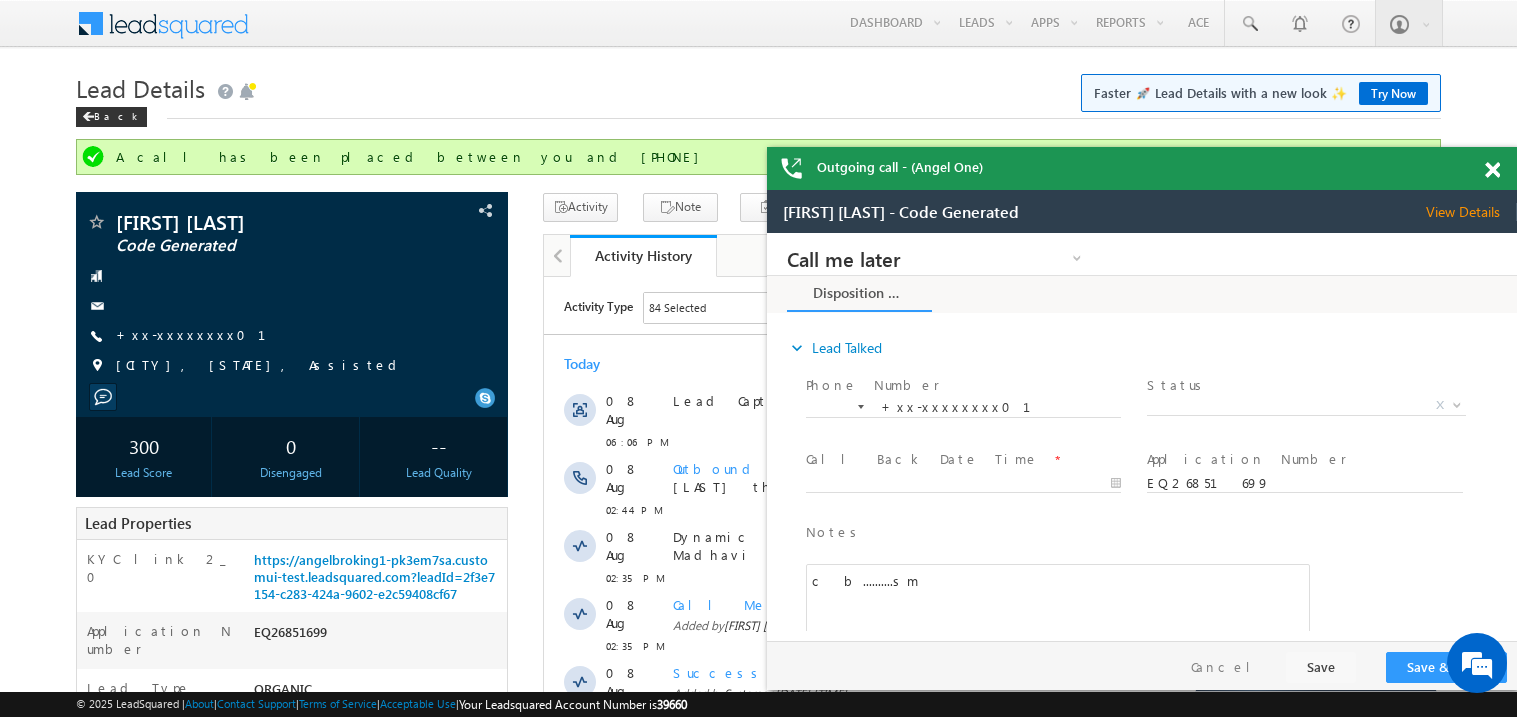 scroll, scrollTop: 0, scrollLeft: 0, axis: both 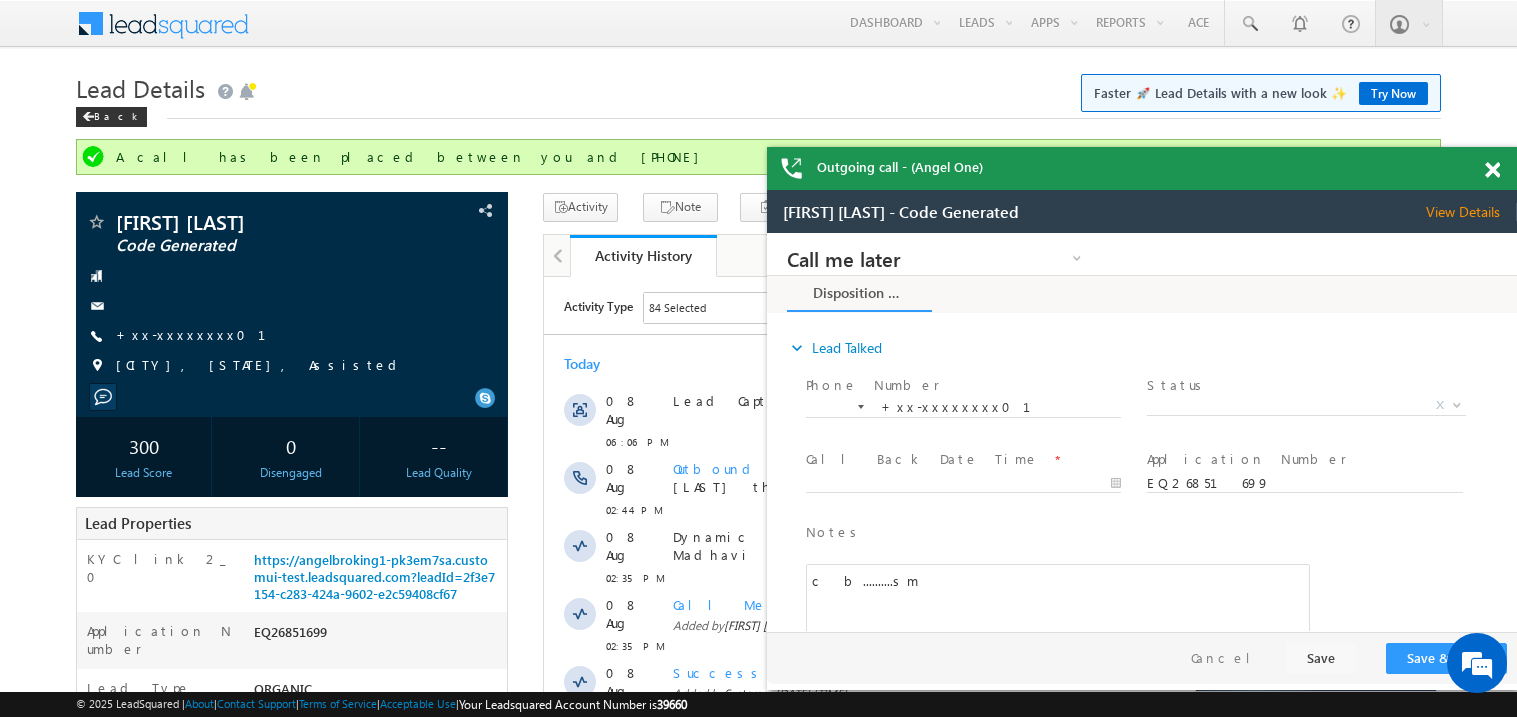 click at bounding box center (1492, 170) 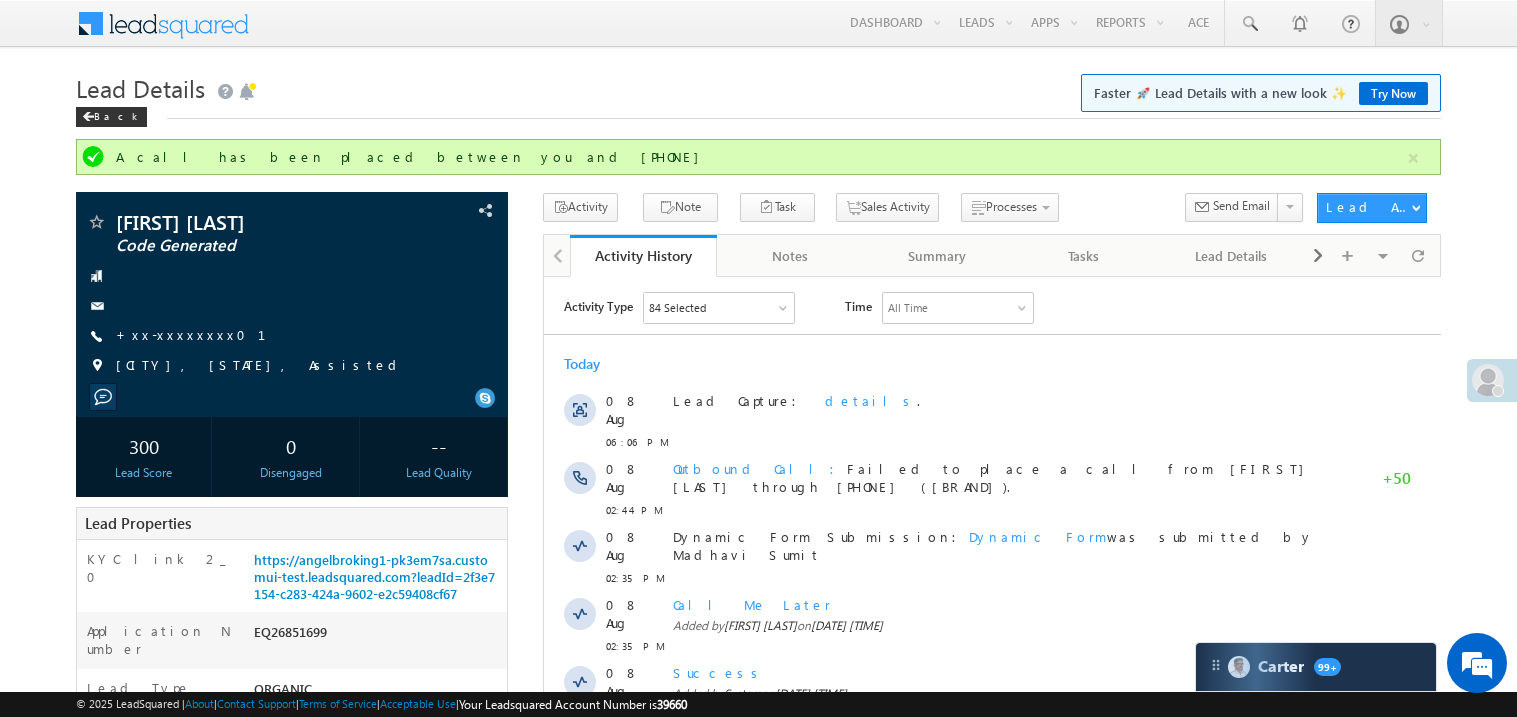 click on "Menu
Madhavi Sumit
Sumit .Madh avi@a ngelb rokin g.com" at bounding box center [758, 820] 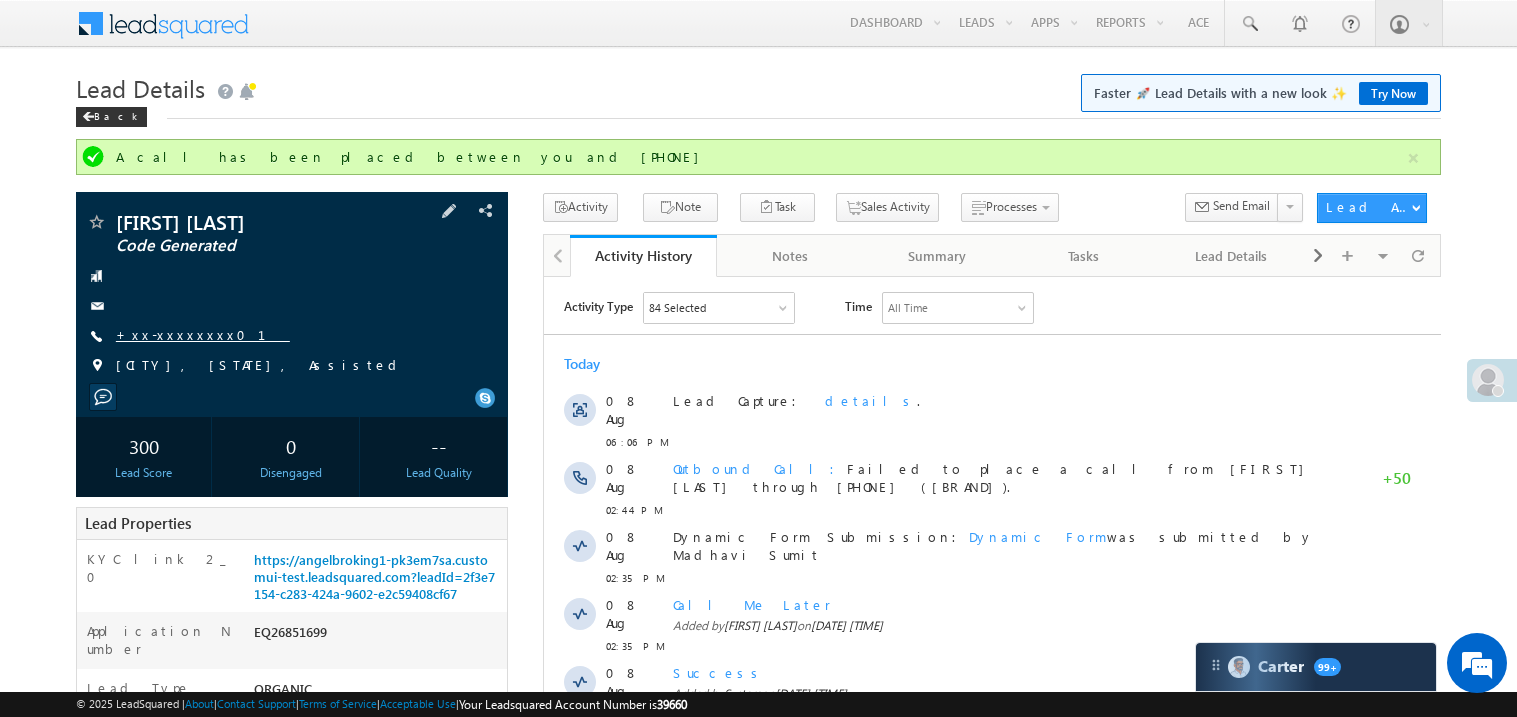click on "+xx-xxxxxxxx01" at bounding box center (203, 334) 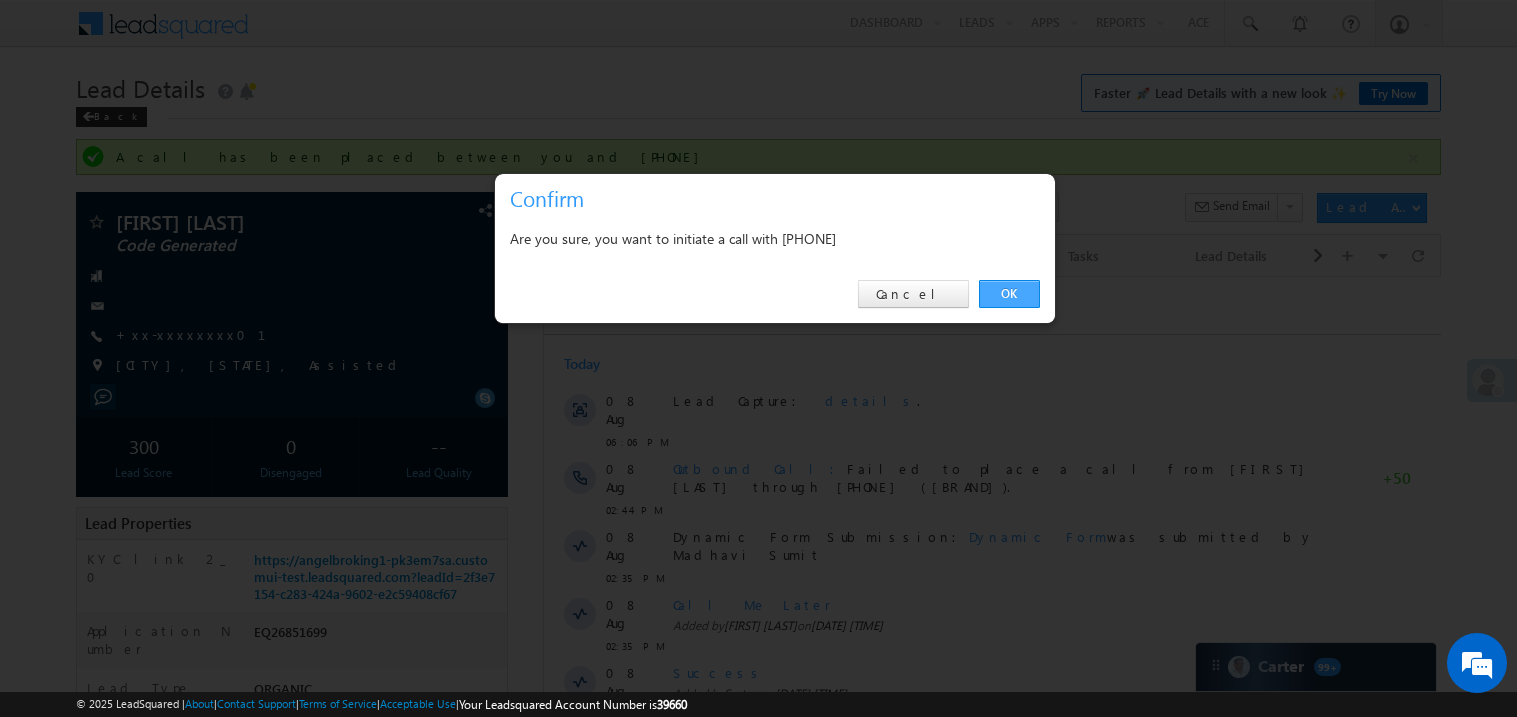 click on "OK" at bounding box center (1009, 294) 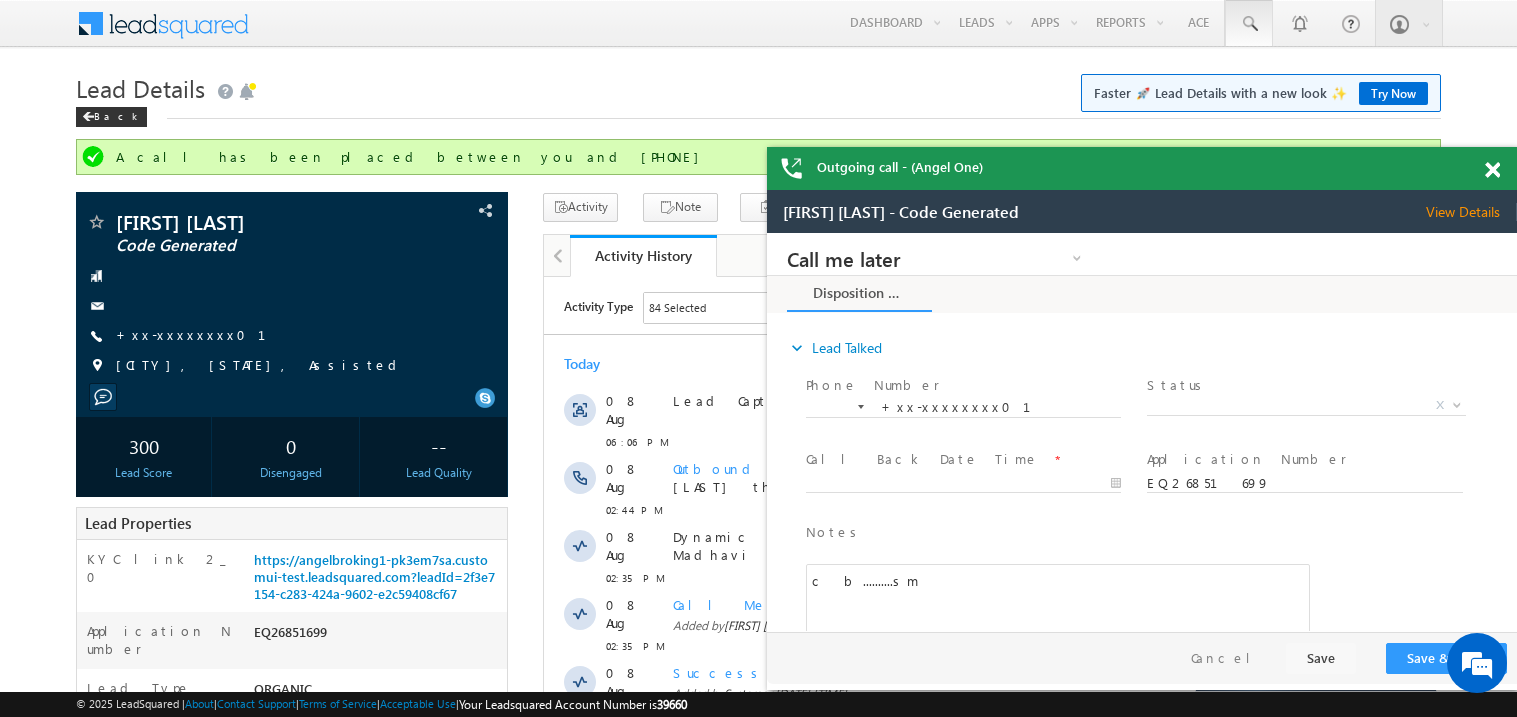 scroll, scrollTop: 0, scrollLeft: 0, axis: both 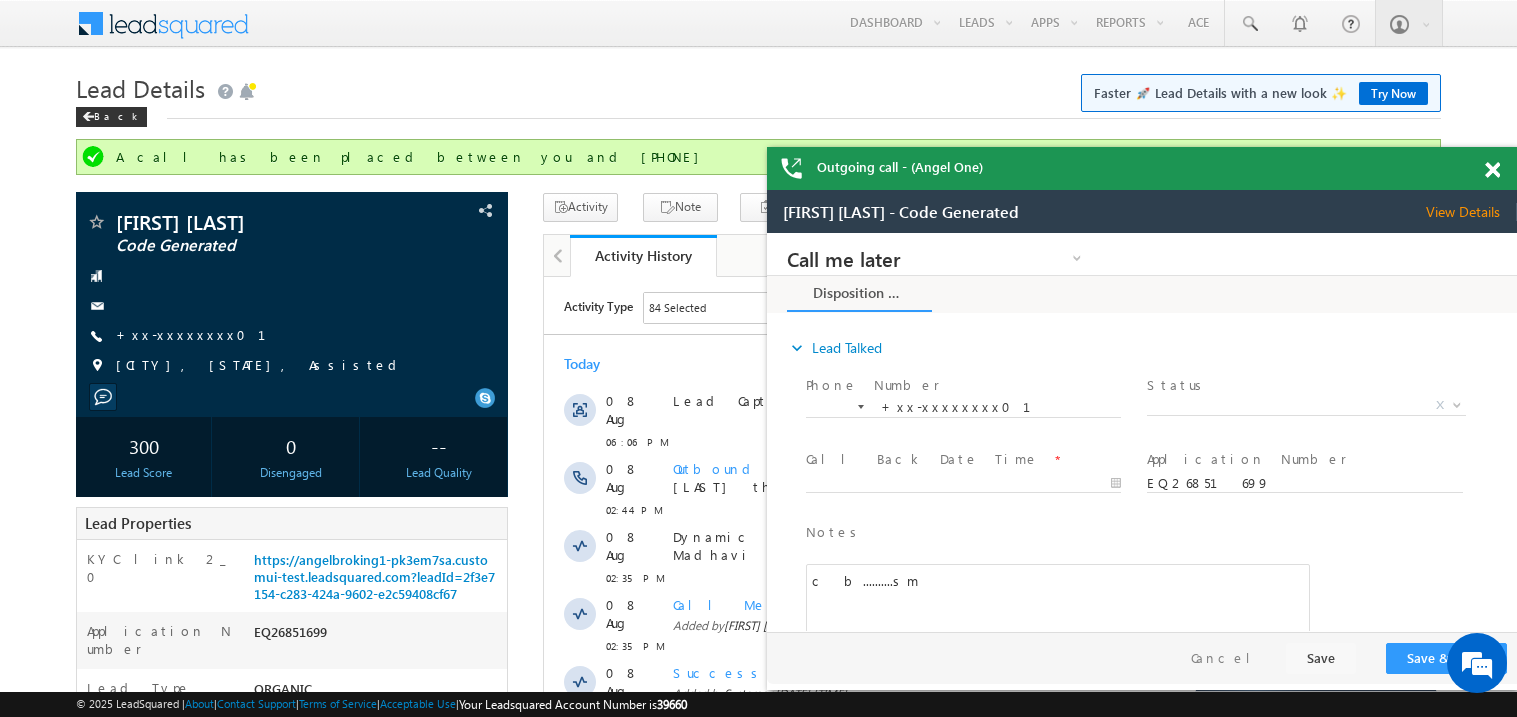 click at bounding box center [1492, 170] 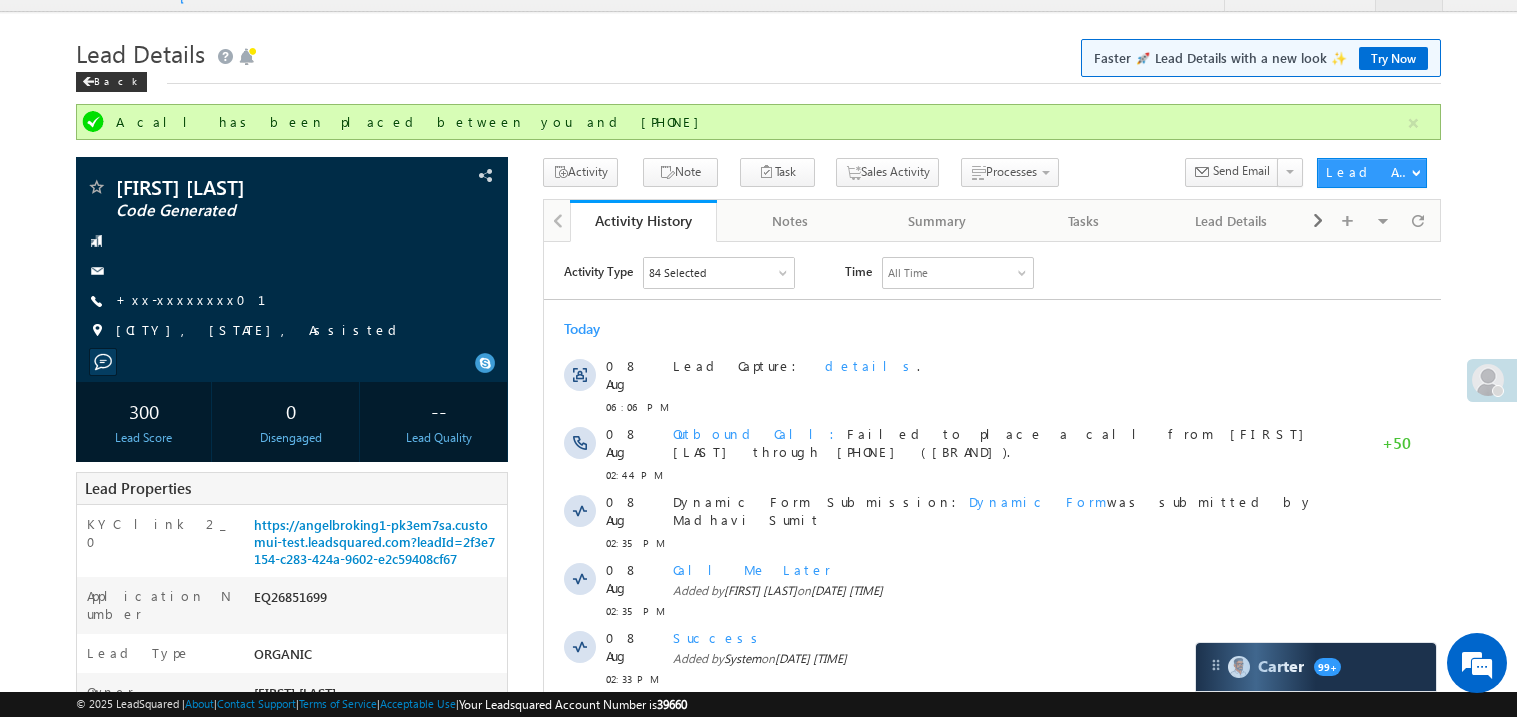 scroll, scrollTop: 0, scrollLeft: 0, axis: both 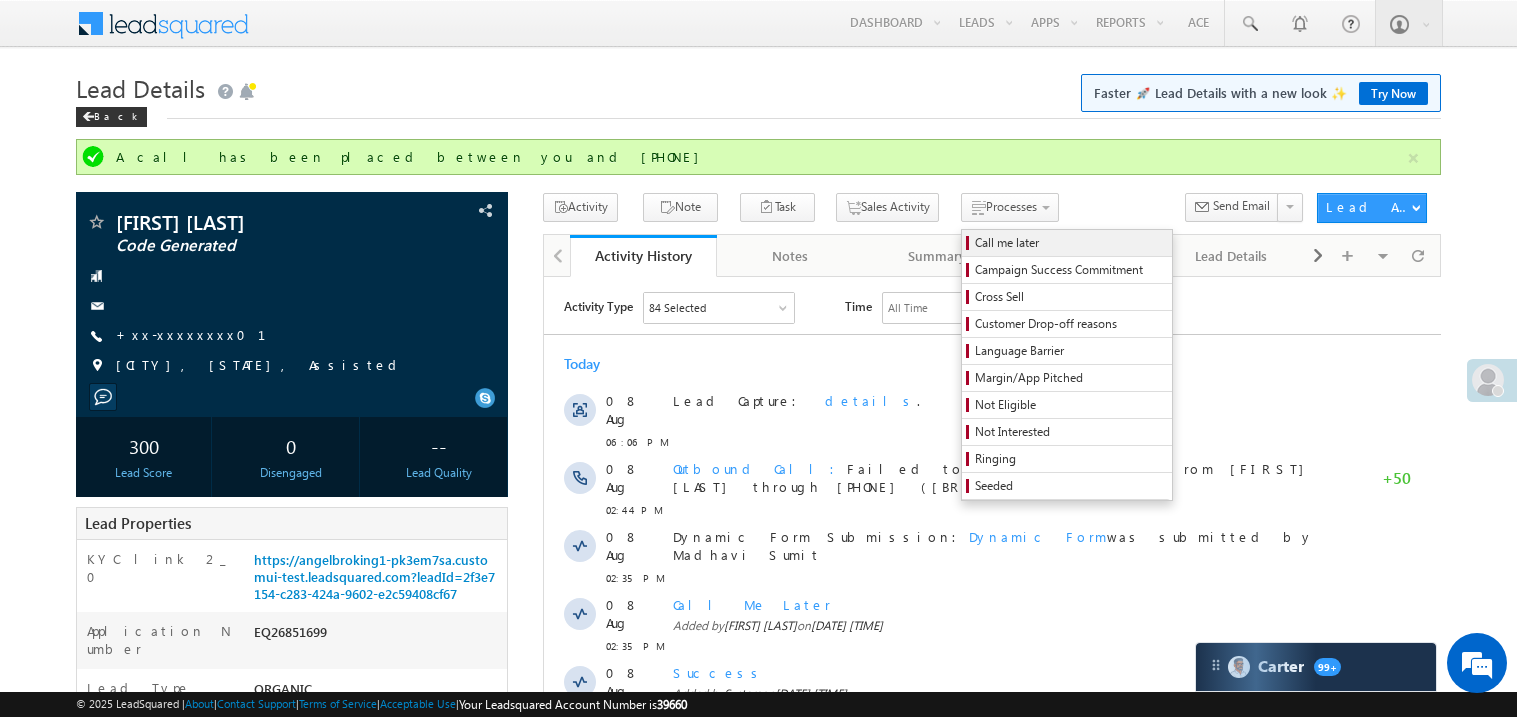 click on "Call me later" at bounding box center (1070, 243) 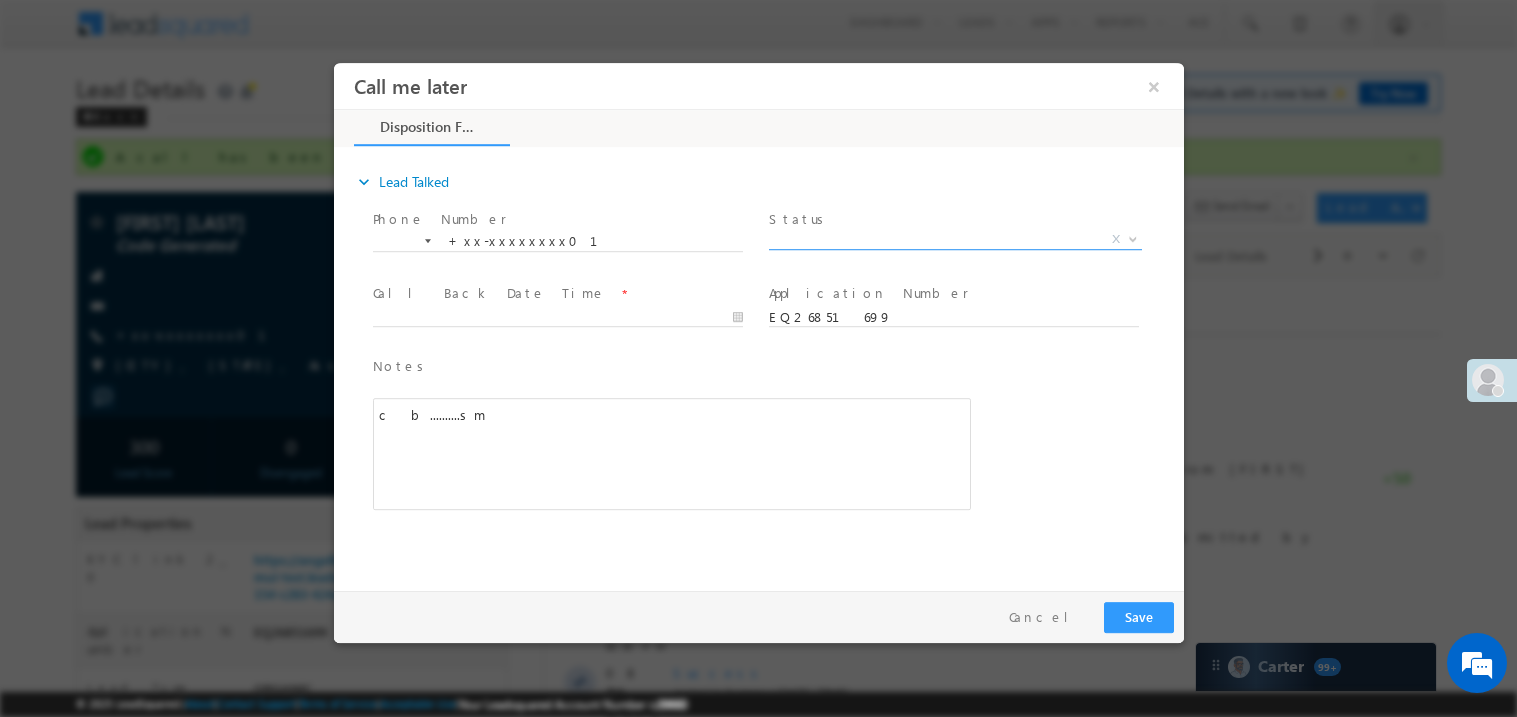 scroll, scrollTop: 0, scrollLeft: 0, axis: both 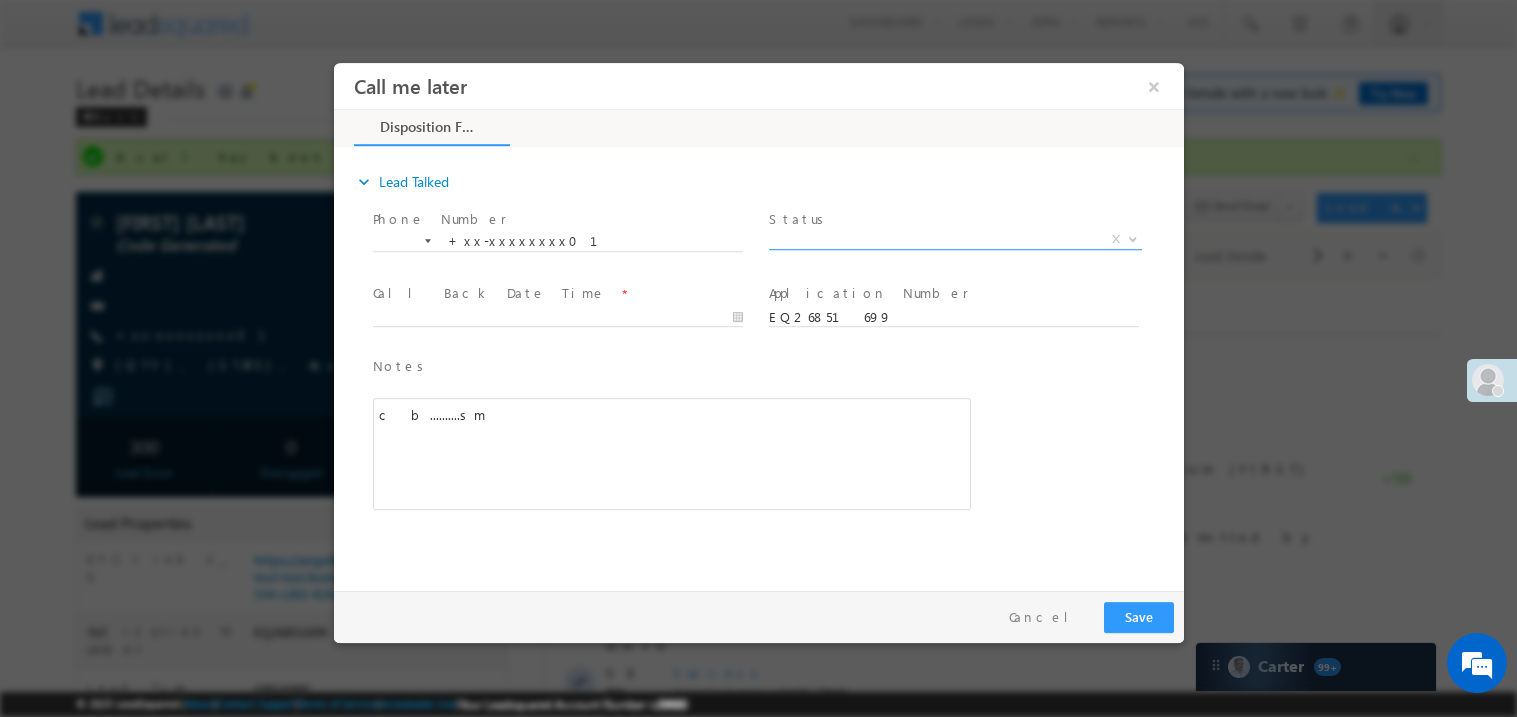 click on "X" at bounding box center [954, 239] 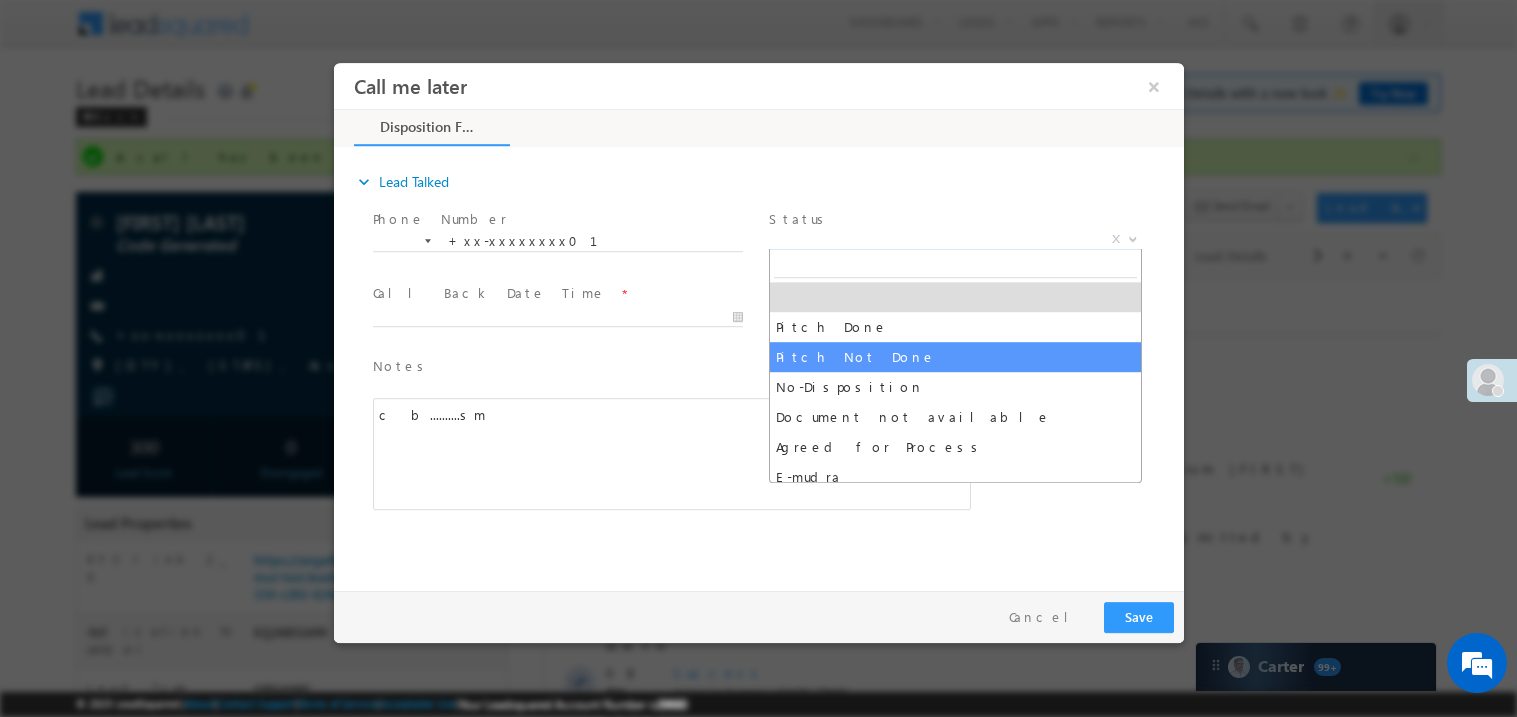select on "Pitch Not Done" 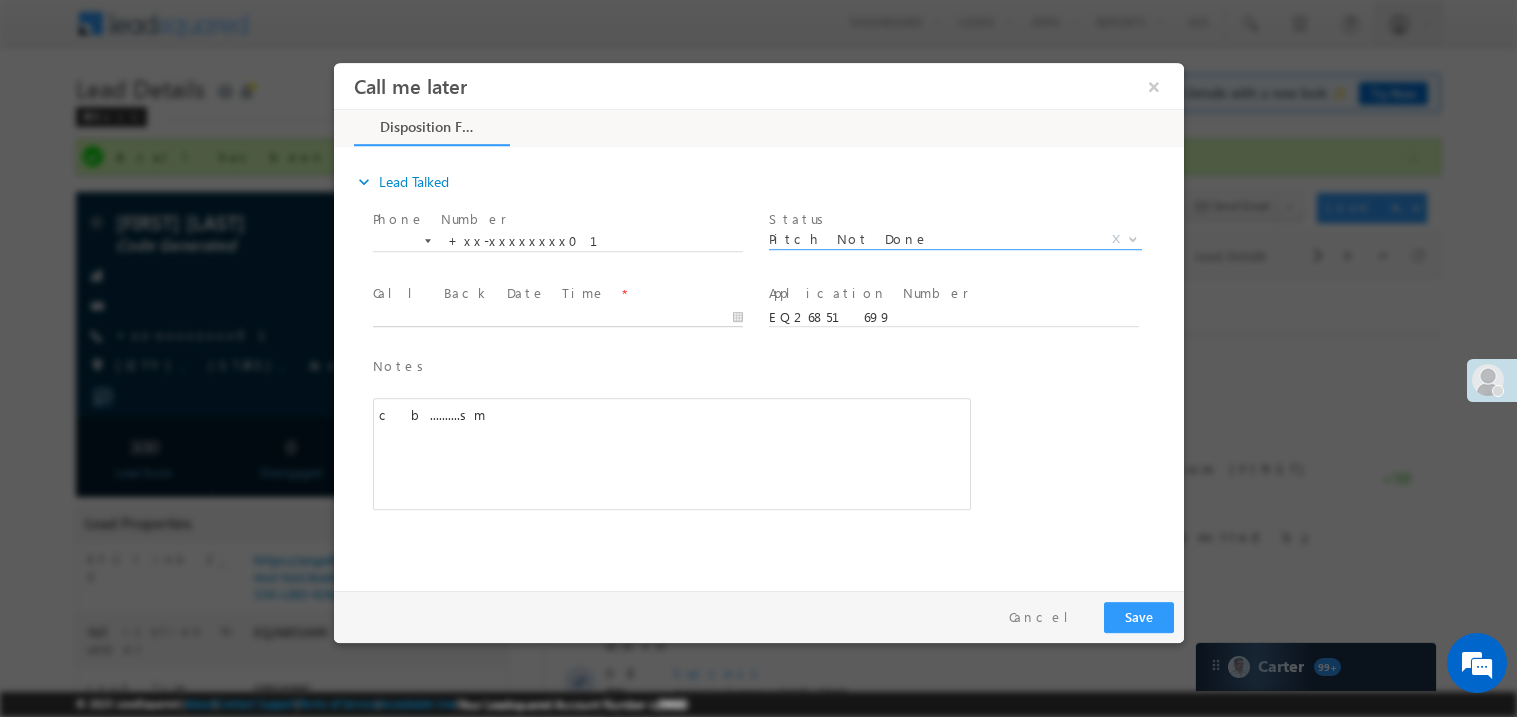 click on "Call me later
×" at bounding box center (758, 321) 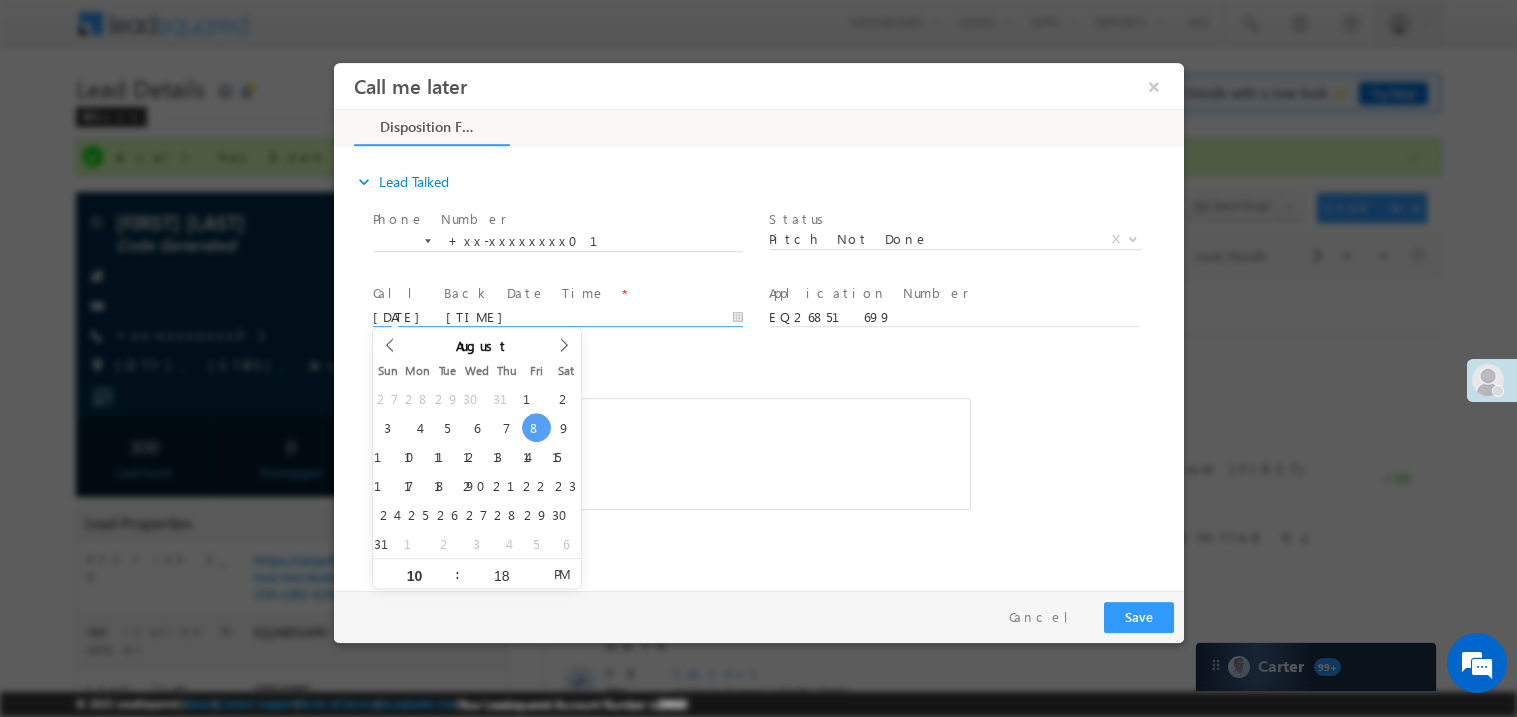 click on "c b..........sm" at bounding box center [671, 453] 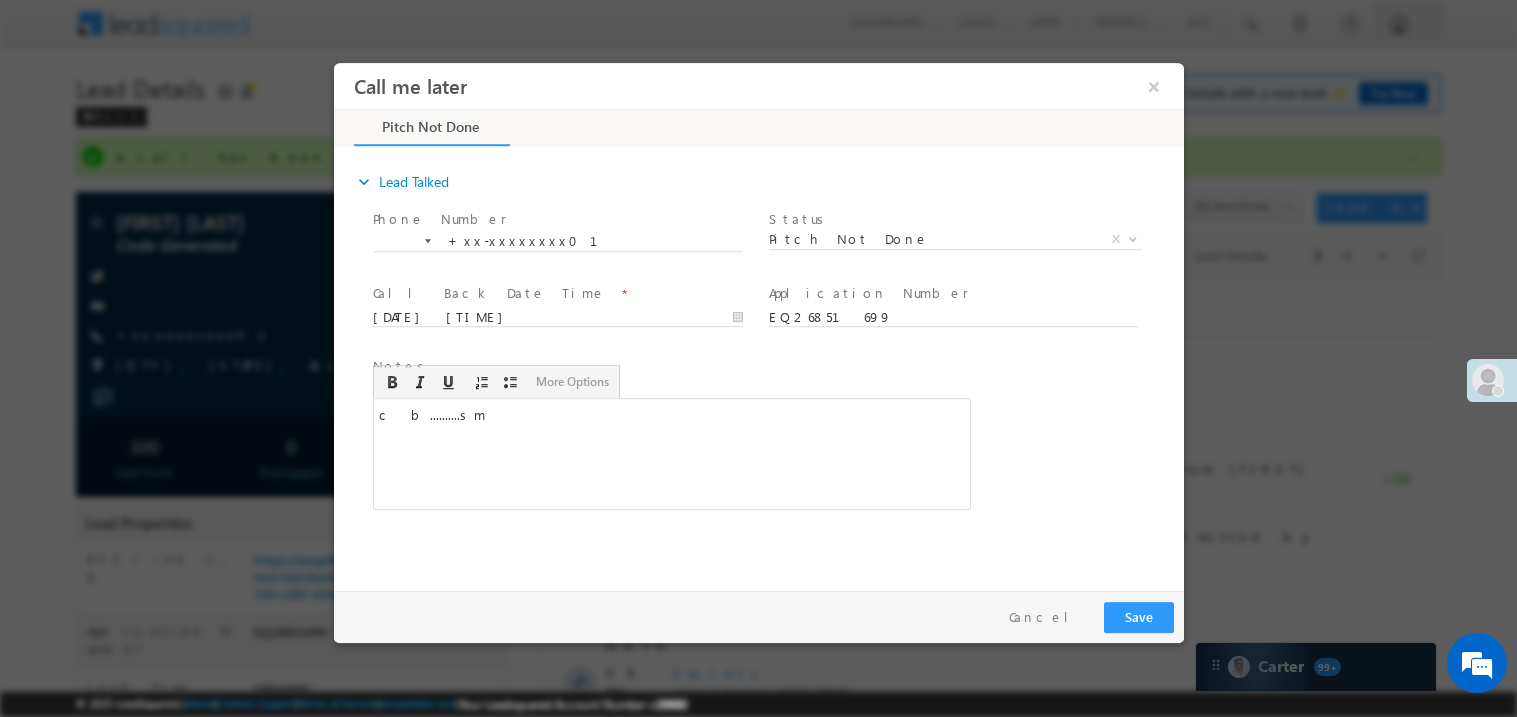 click on "Pay & Save
Save
Cancel" at bounding box center (763, 616) 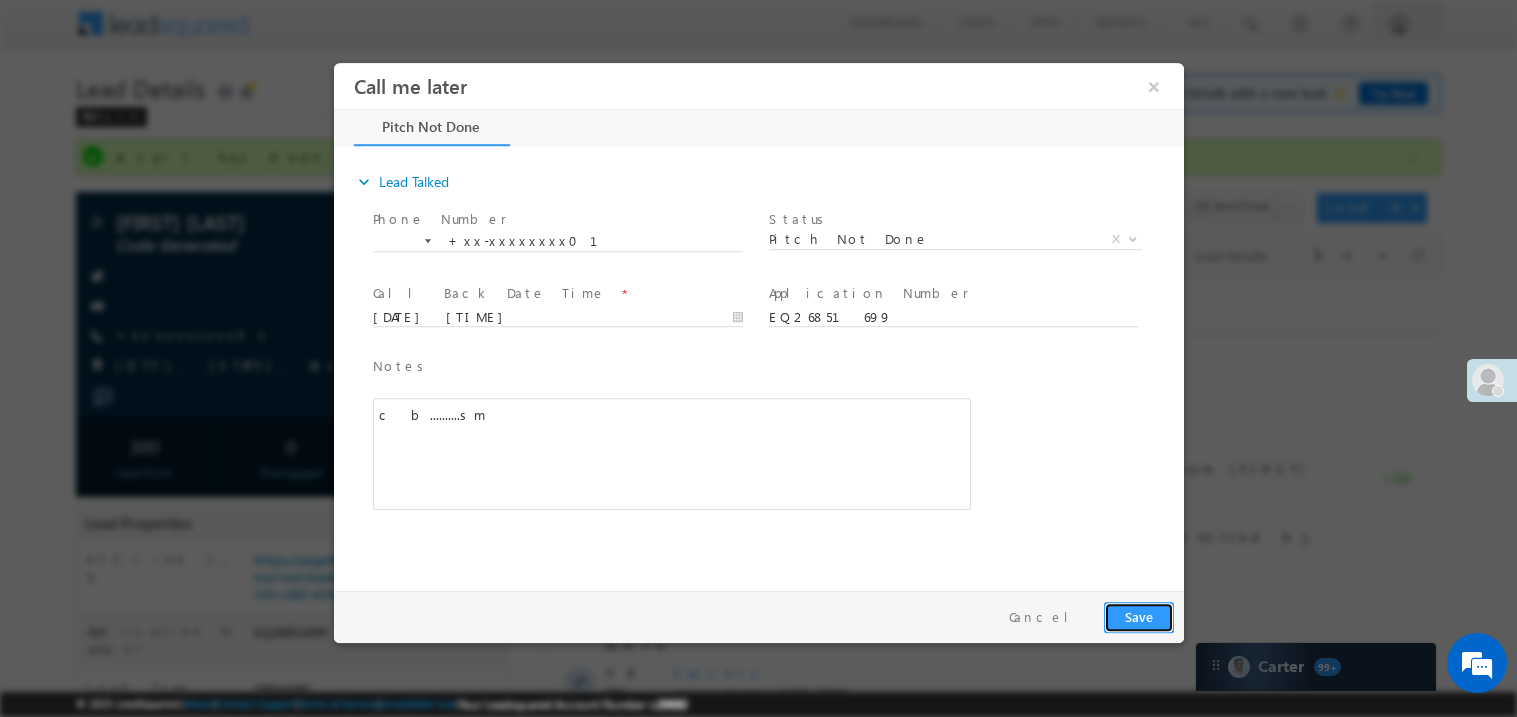 click on "Save" at bounding box center [1138, 616] 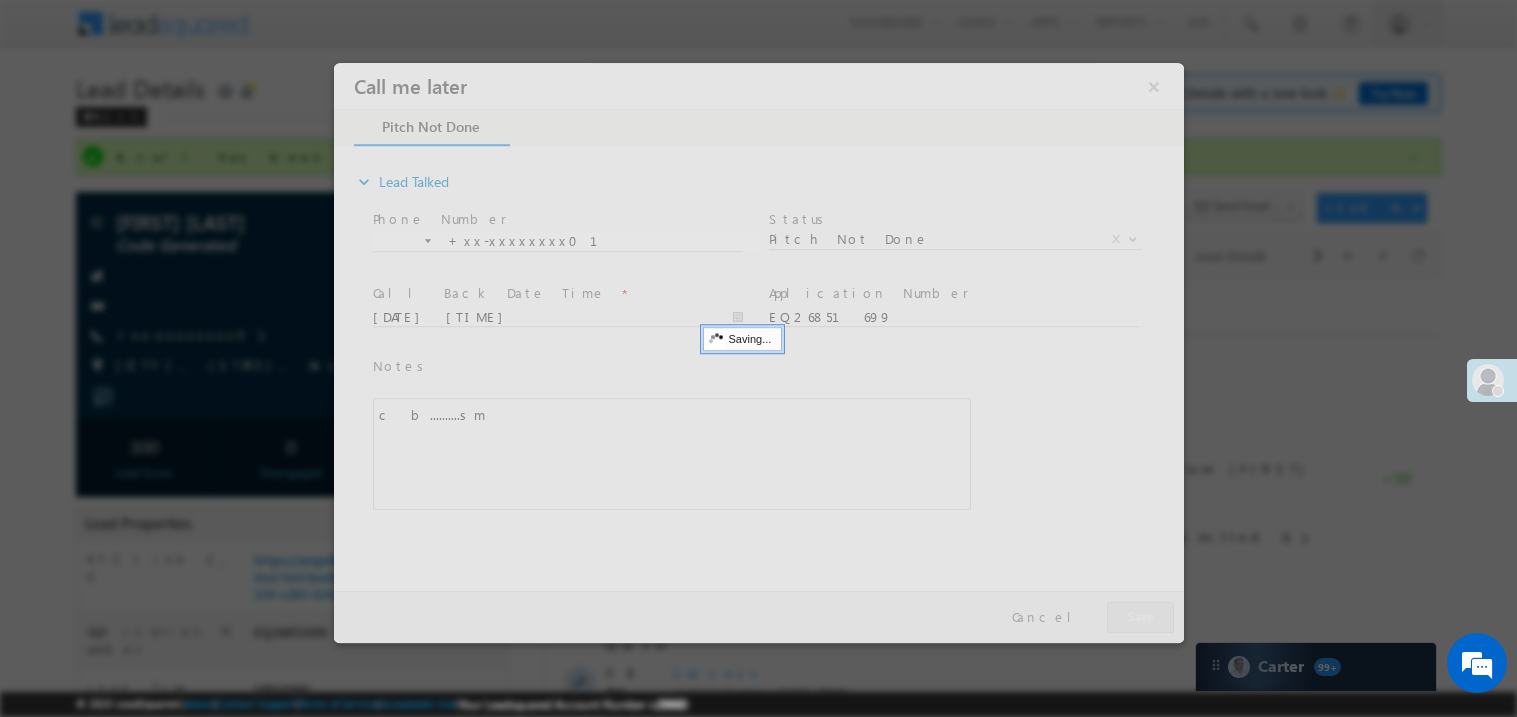 click at bounding box center (758, 352) 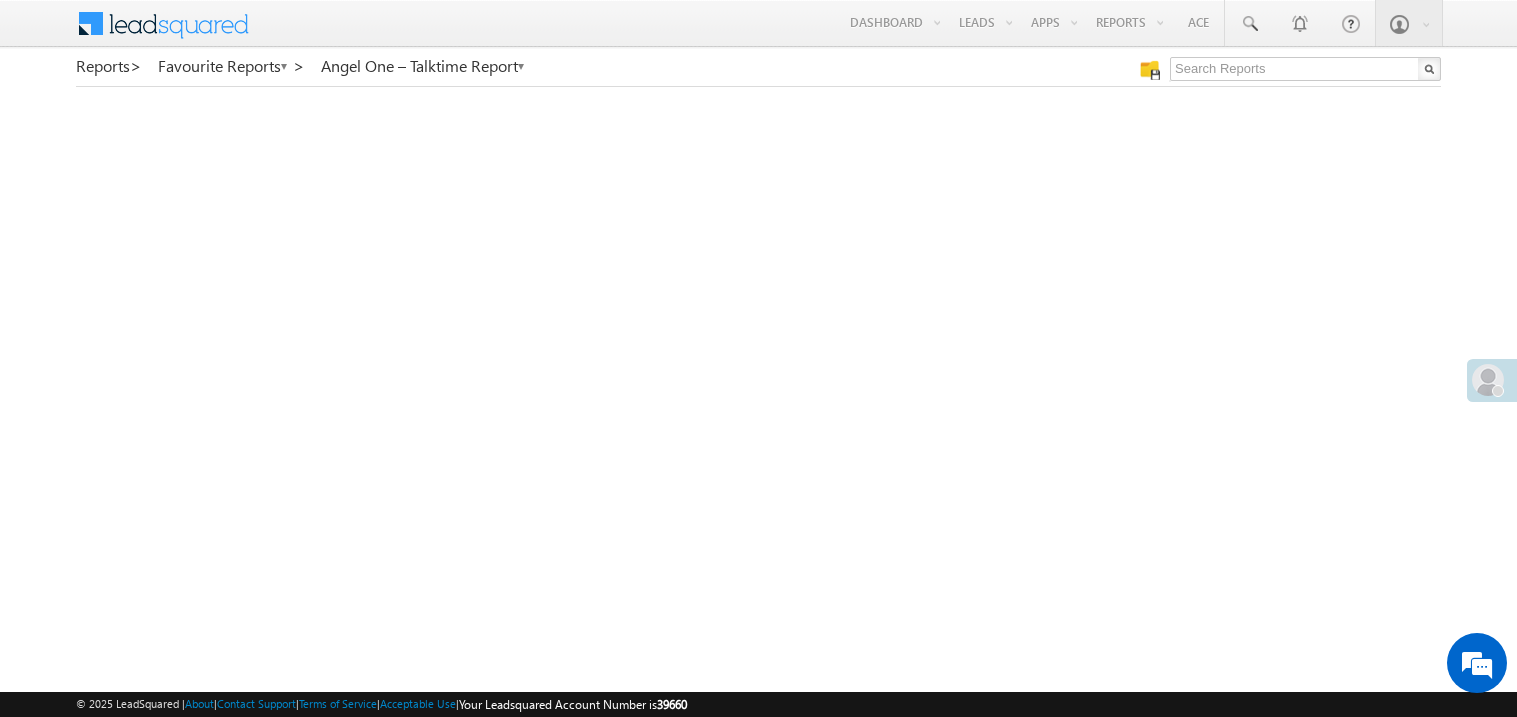 scroll, scrollTop: 0, scrollLeft: 0, axis: both 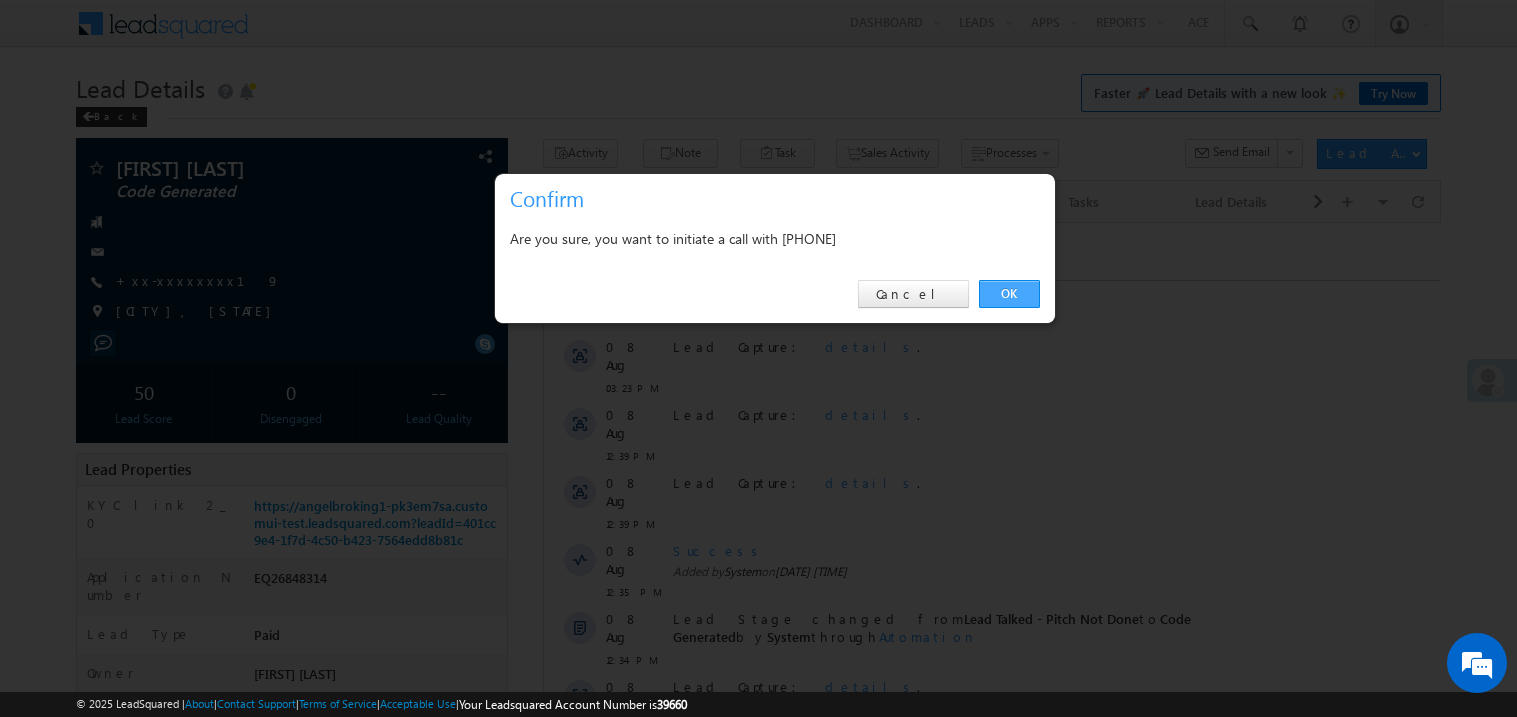 click on "OK" at bounding box center (1009, 294) 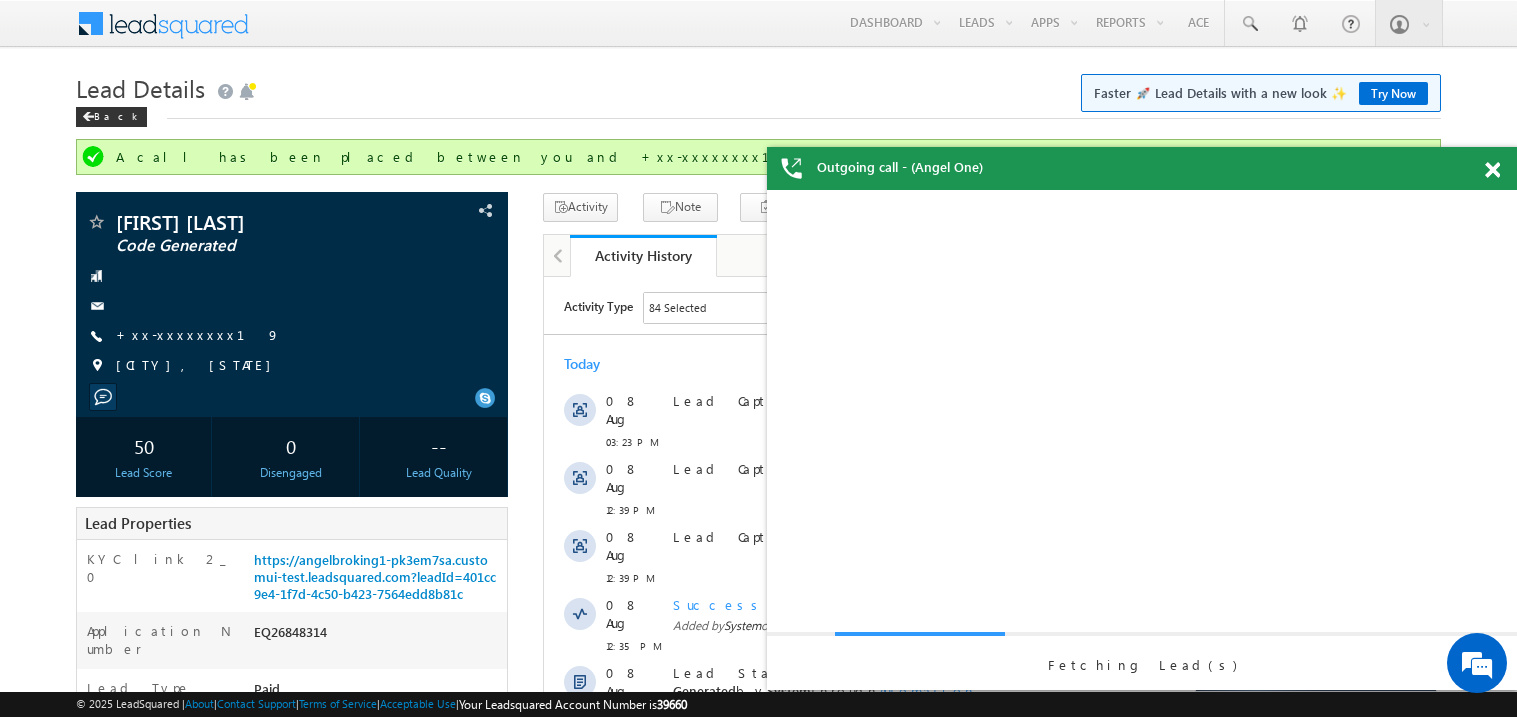 scroll, scrollTop: 0, scrollLeft: 0, axis: both 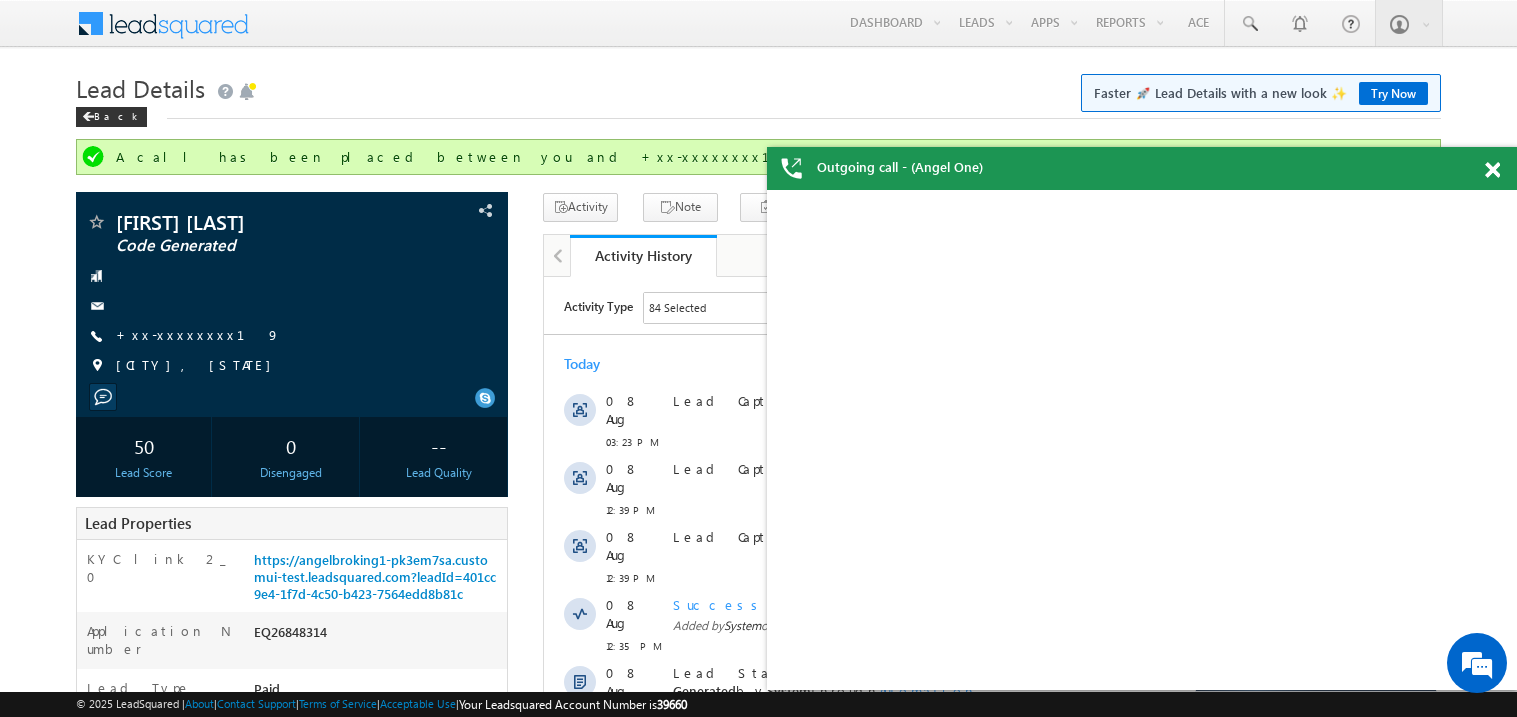 click at bounding box center [1492, 170] 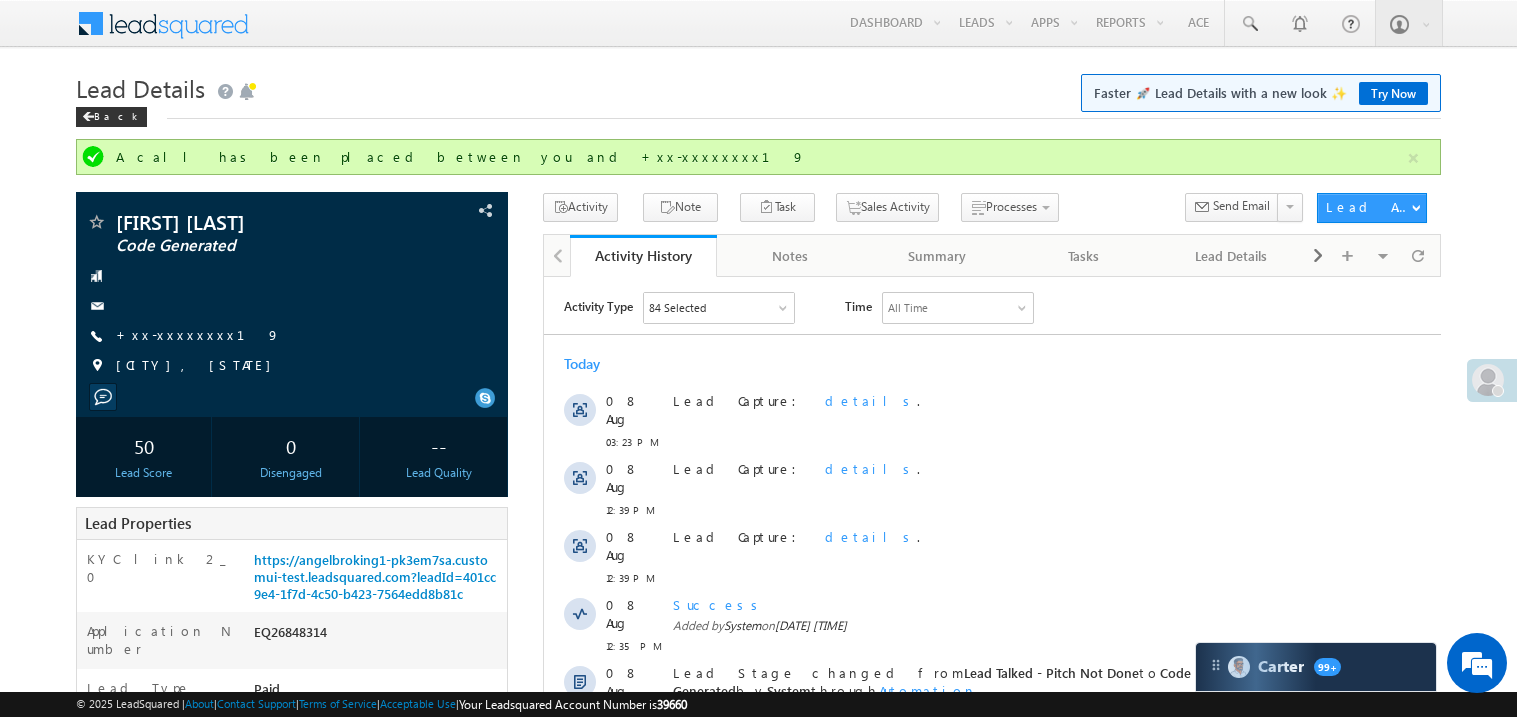 scroll, scrollTop: 0, scrollLeft: 0, axis: both 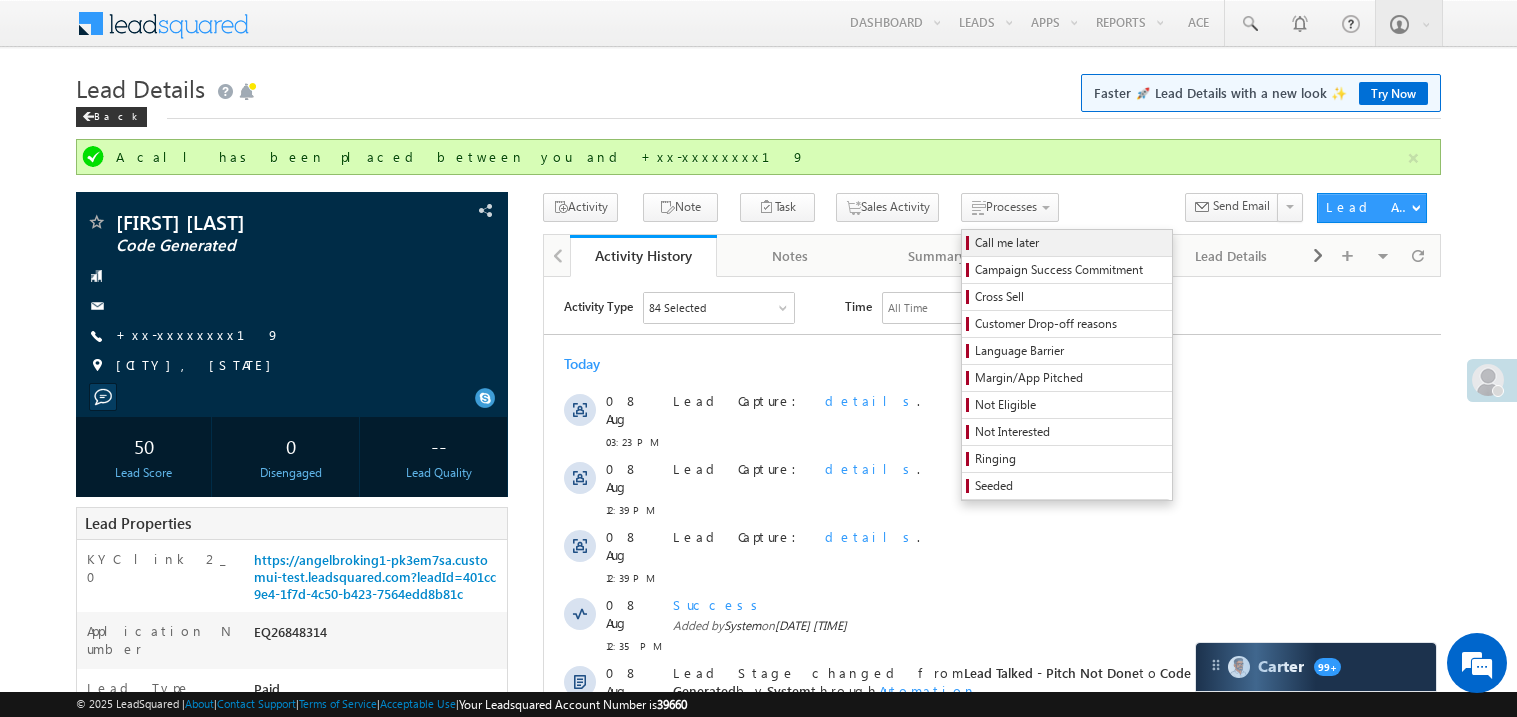 click on "Call me later" at bounding box center (1070, 243) 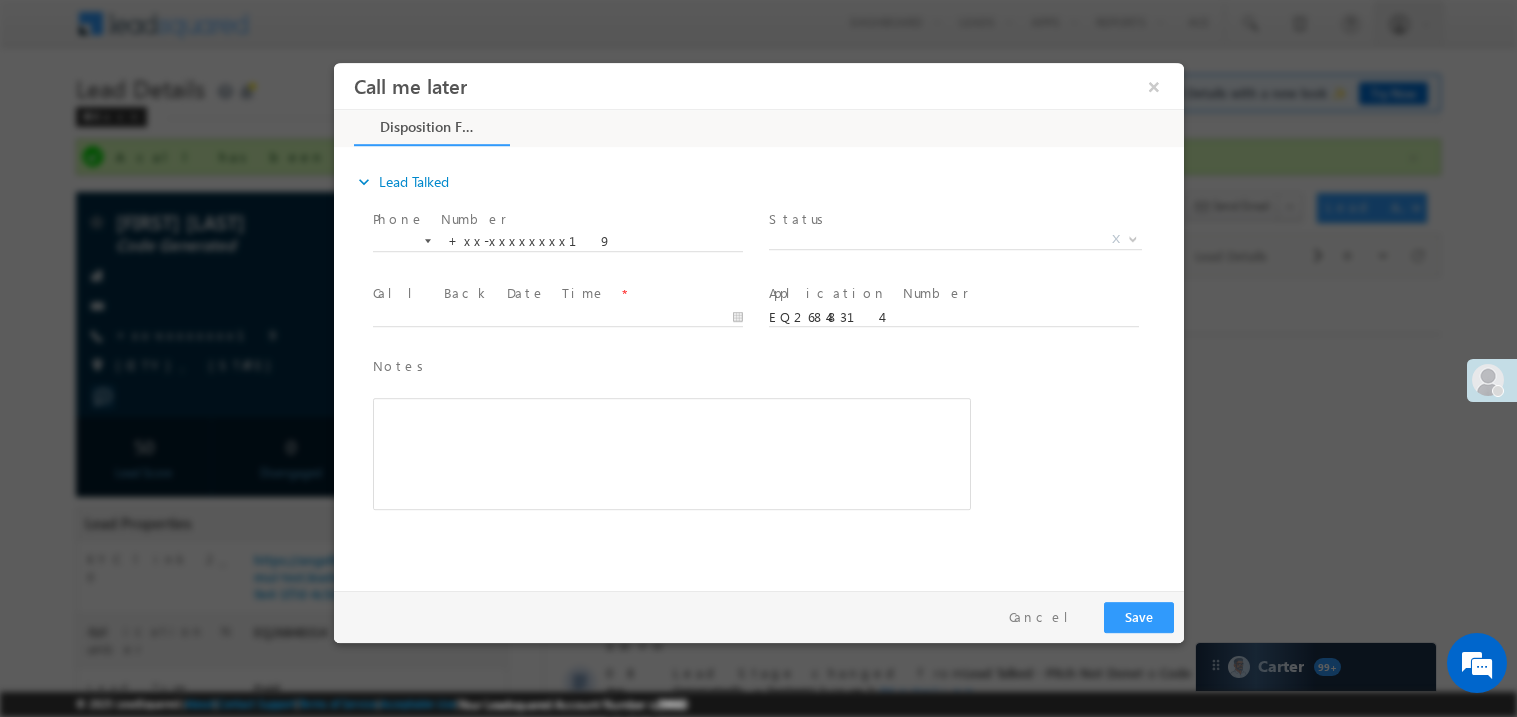 scroll, scrollTop: 0, scrollLeft: 0, axis: both 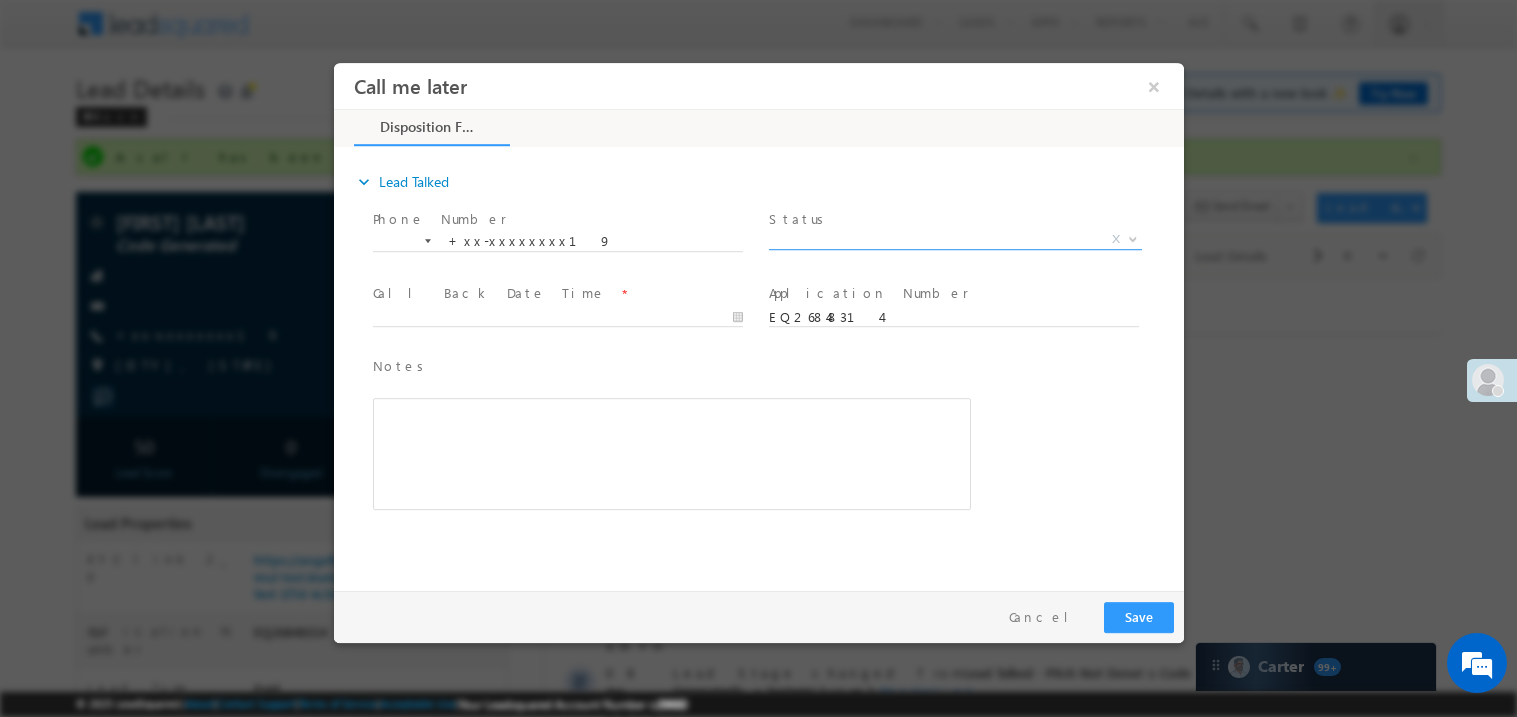 click on "X" at bounding box center [954, 239] 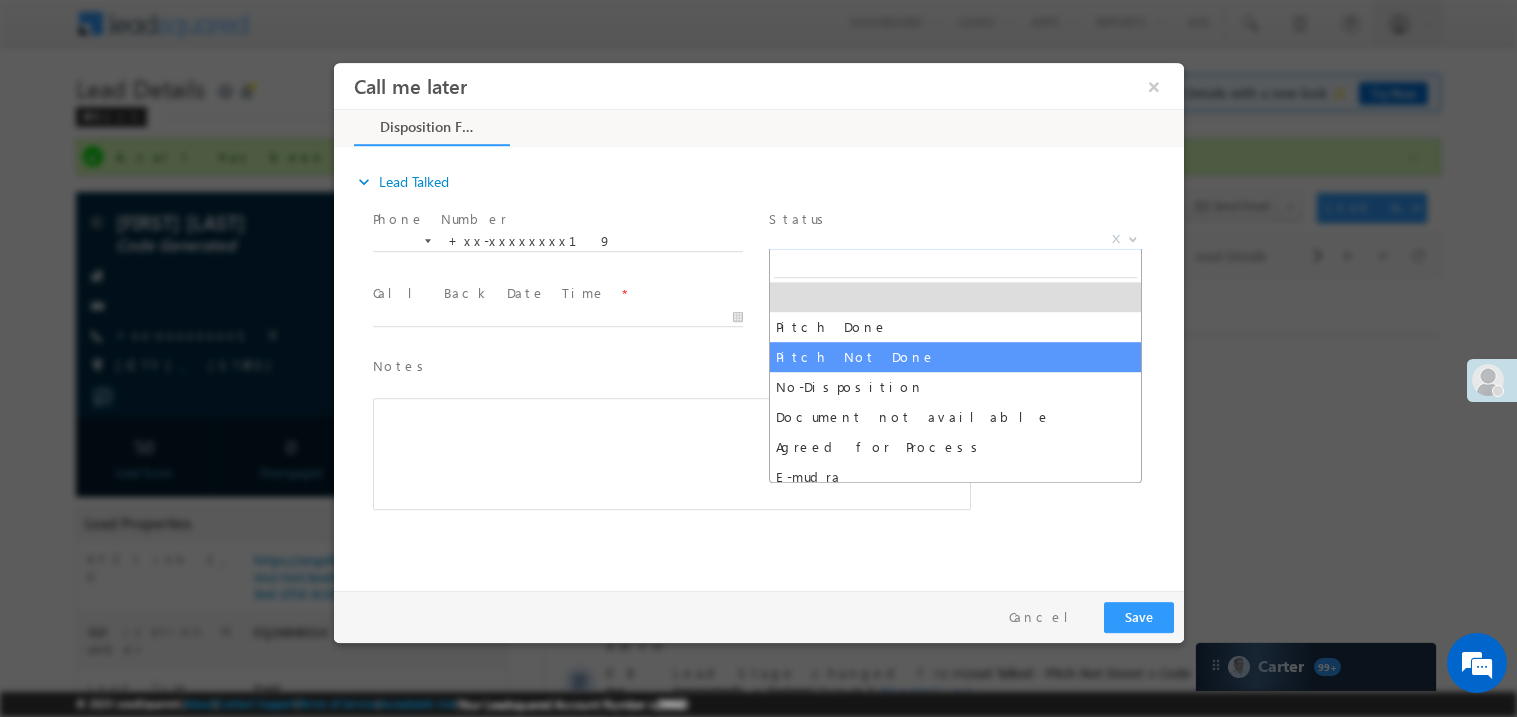 select on "Pitch Not Done" 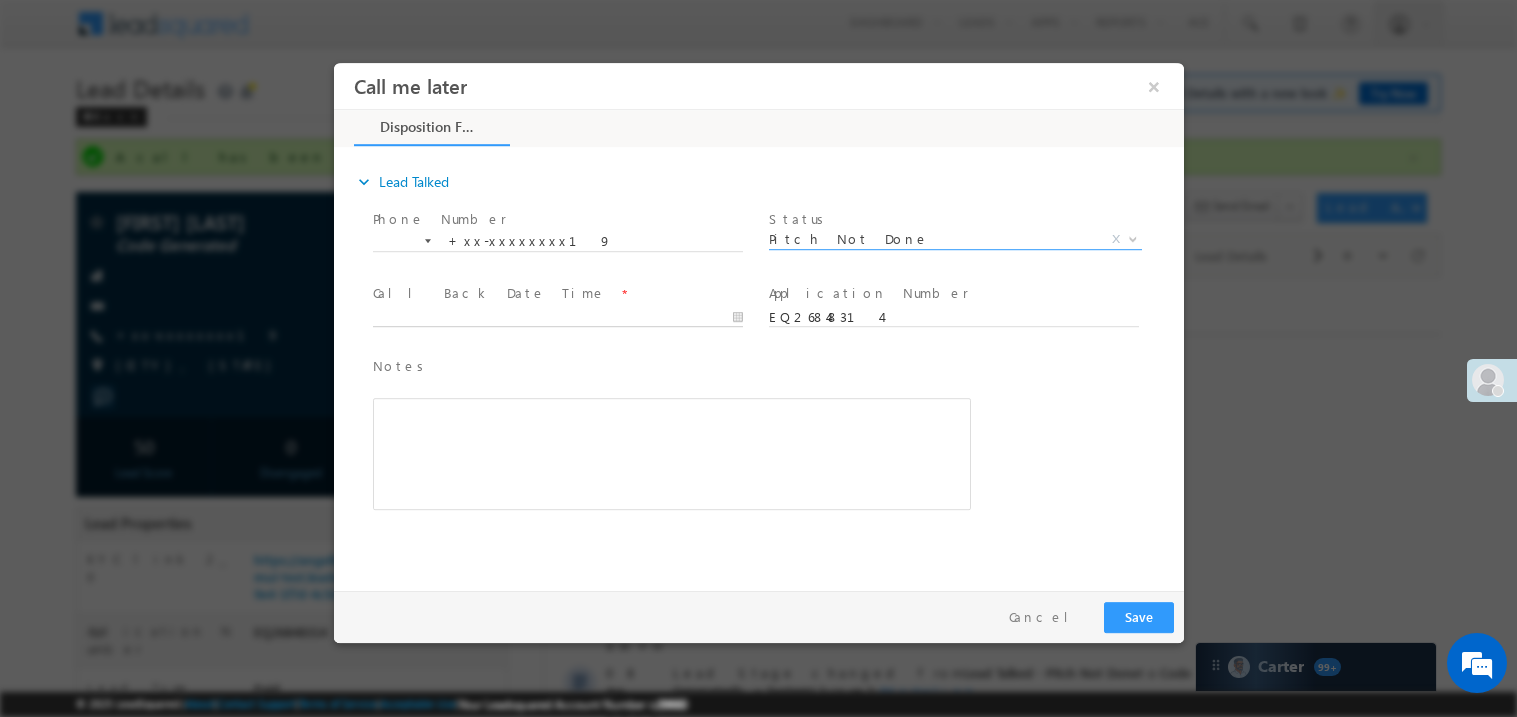 click on "Call me later
×" at bounding box center [758, 321] 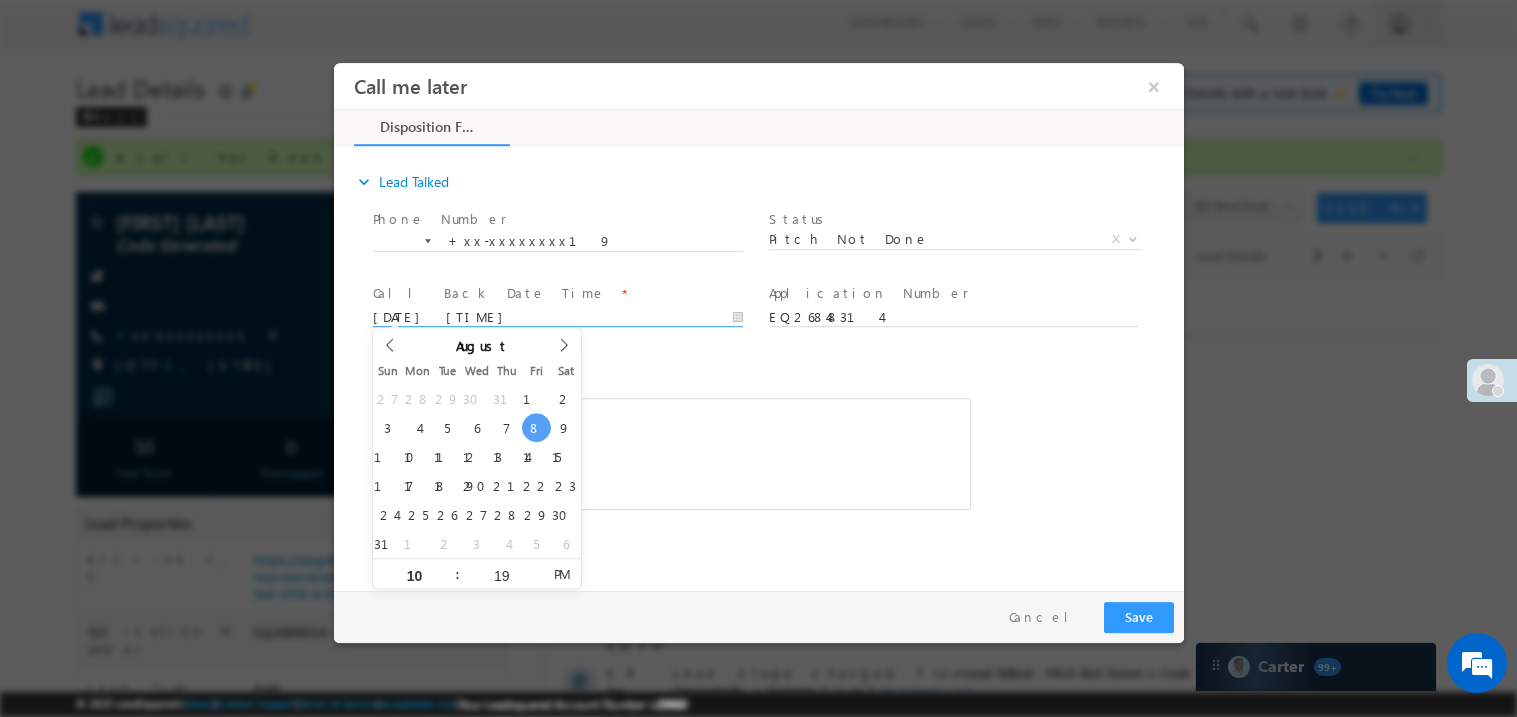 click at bounding box center [671, 453] 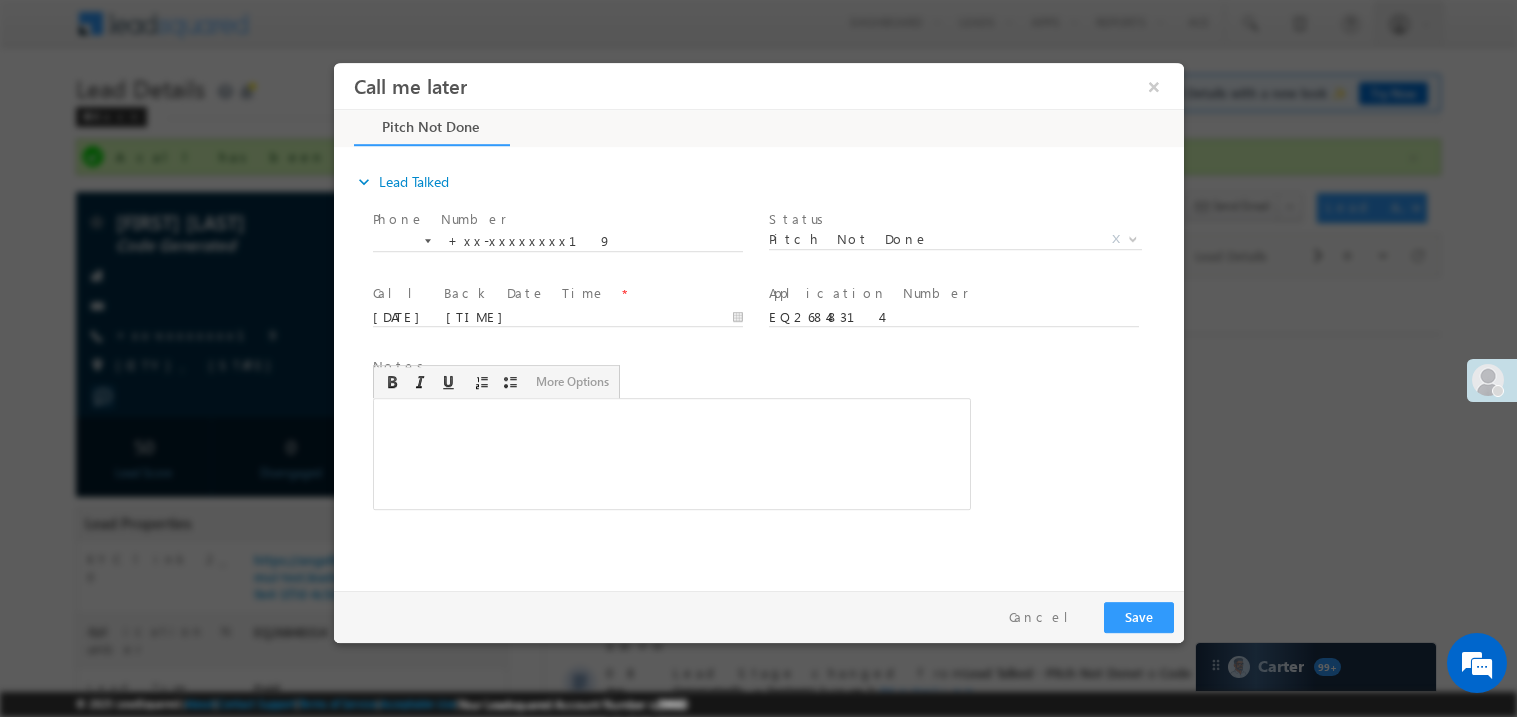 type 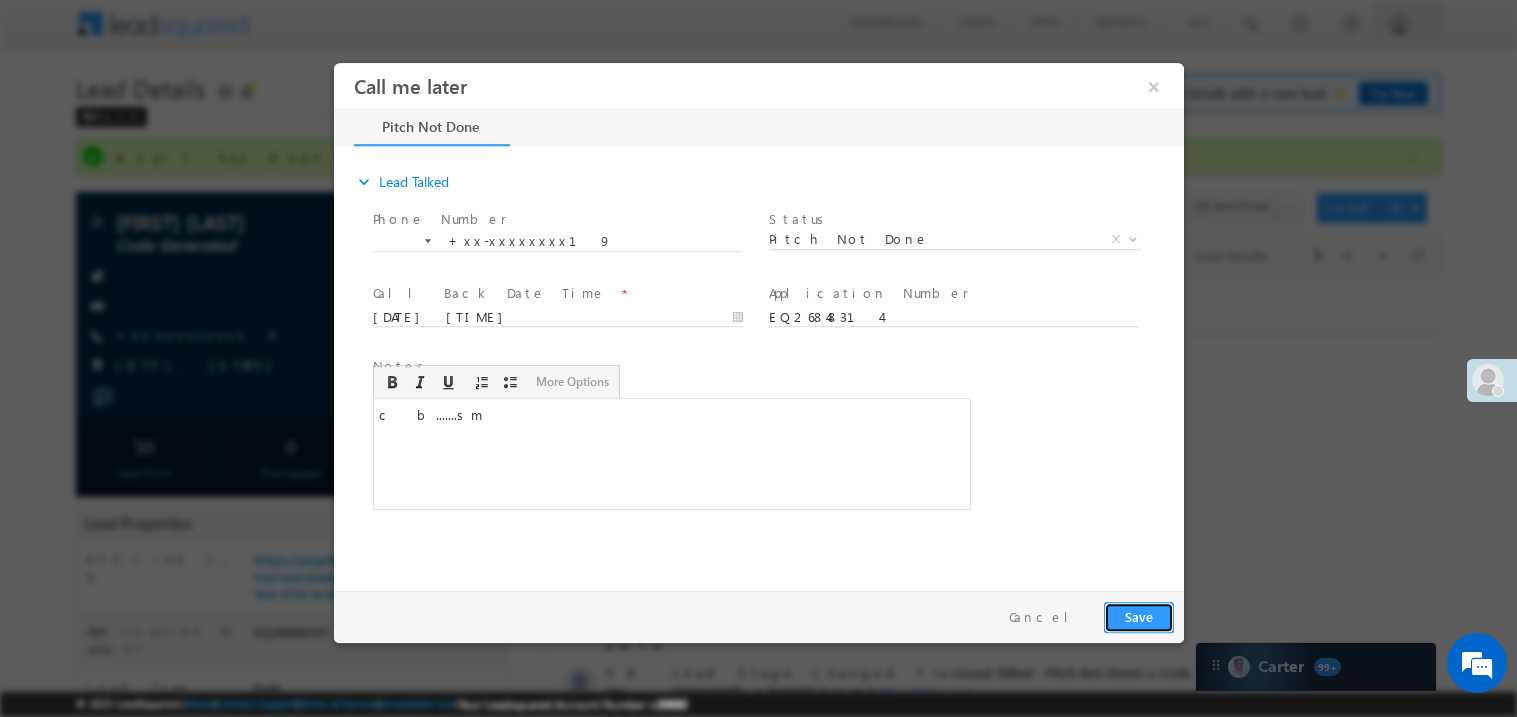 click on "Save" at bounding box center [1138, 616] 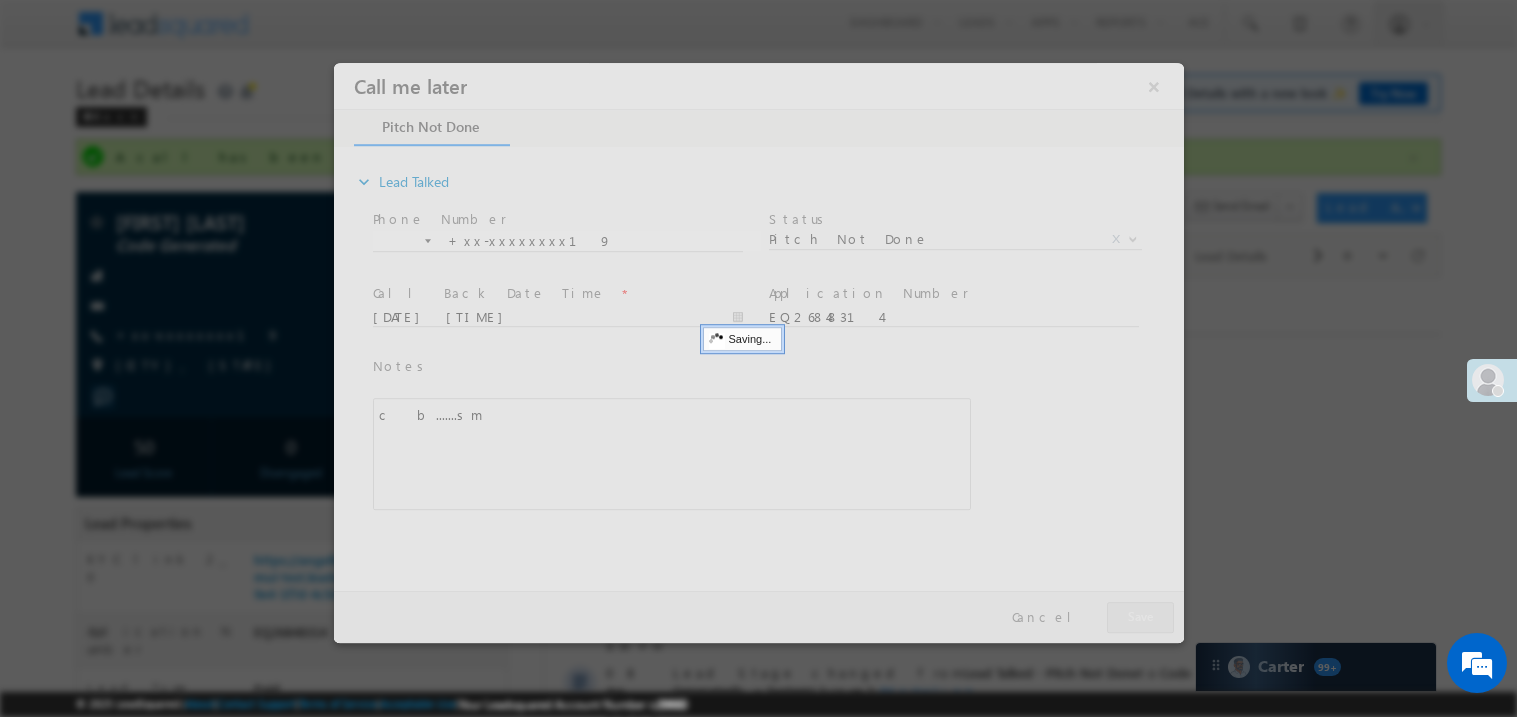 click at bounding box center [758, 352] 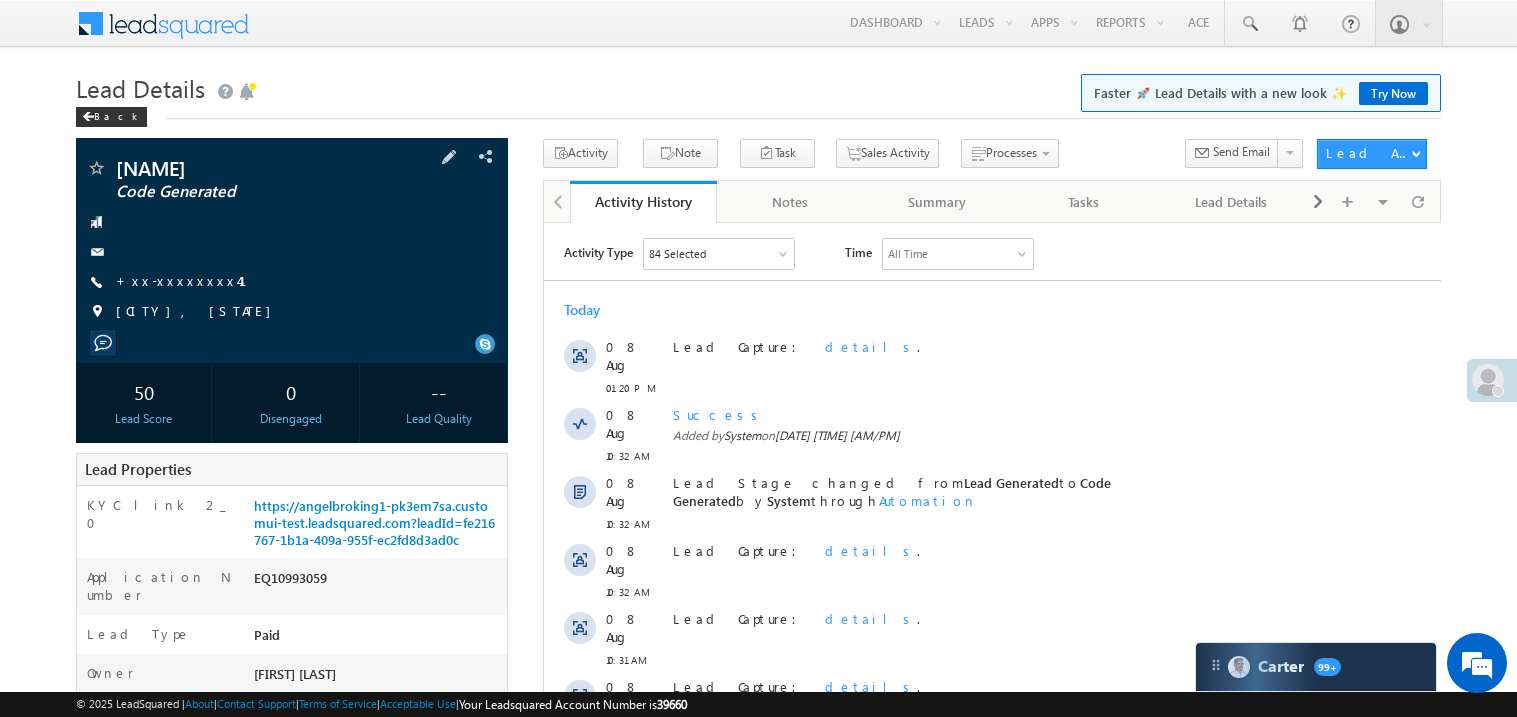scroll, scrollTop: 0, scrollLeft: 0, axis: both 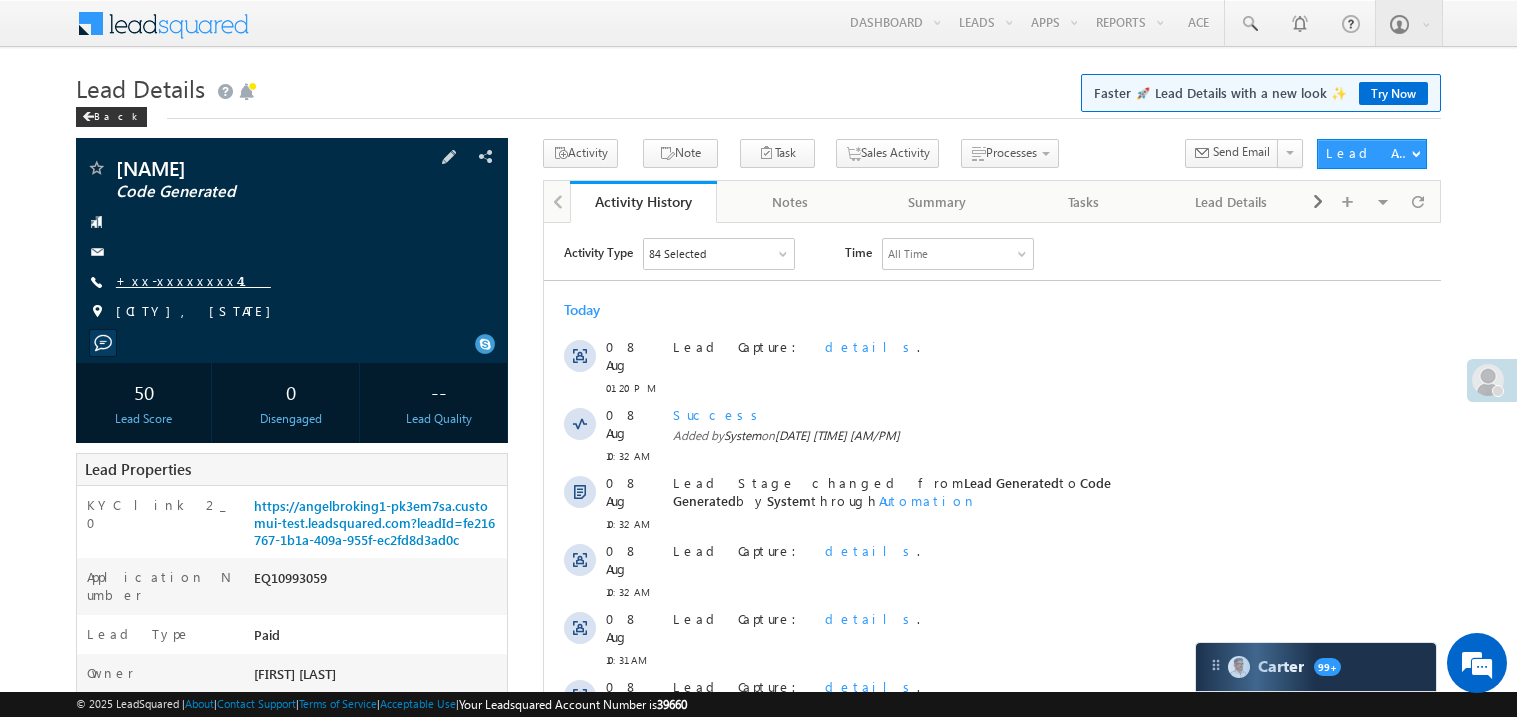 click on "+xx-xxxxxxxx41" at bounding box center (193, 280) 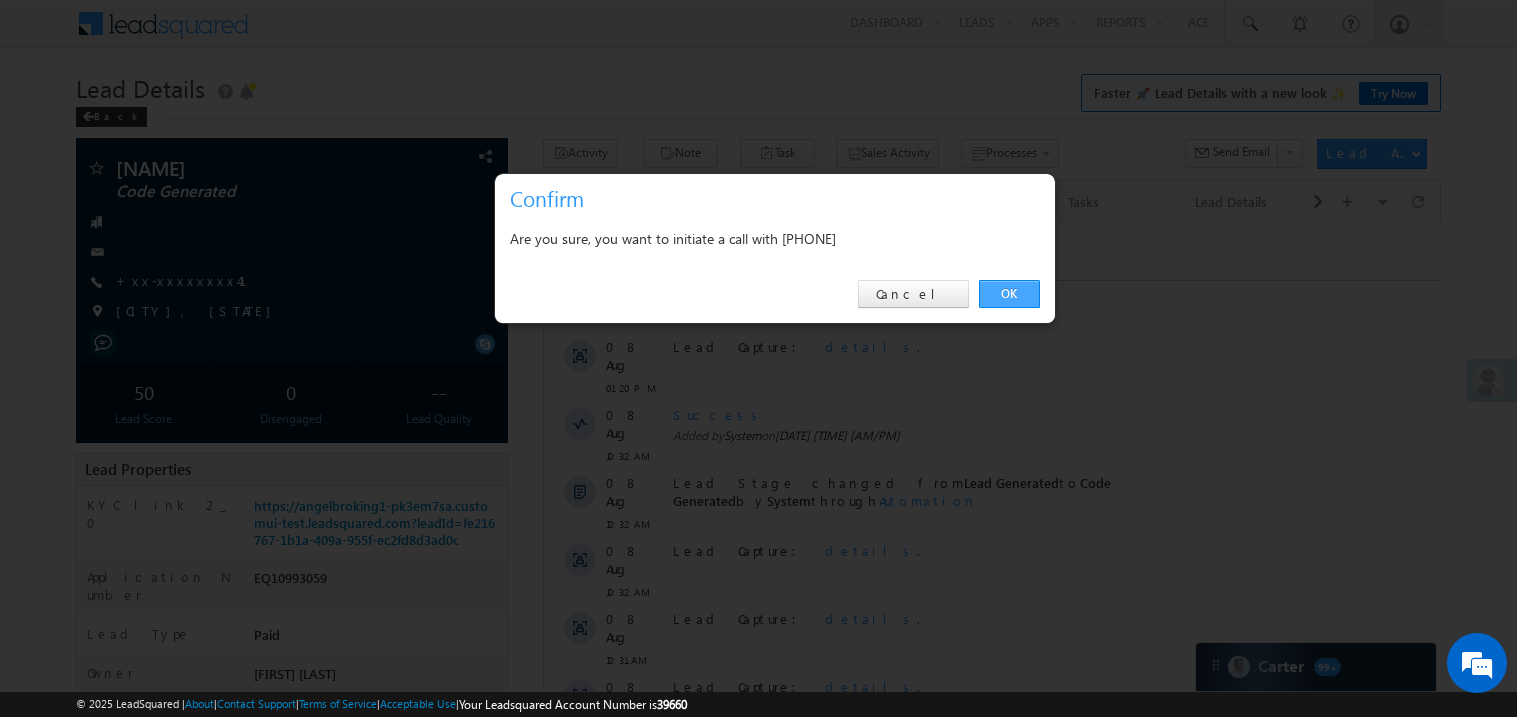 click on "OK" at bounding box center [1009, 294] 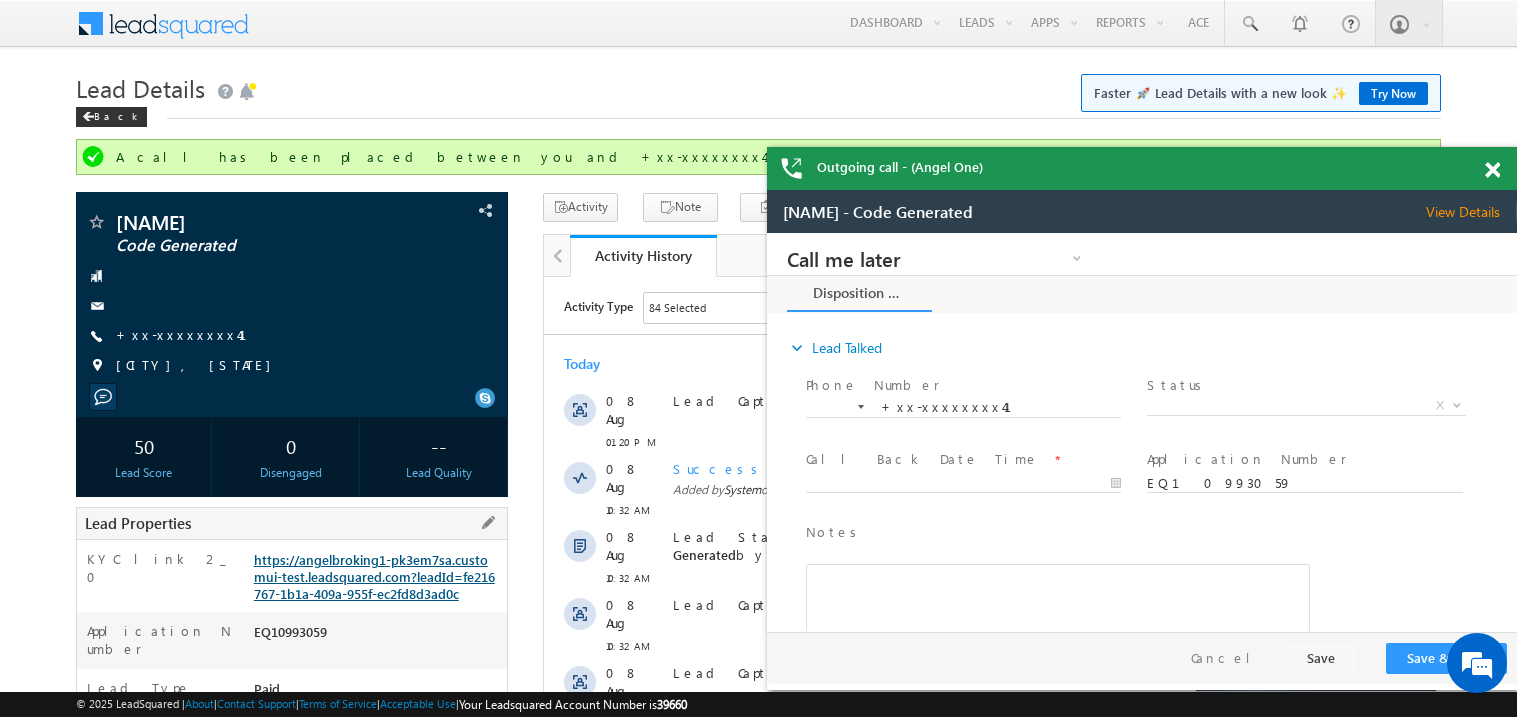 scroll, scrollTop: 0, scrollLeft: 0, axis: both 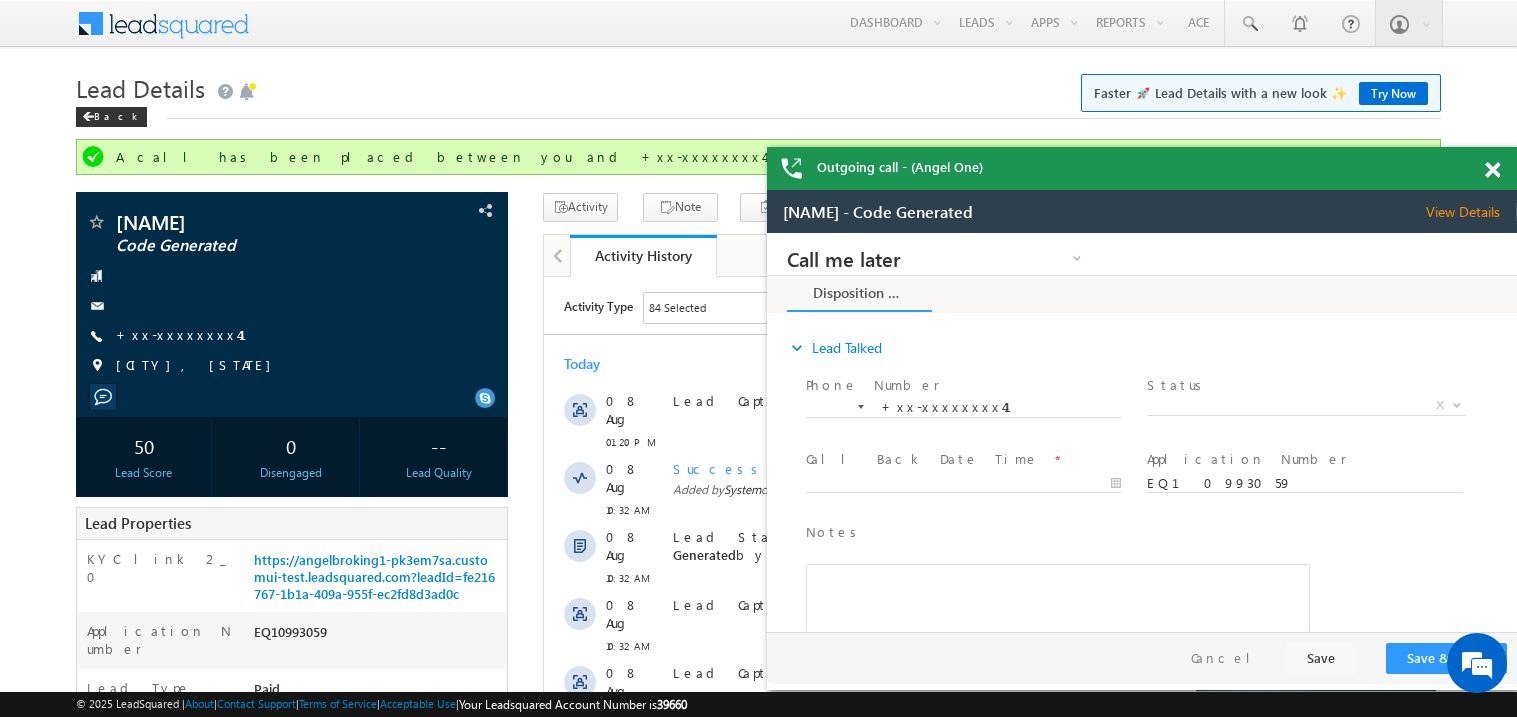click at bounding box center (1503, 166) 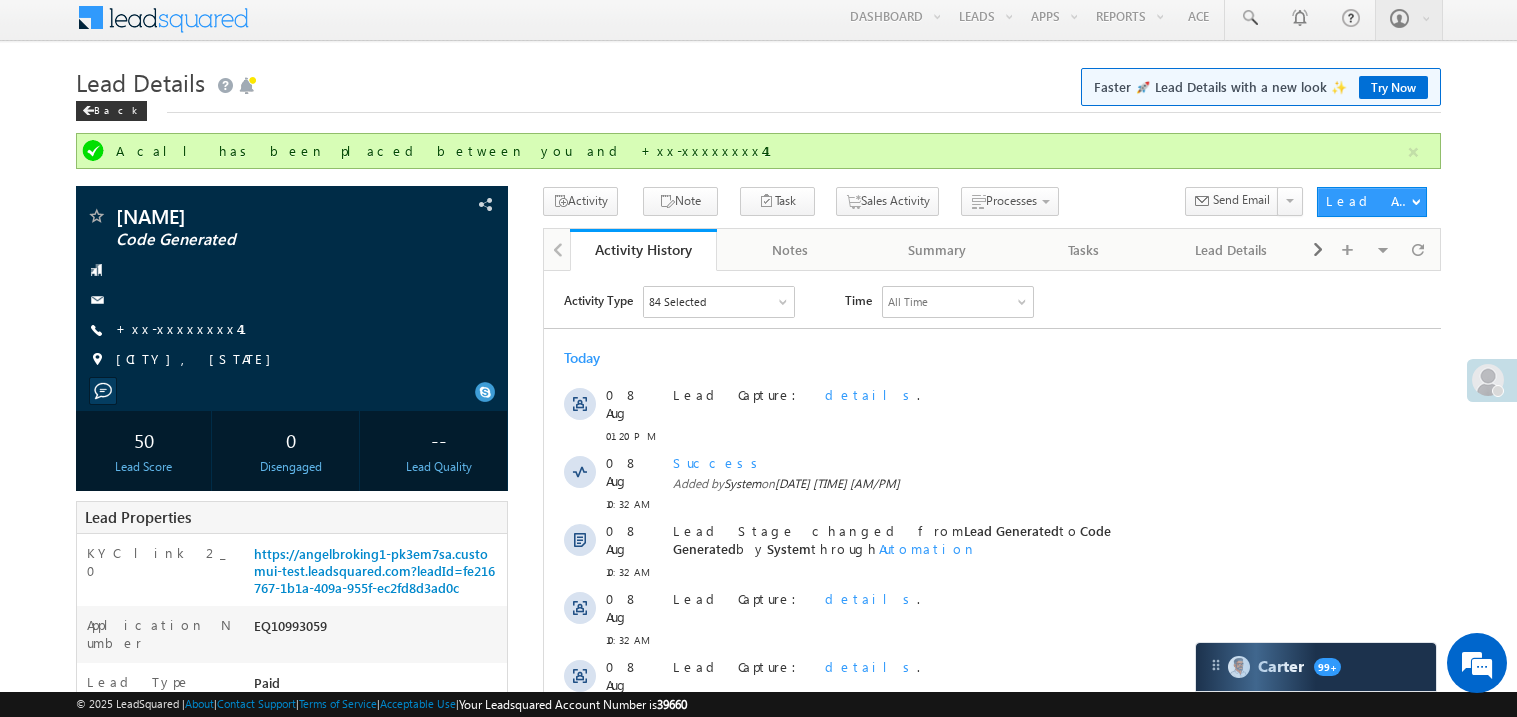 scroll, scrollTop: 0, scrollLeft: 0, axis: both 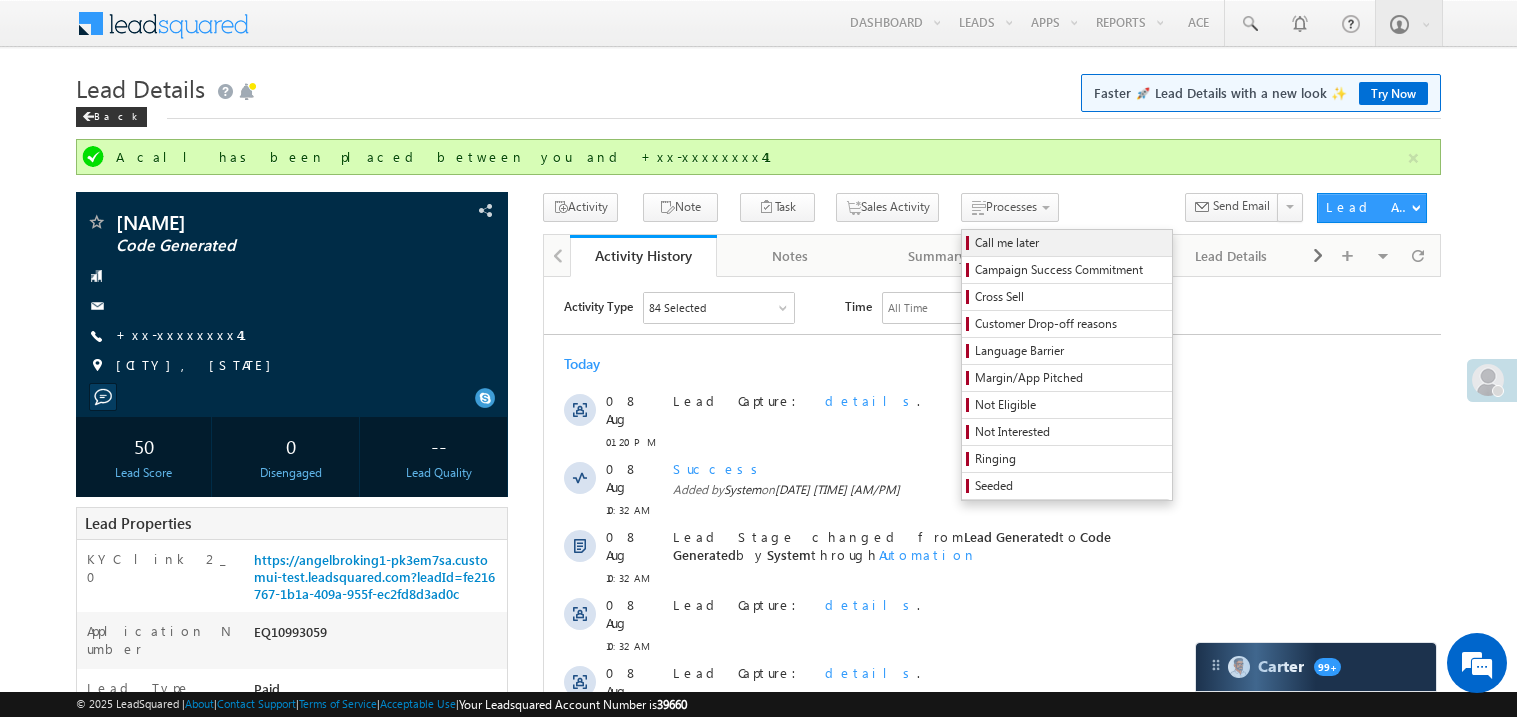 click on "Call me later" at bounding box center (1070, 243) 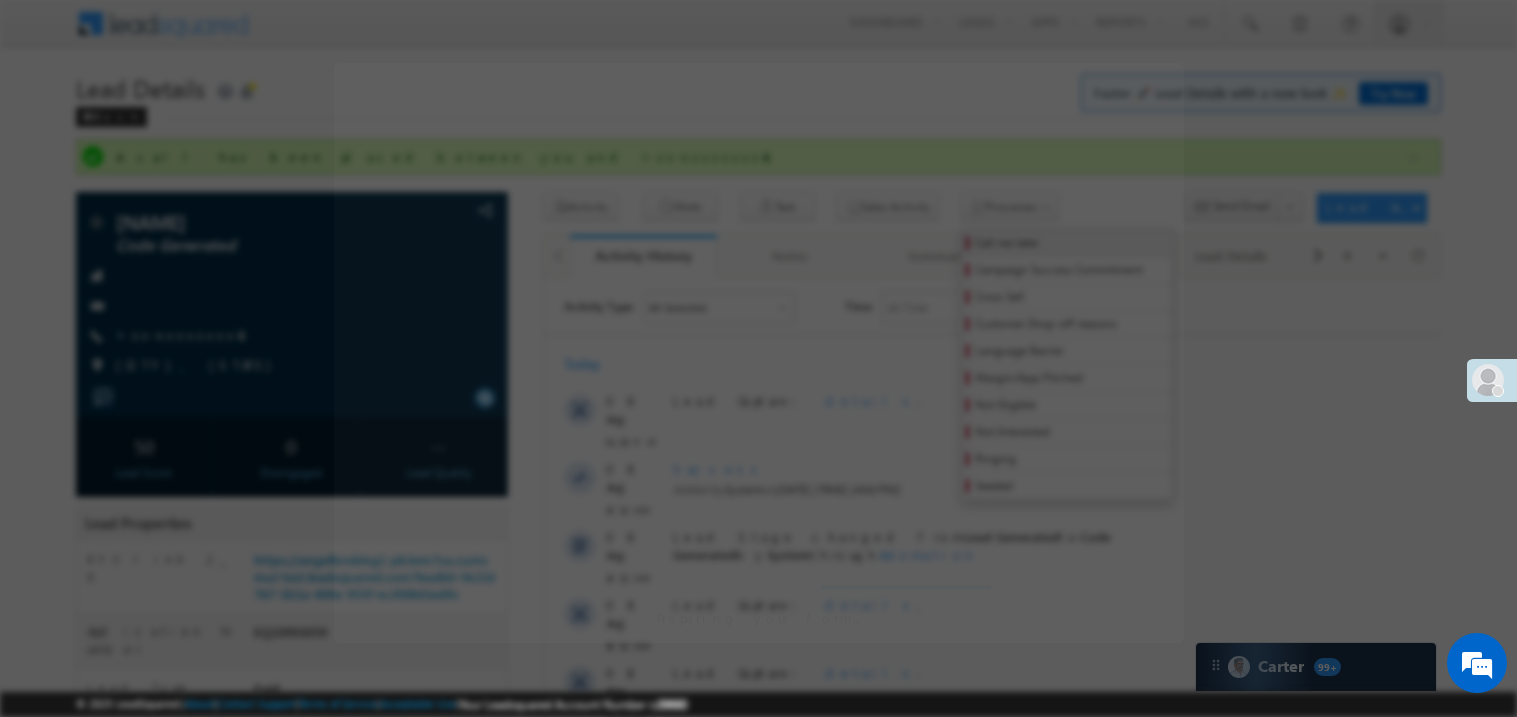 click at bounding box center [759, 287] 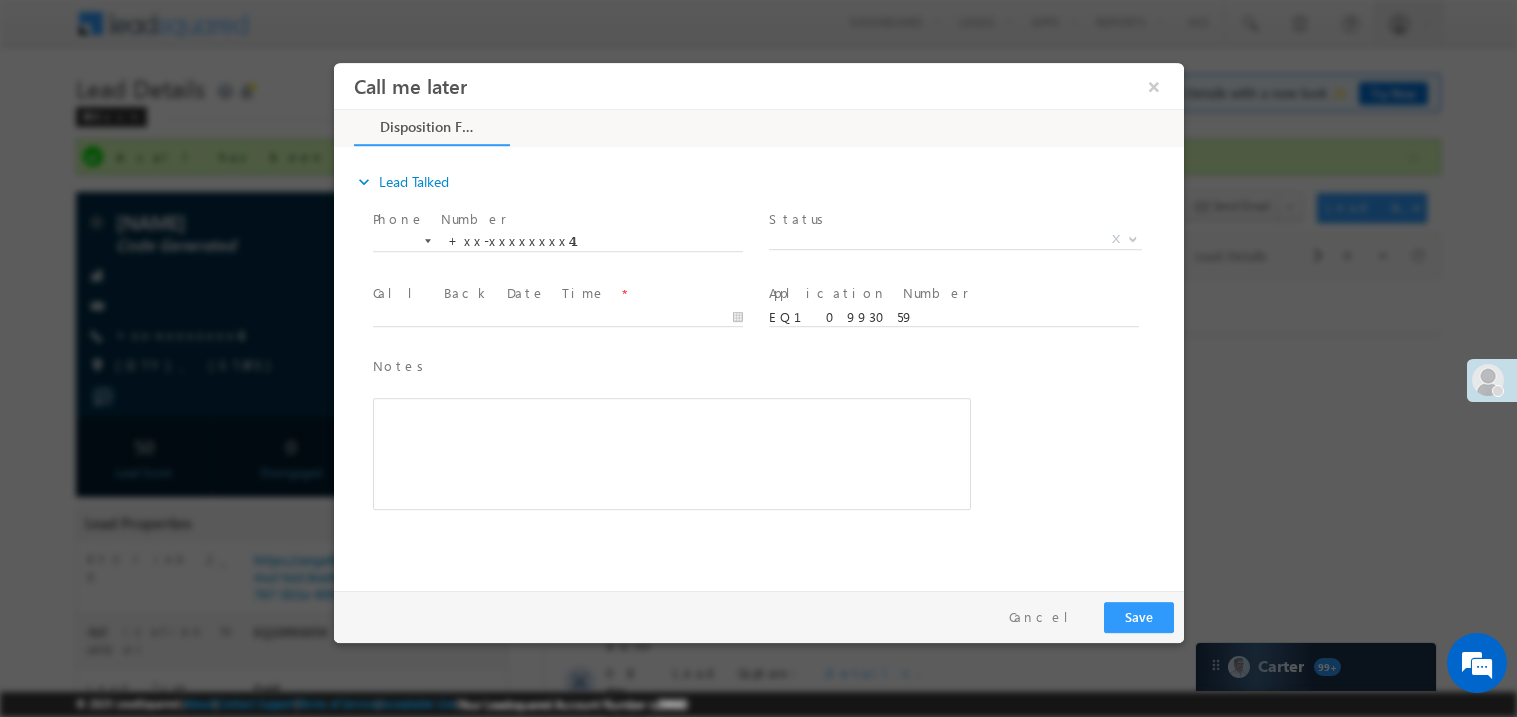 scroll, scrollTop: 0, scrollLeft: 0, axis: both 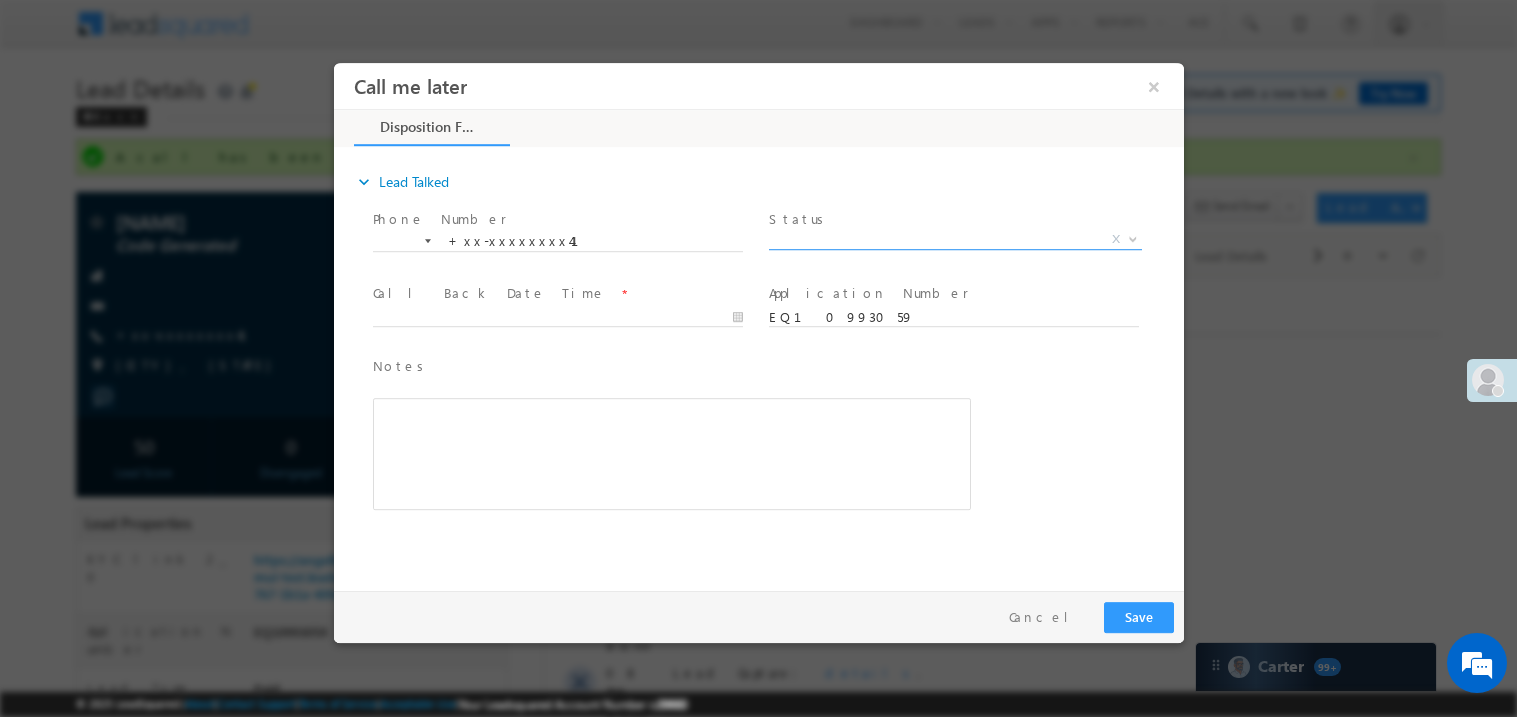 click on "X" at bounding box center (954, 239) 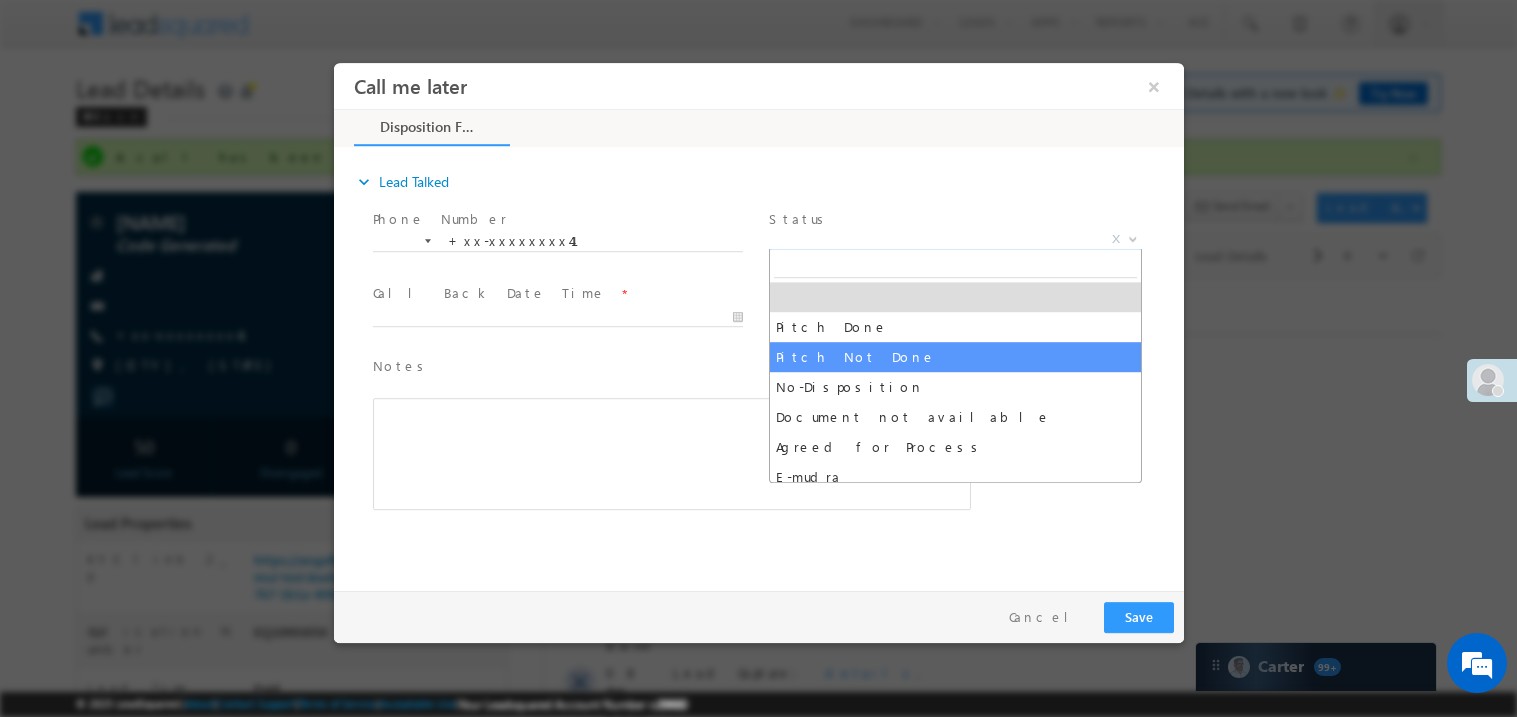 select on "Pitch Not Done" 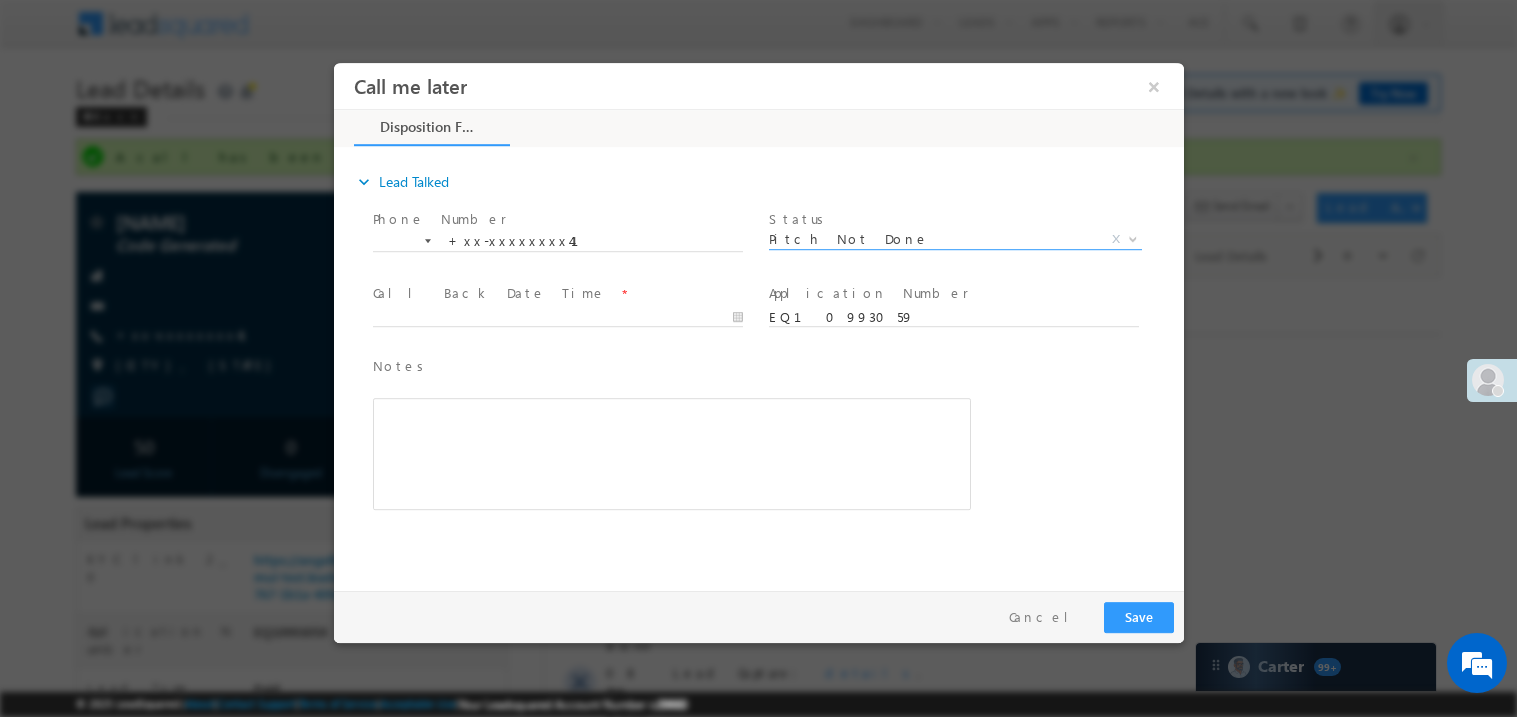 click on "Call Back Date Time" at bounding box center [488, 292] 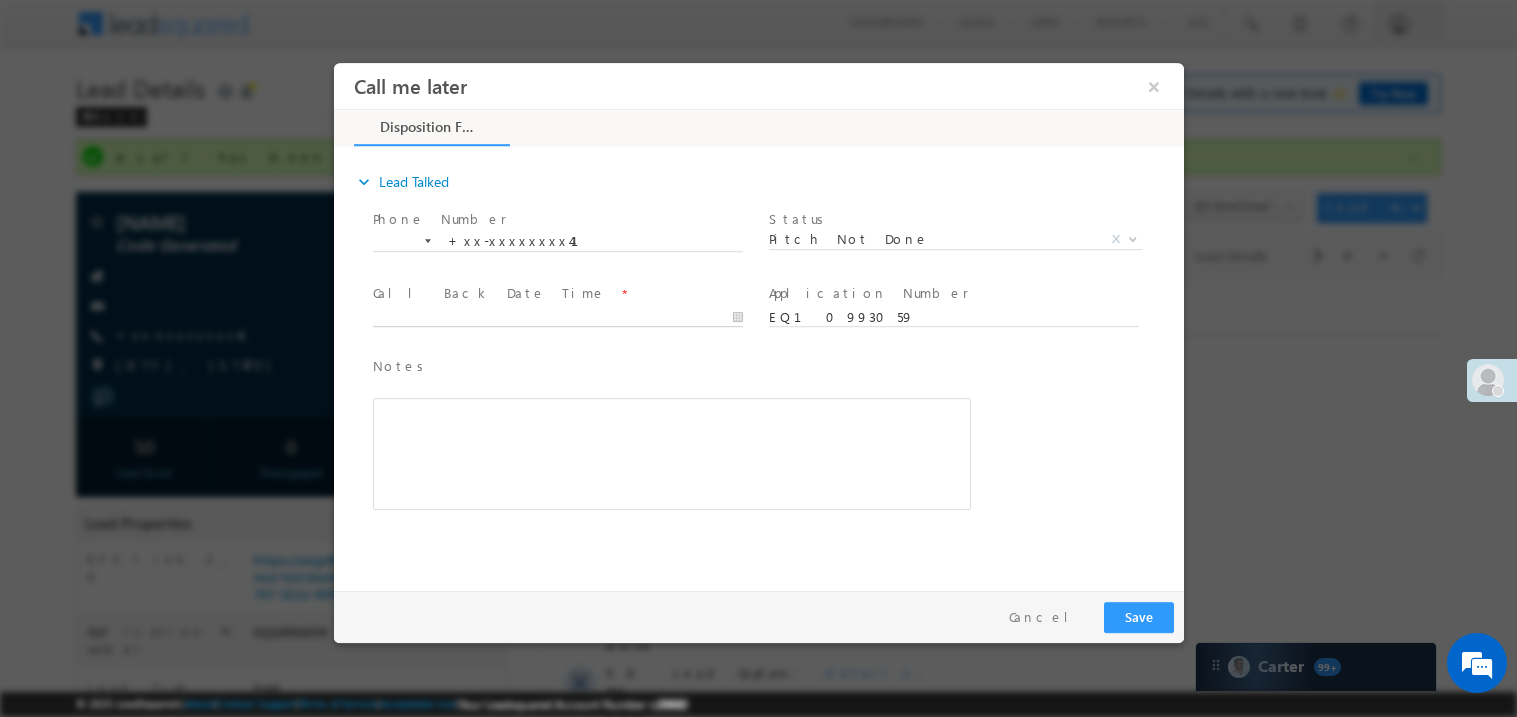 click on "Call me later
×" at bounding box center (758, 321) 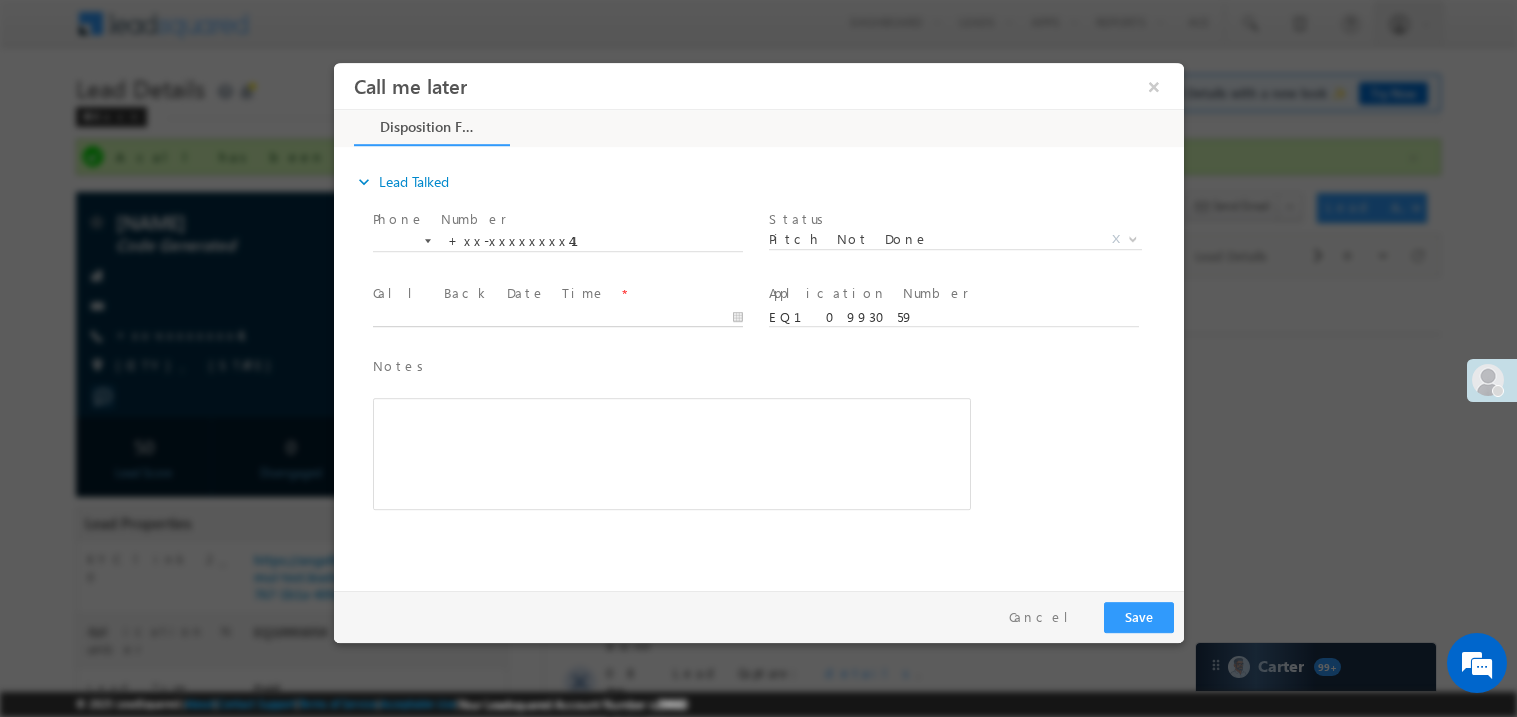 type on "[DATE] [TIME] [AM/PM]" 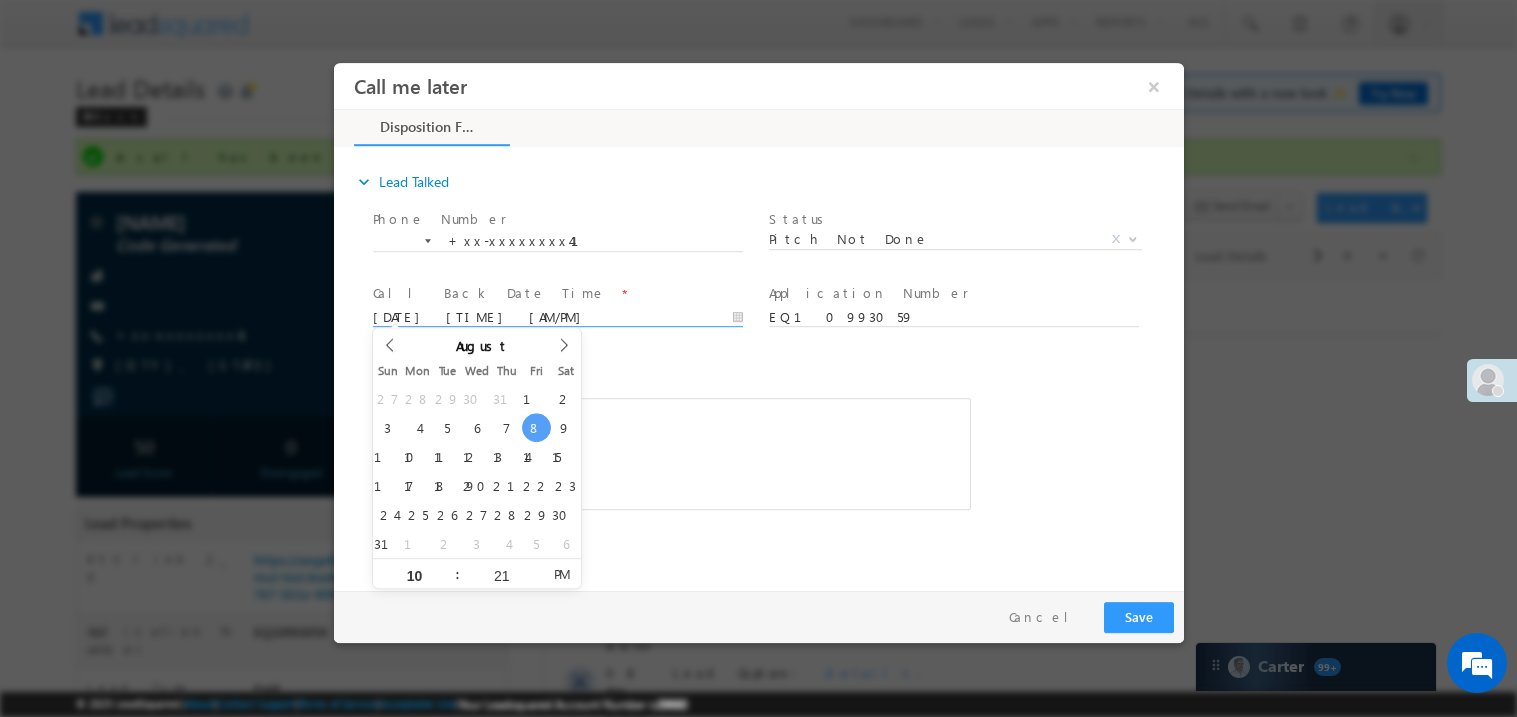 click at bounding box center [671, 453] 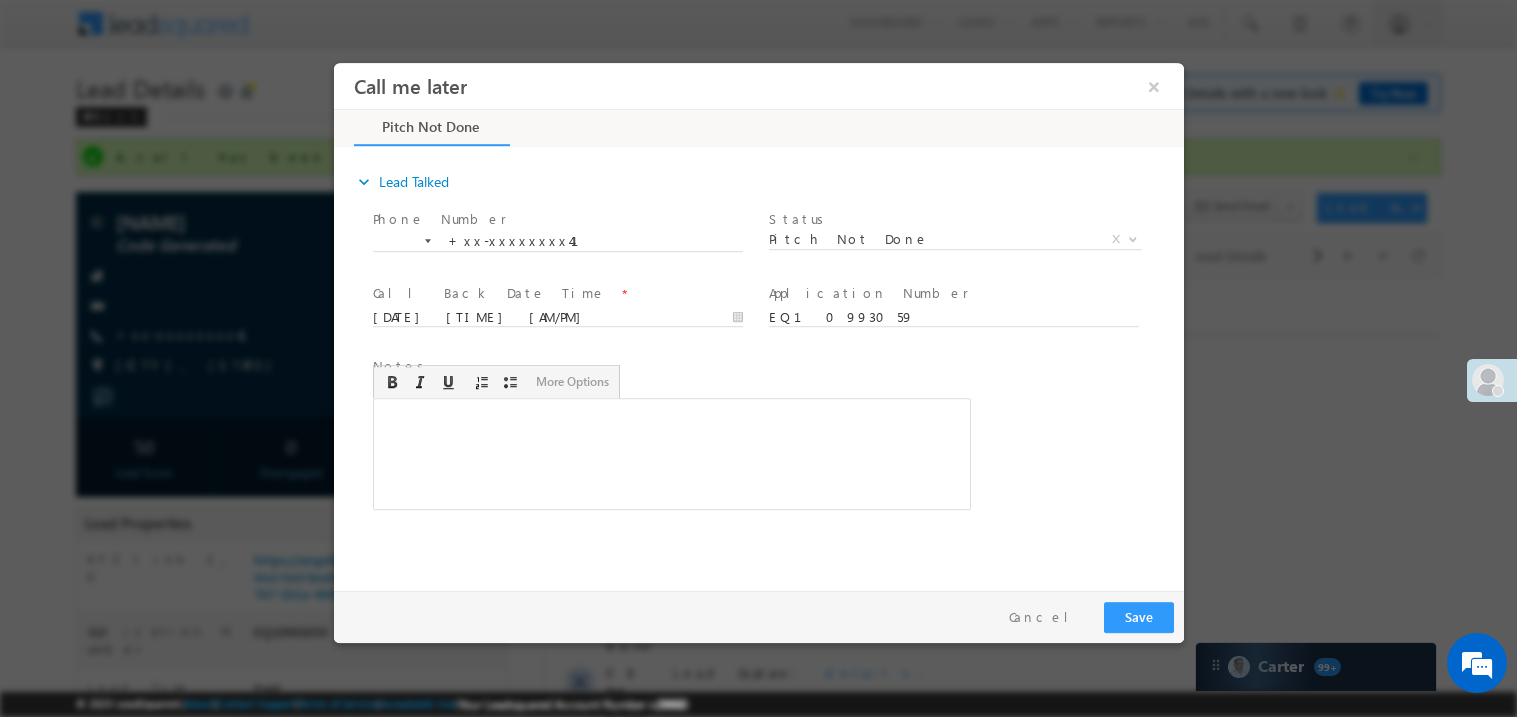 type 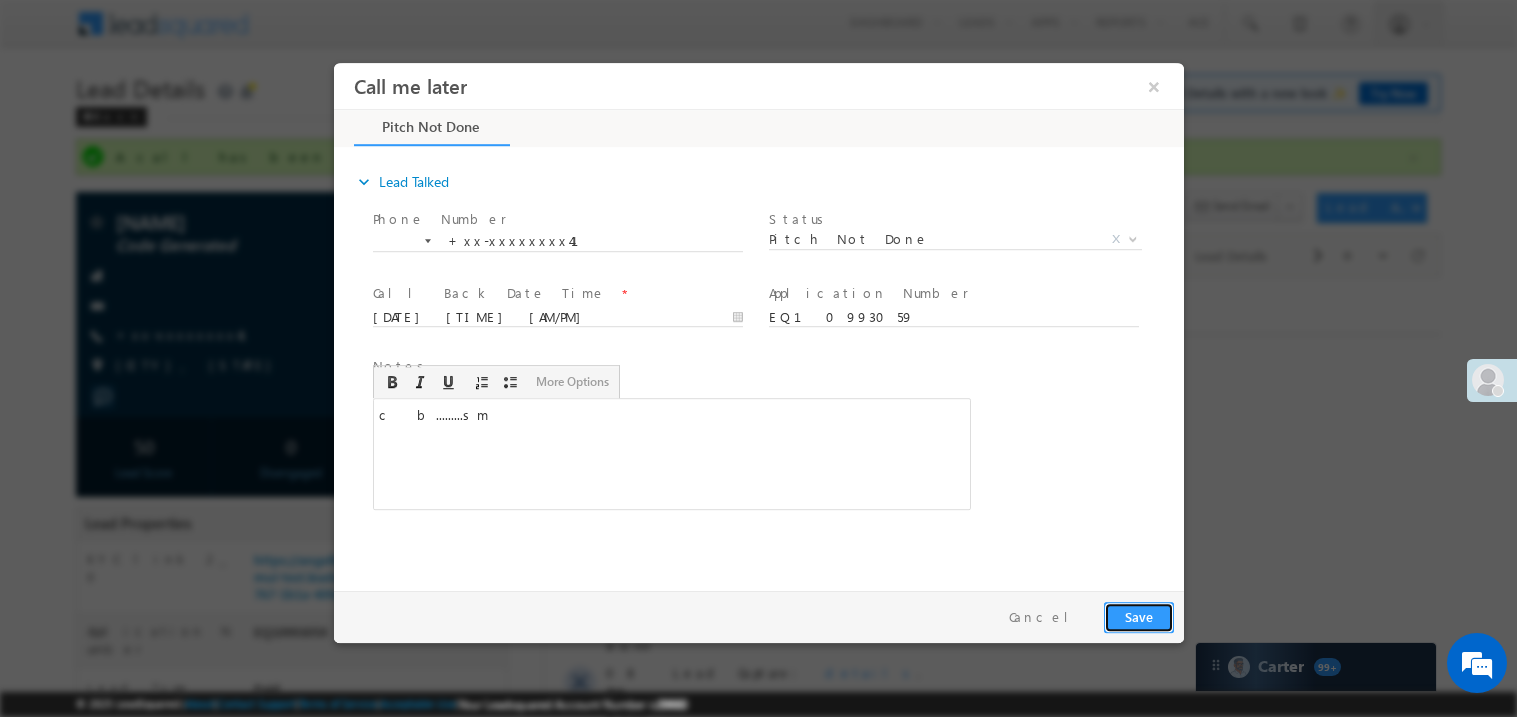click on "Save" at bounding box center (1138, 616) 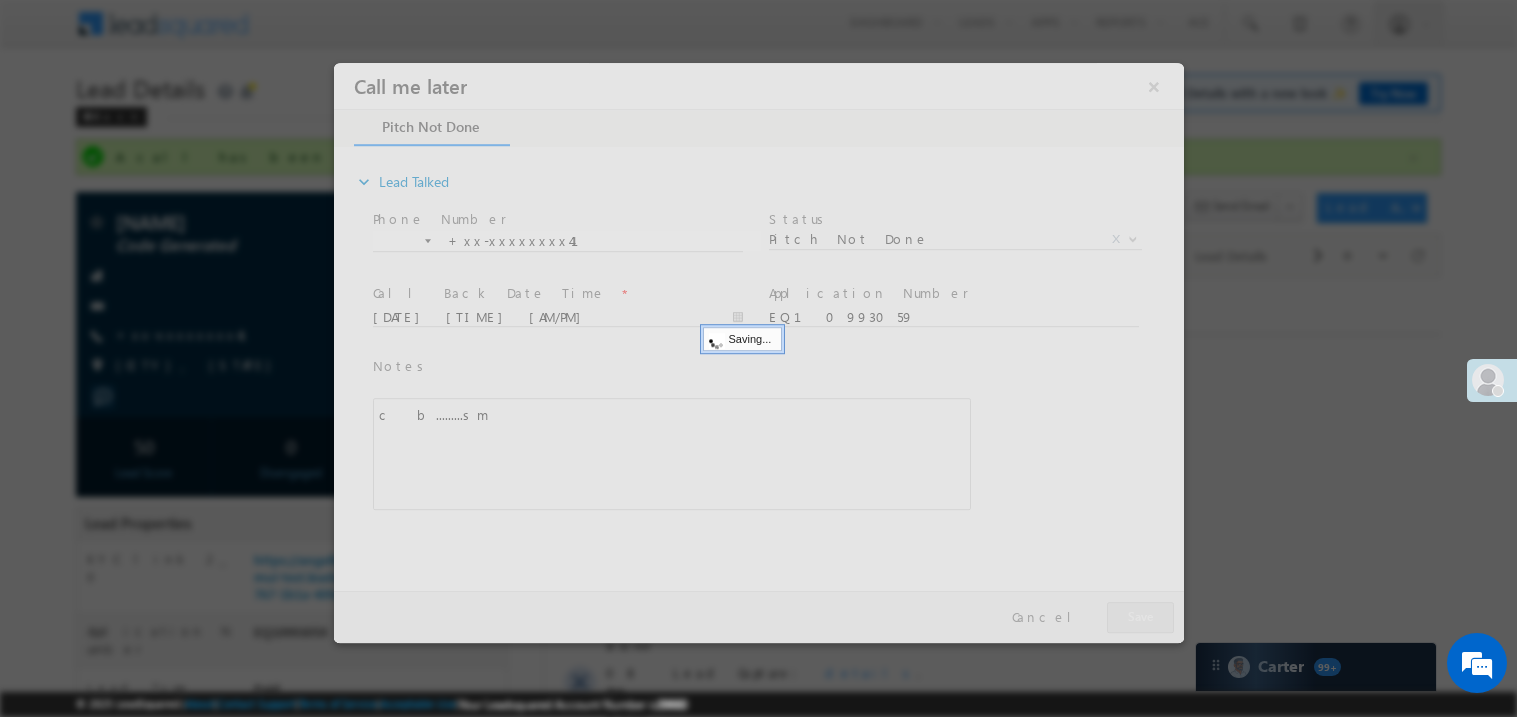 click at bounding box center [758, 352] 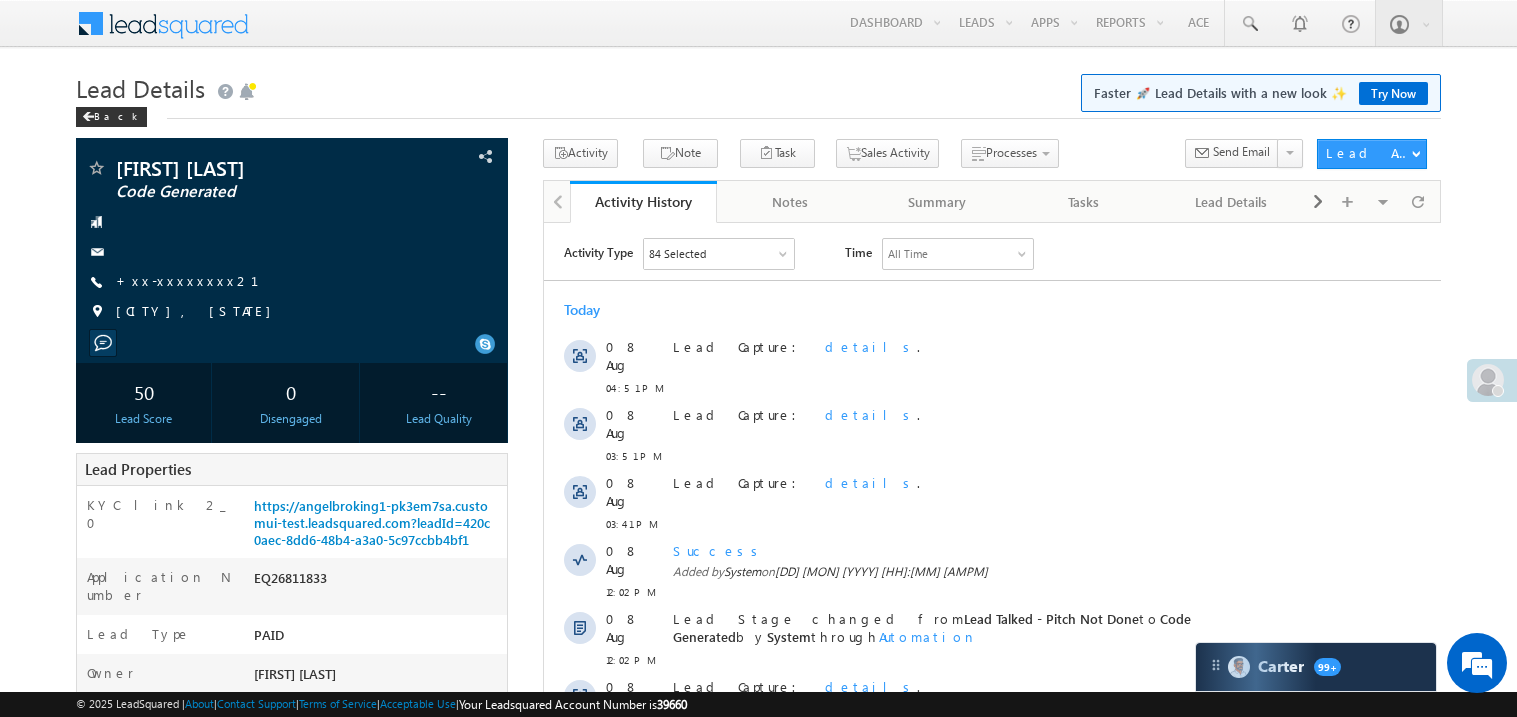 scroll, scrollTop: 0, scrollLeft: 0, axis: both 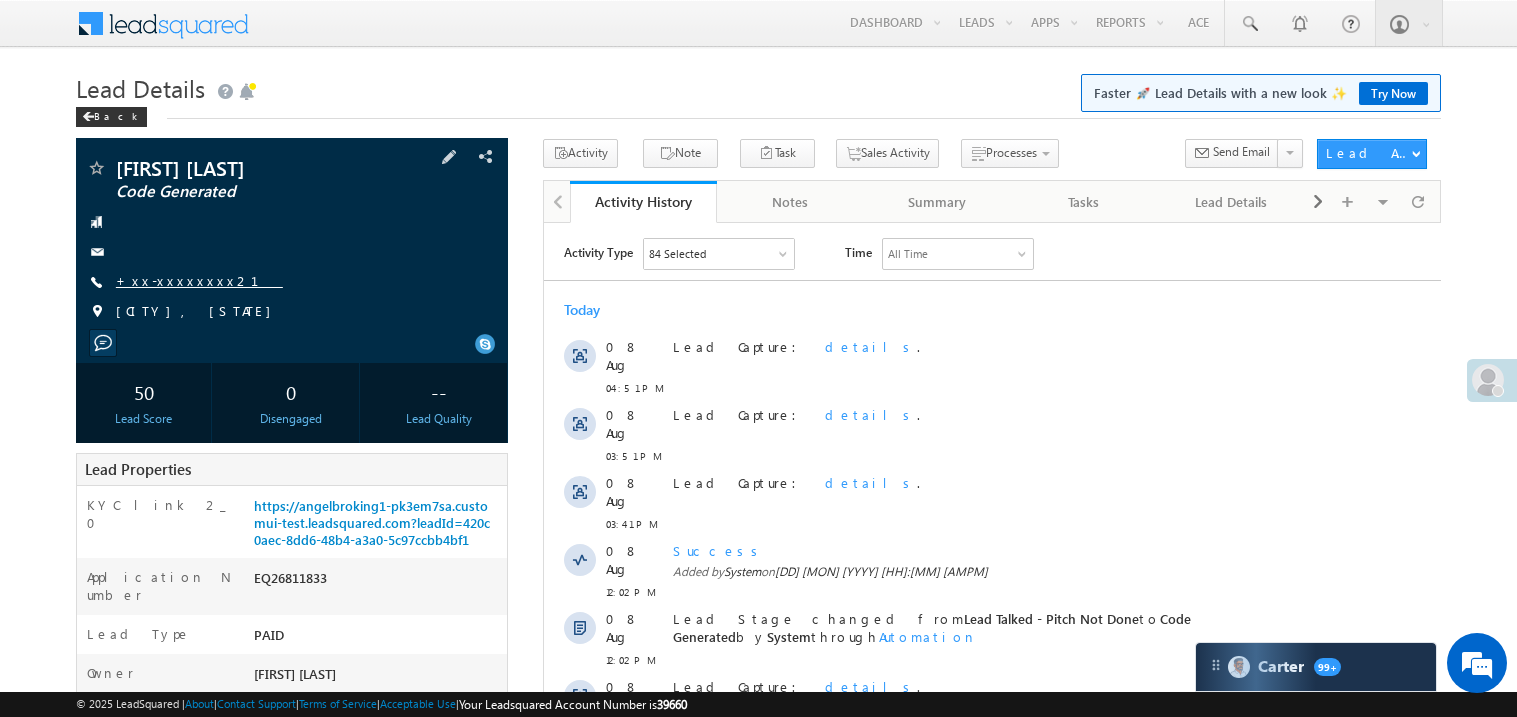 click on "+xx-xxxxxxxx21" at bounding box center (199, 280) 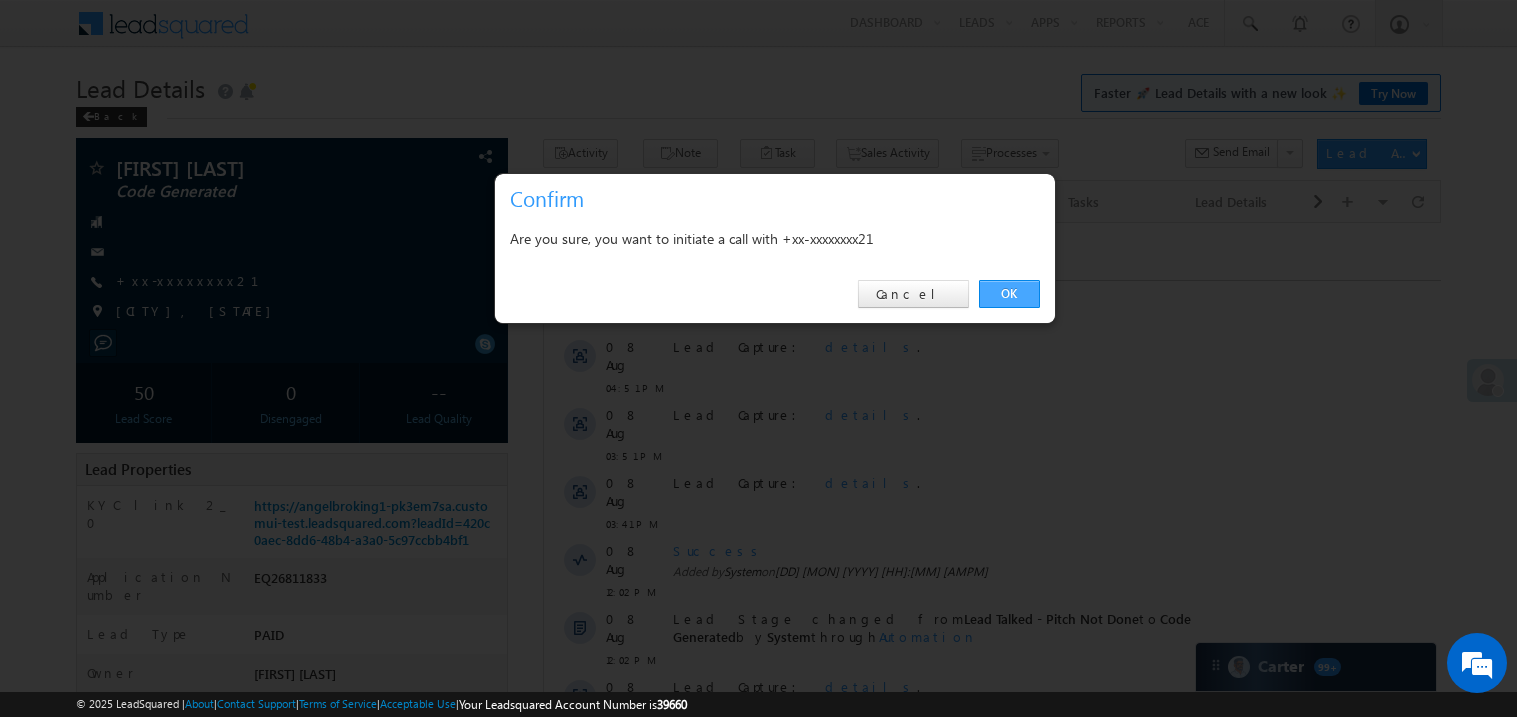 click on "OK" at bounding box center [1009, 294] 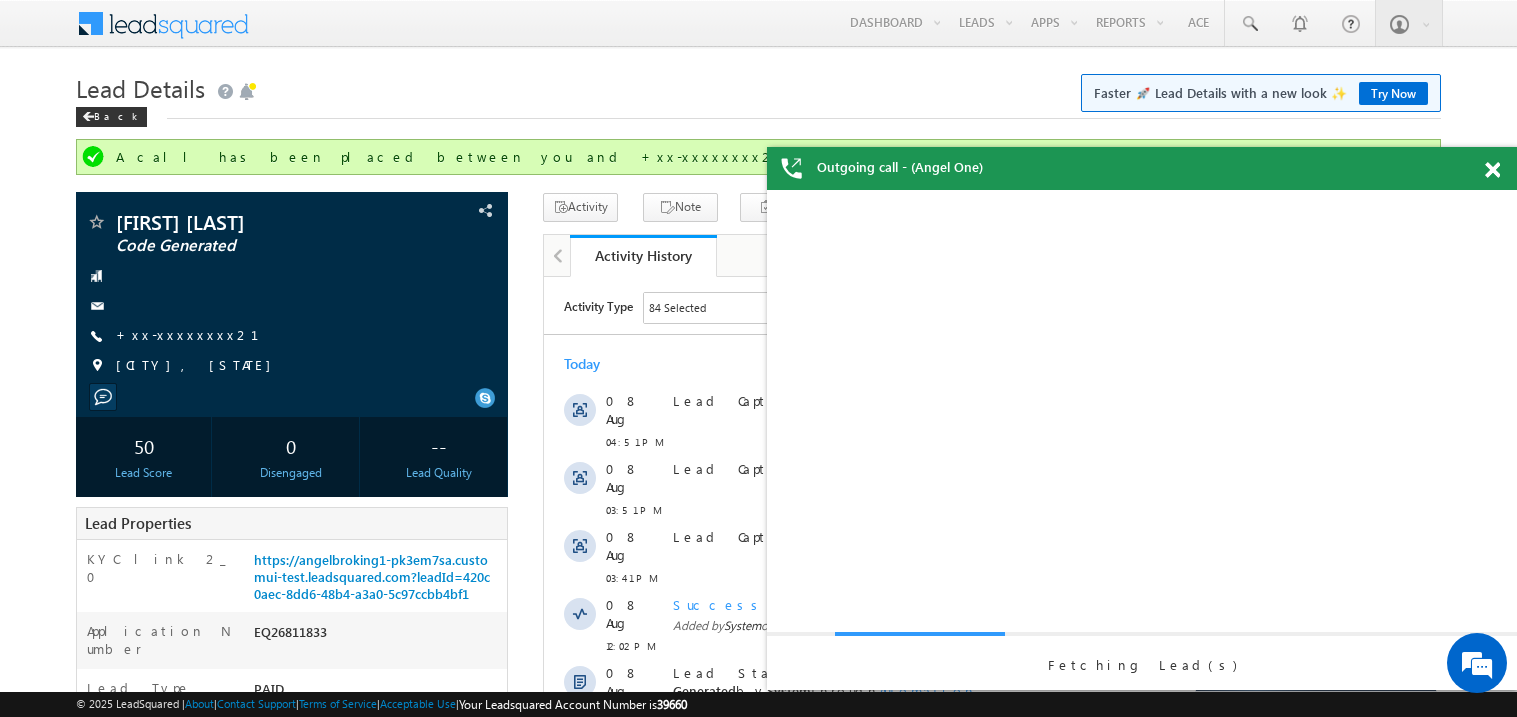 scroll, scrollTop: 0, scrollLeft: 0, axis: both 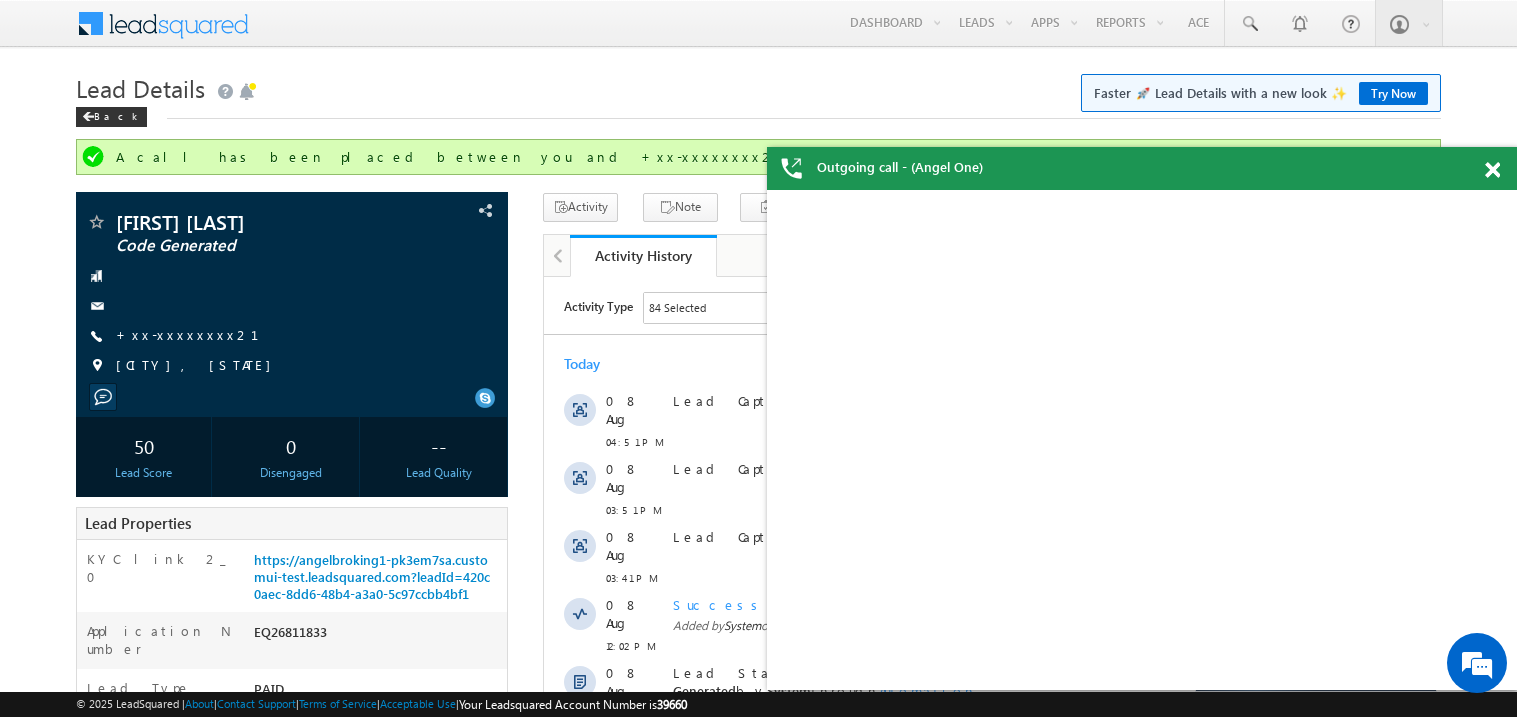 click at bounding box center [1503, 166] 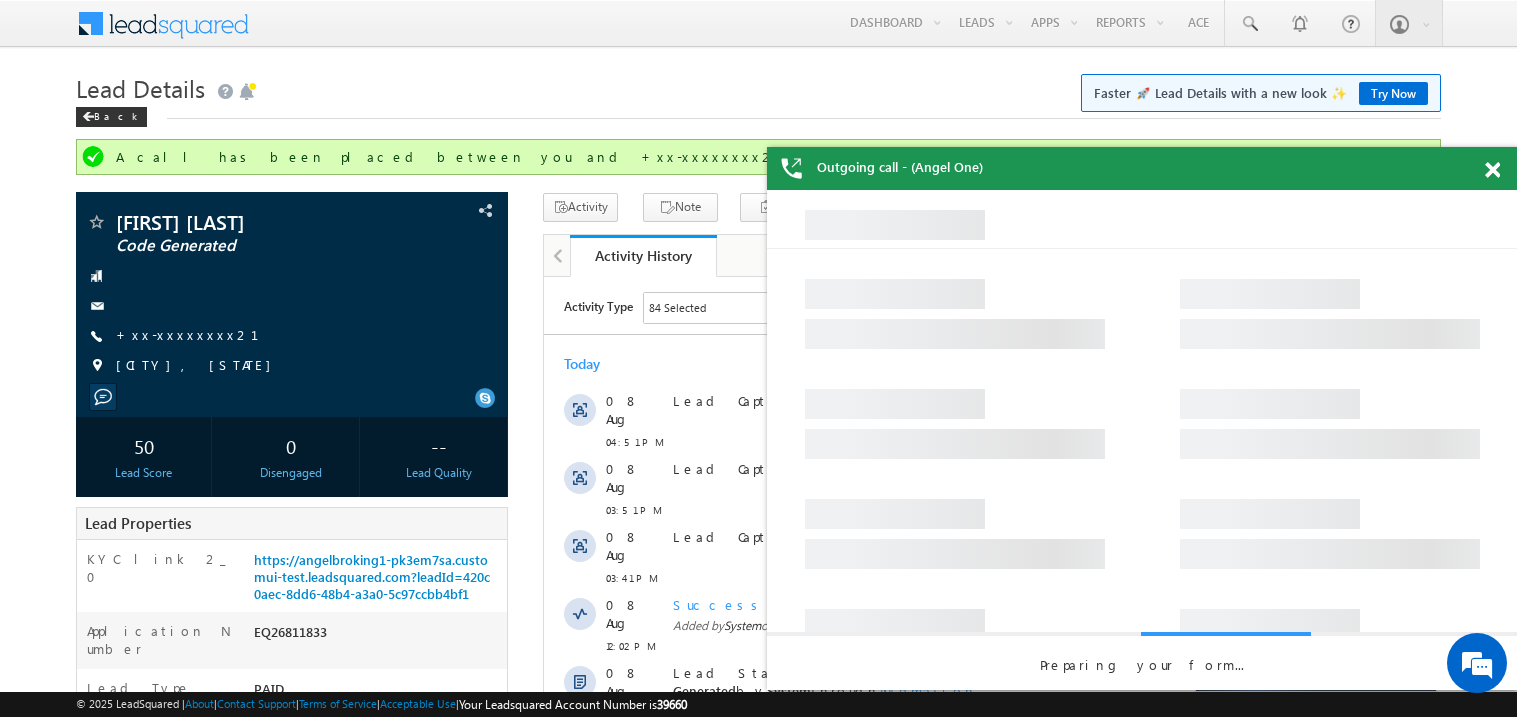 click at bounding box center [1492, 170] 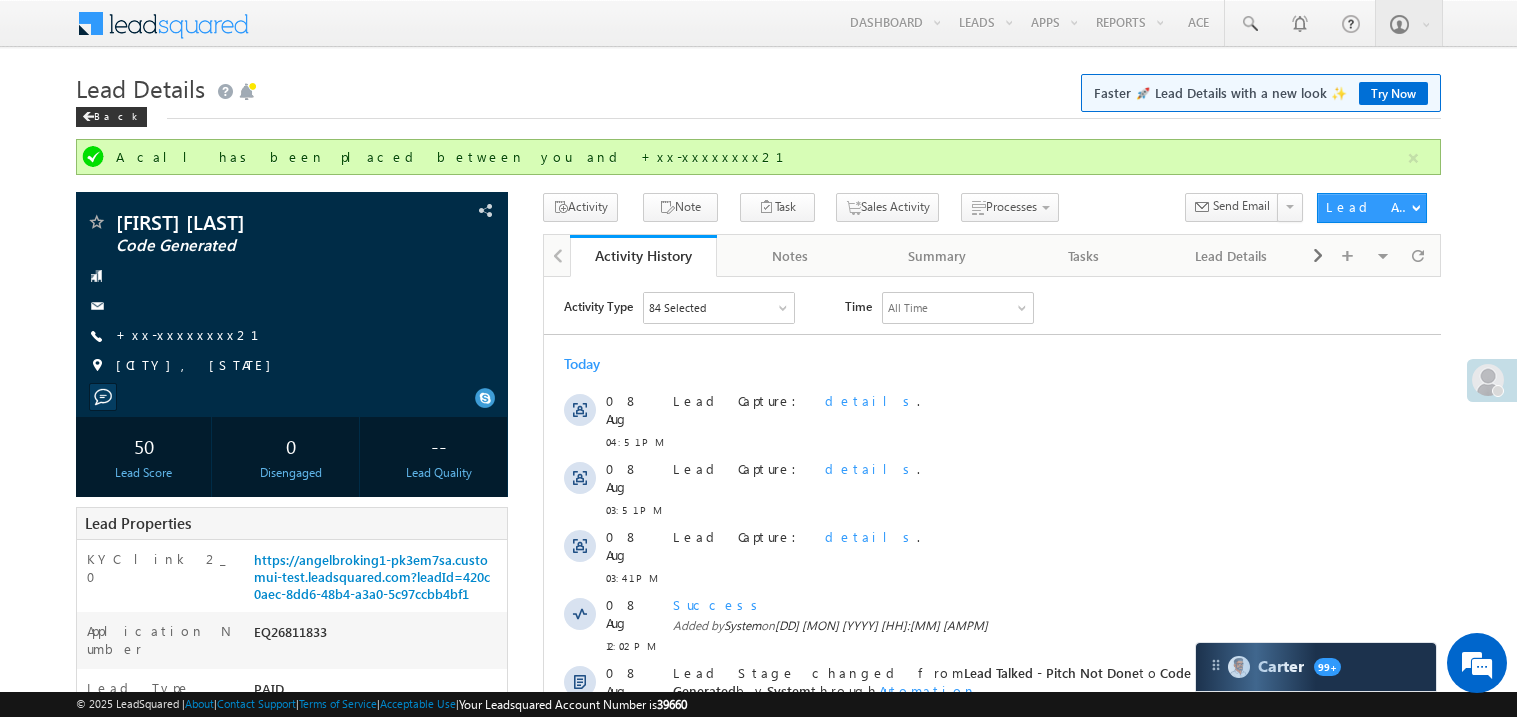 scroll, scrollTop: 0, scrollLeft: 0, axis: both 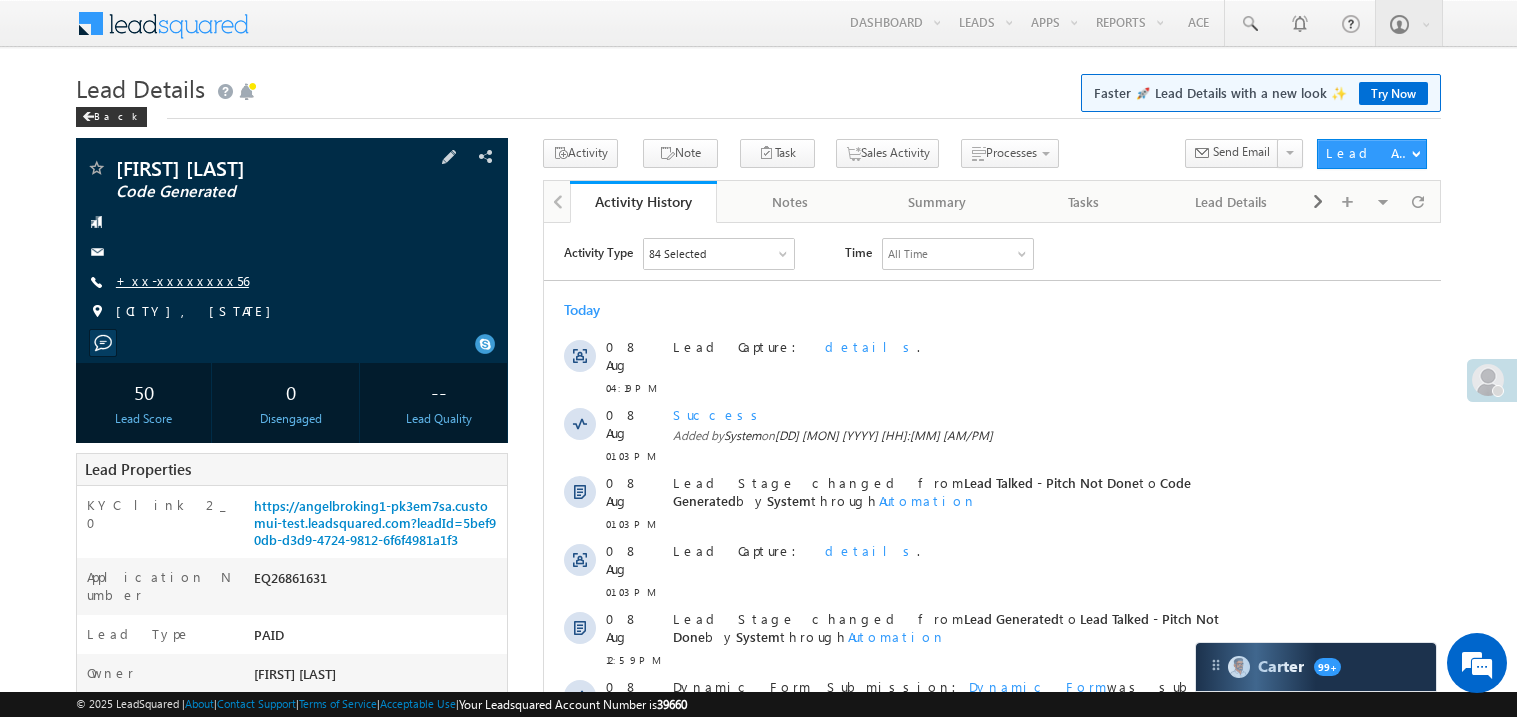 click on "+xx-xxxxxxxx56" at bounding box center [182, 280] 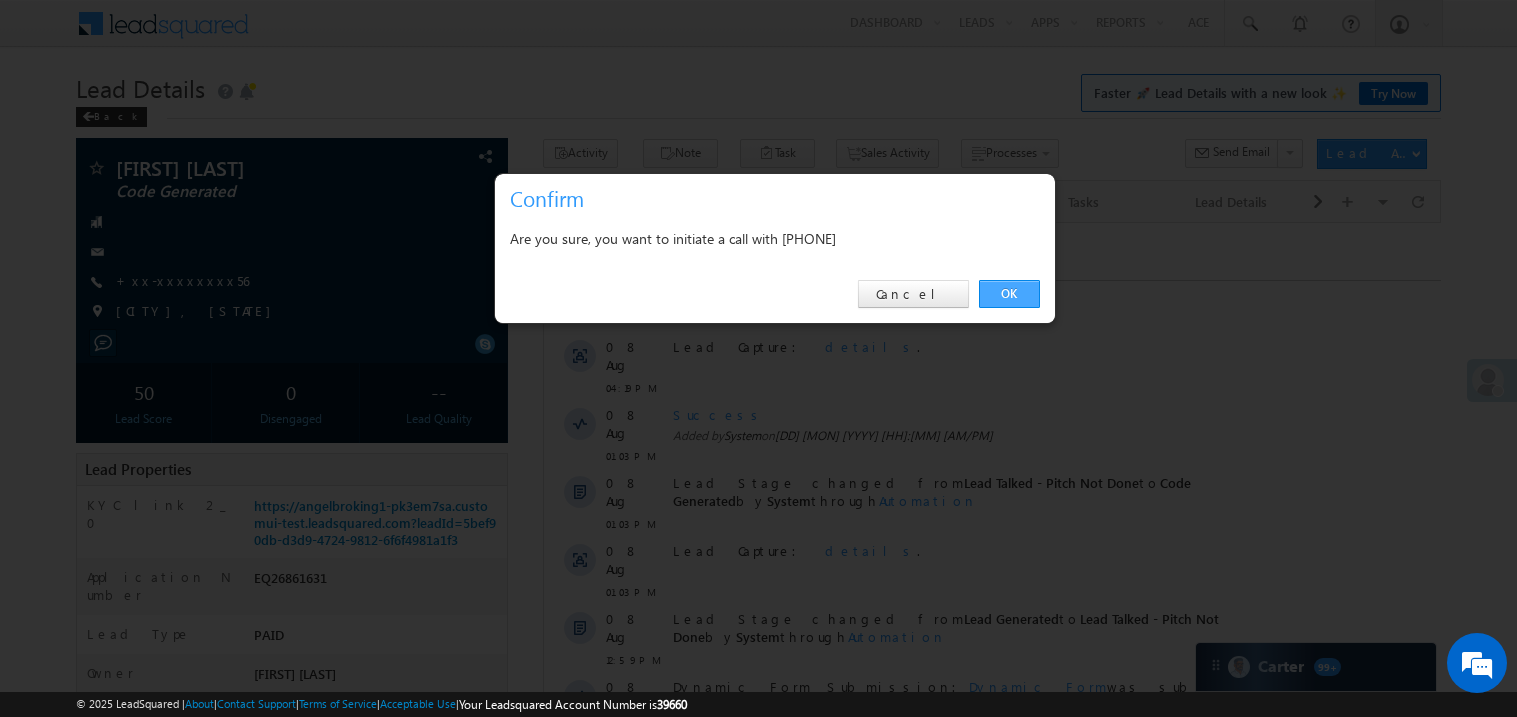 click on "OK" at bounding box center (1009, 294) 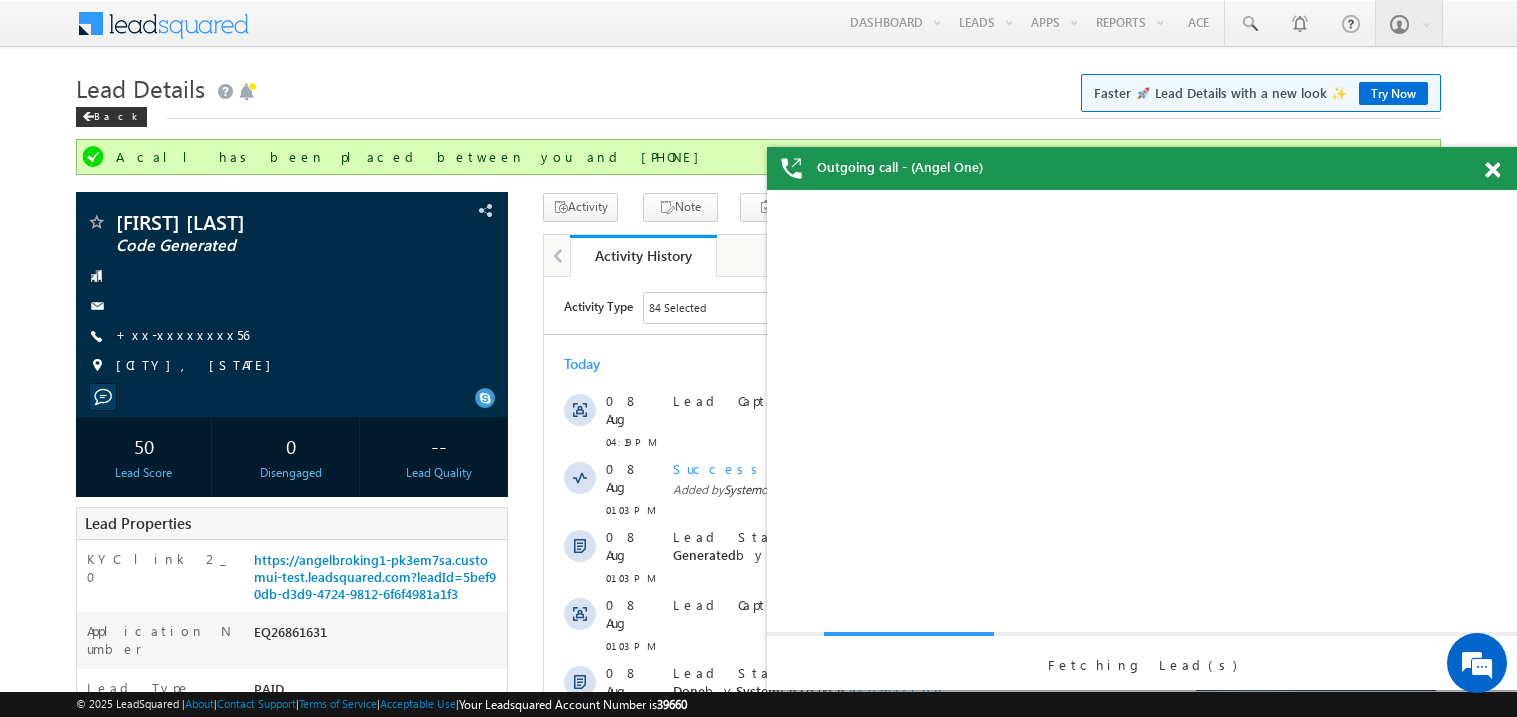 scroll, scrollTop: 0, scrollLeft: 0, axis: both 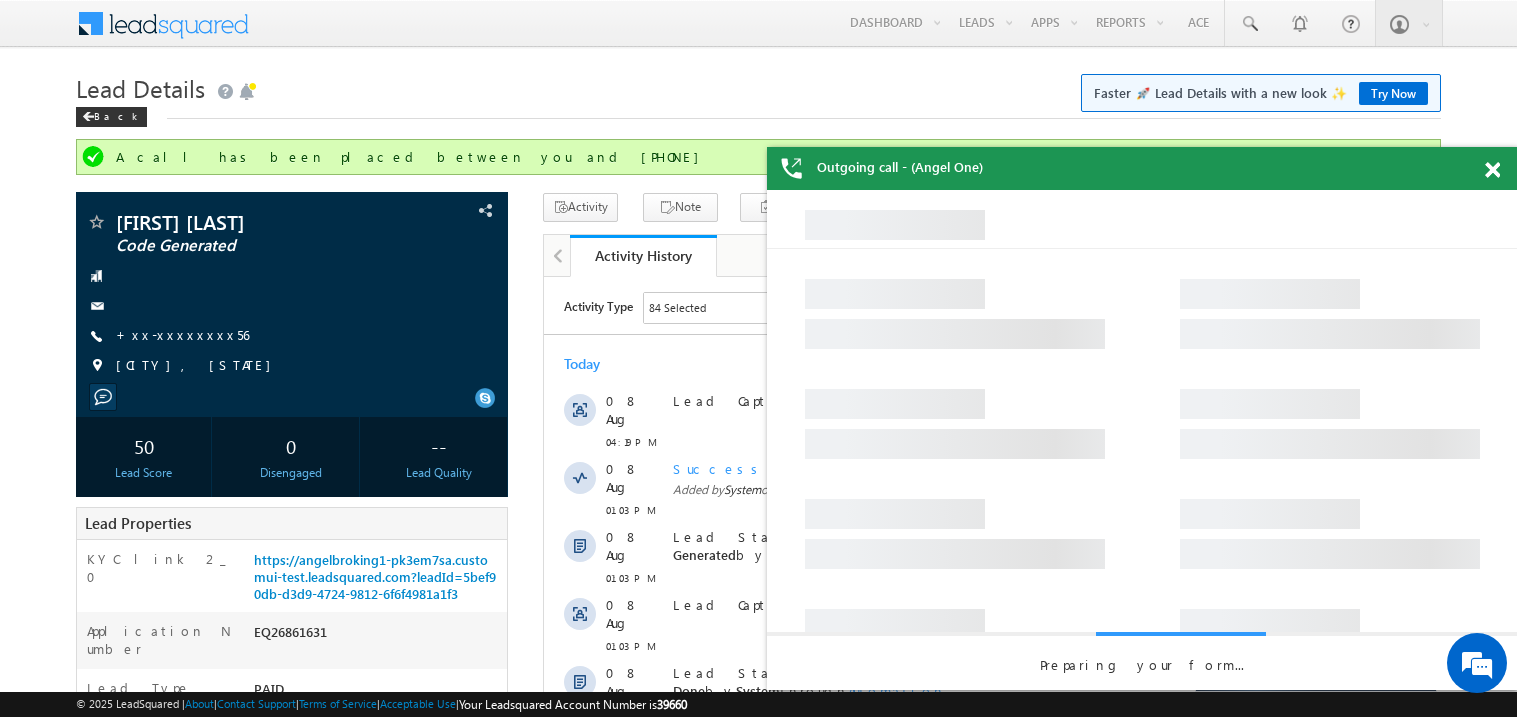 click at bounding box center (1492, 170) 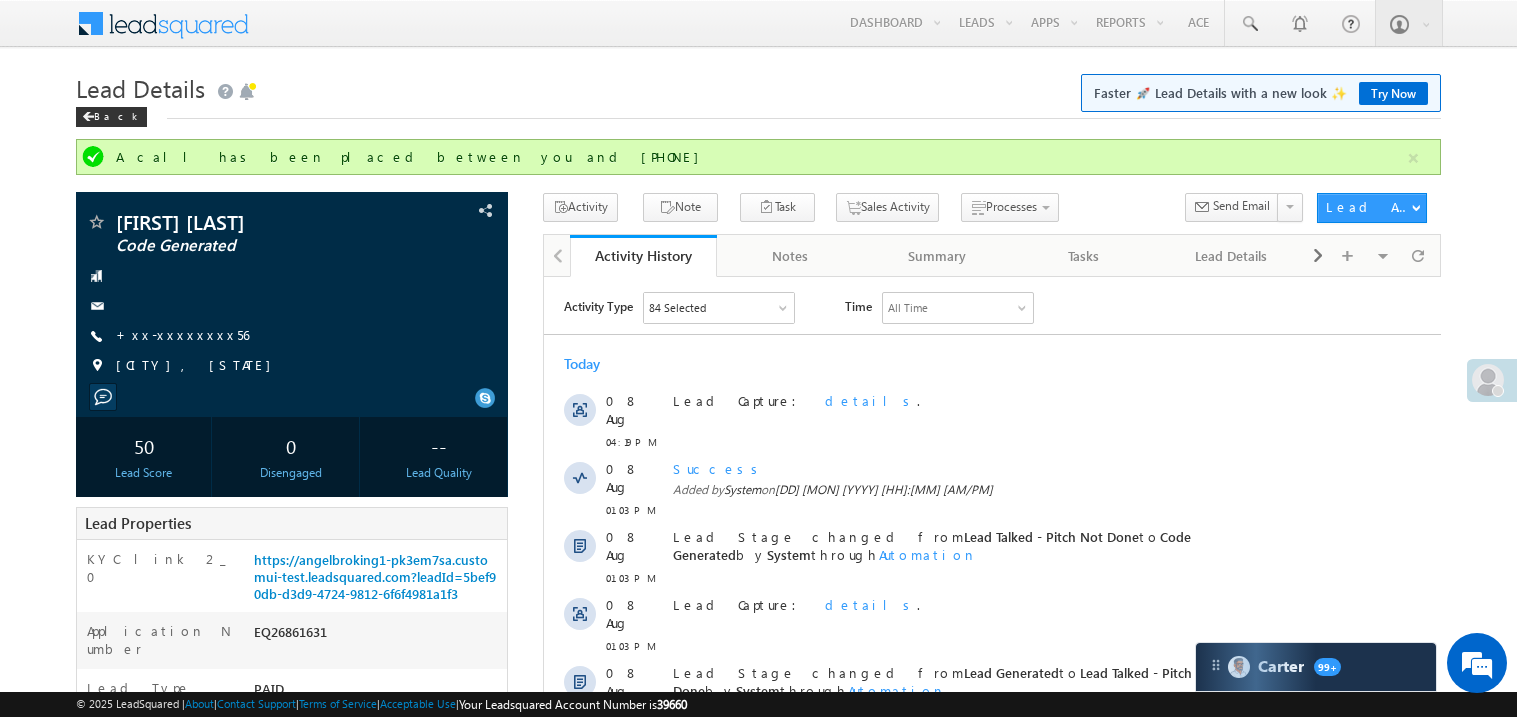 scroll, scrollTop: 0, scrollLeft: 0, axis: both 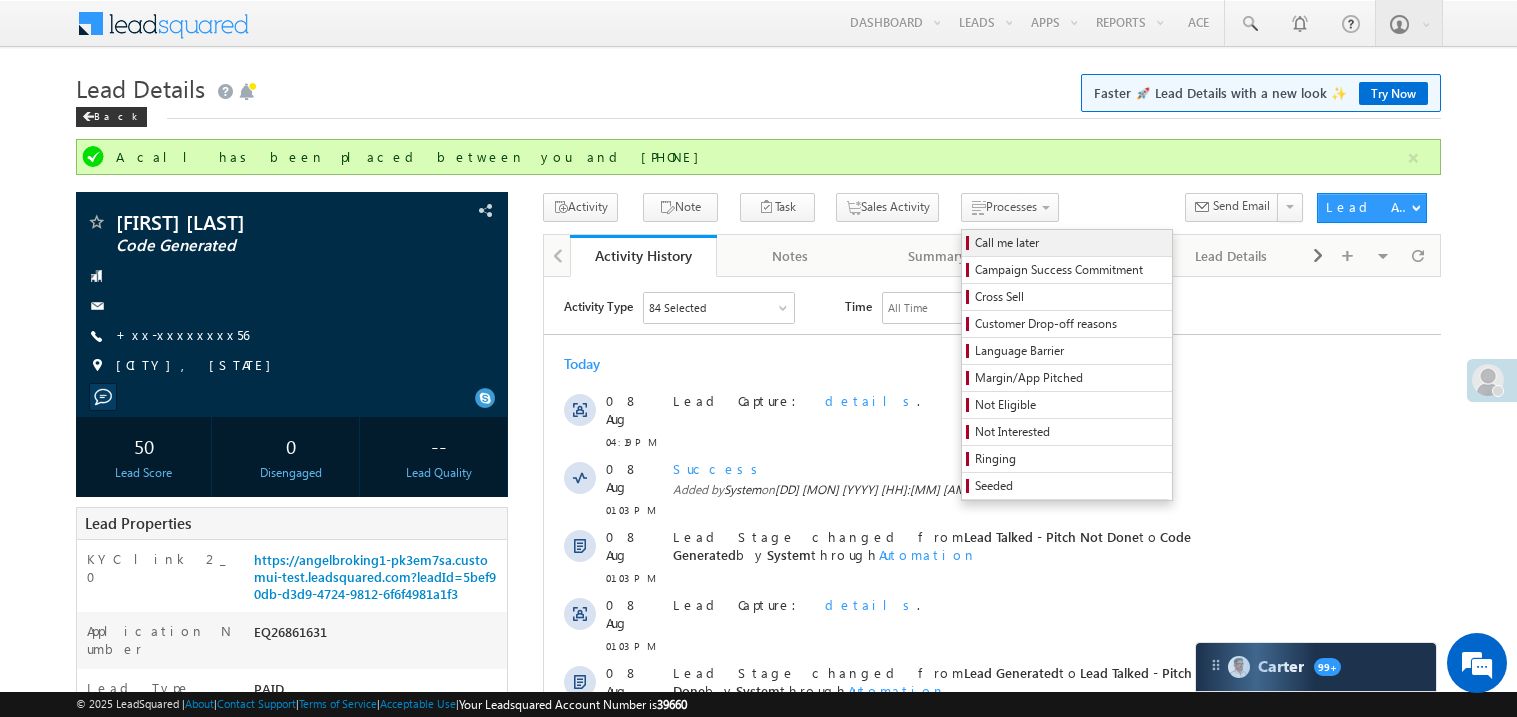 click on "Call me later" at bounding box center [1070, 243] 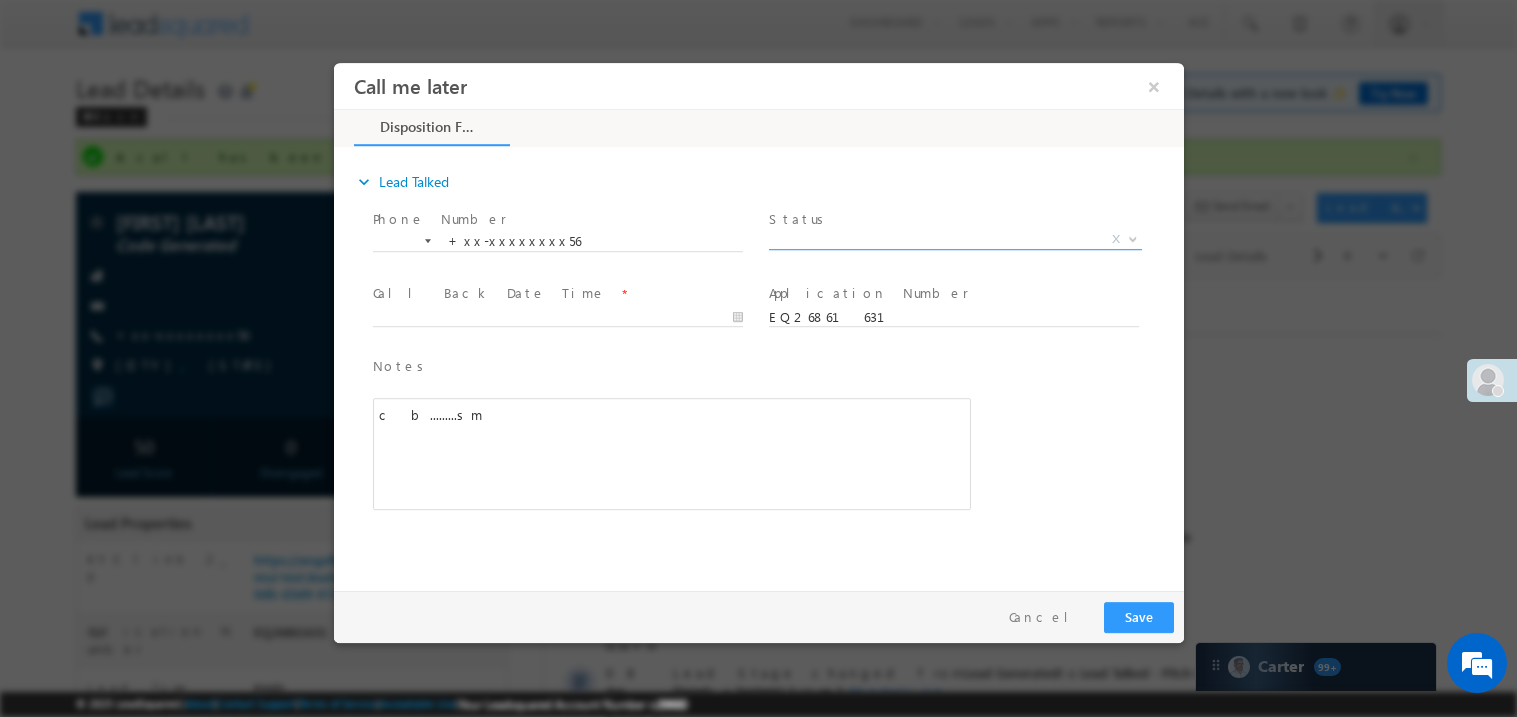 scroll, scrollTop: 0, scrollLeft: 0, axis: both 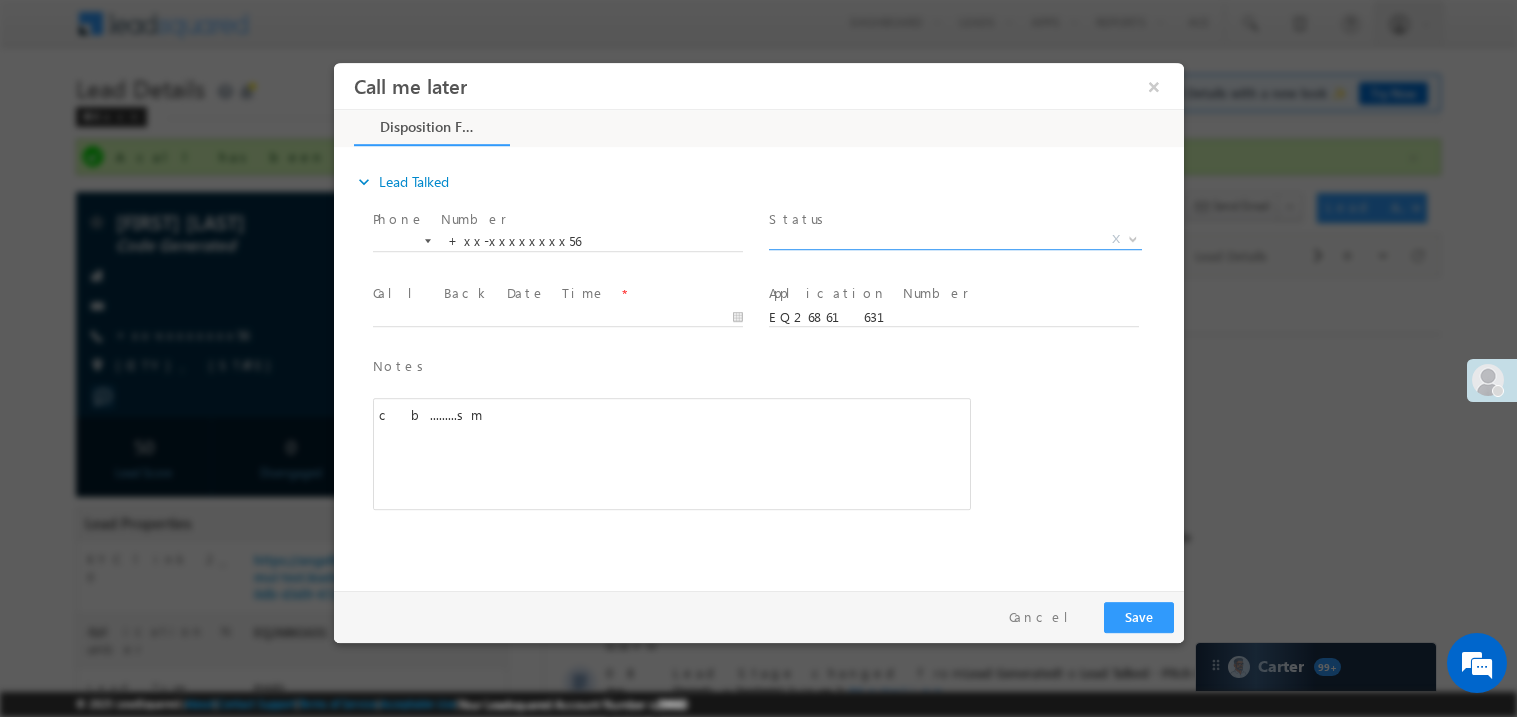 click on "X" at bounding box center (954, 239) 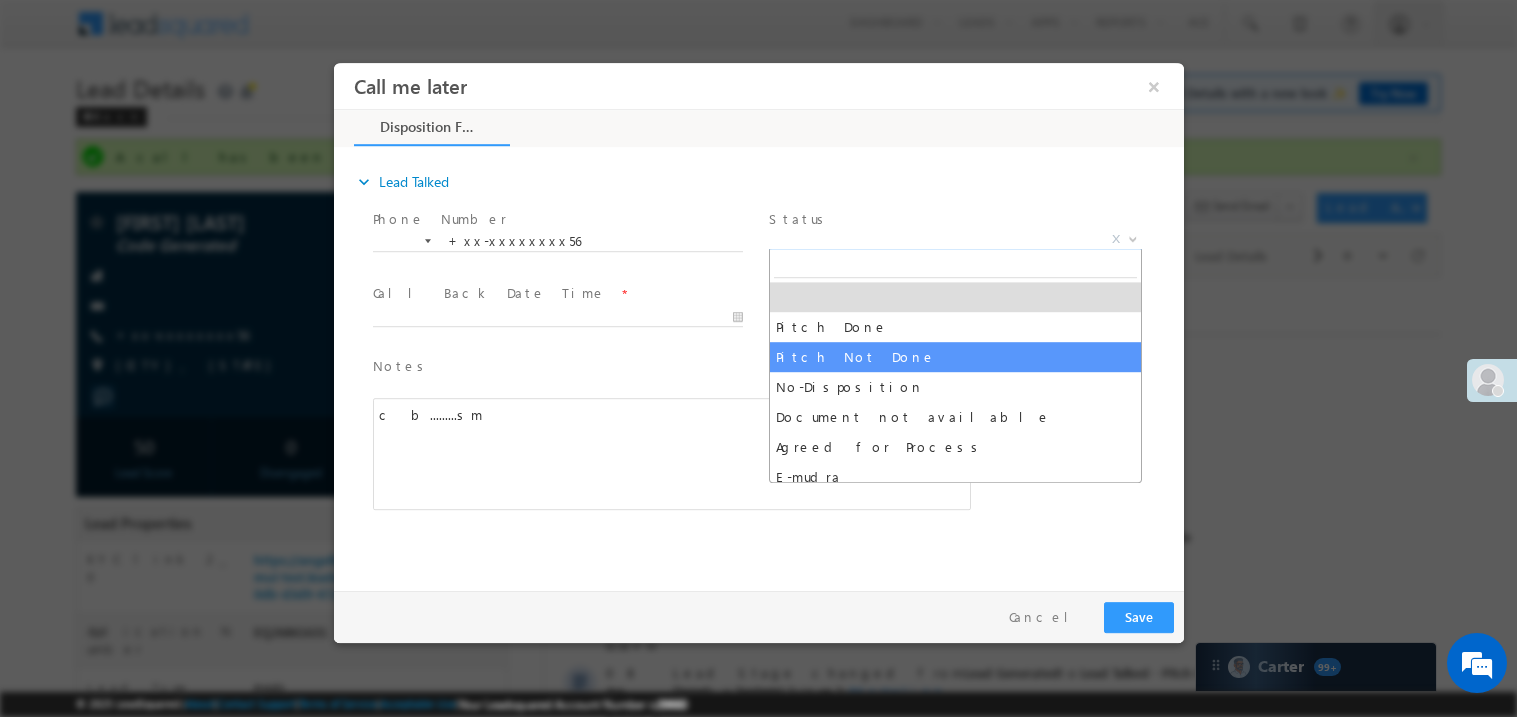 select on "Pitch Not Done" 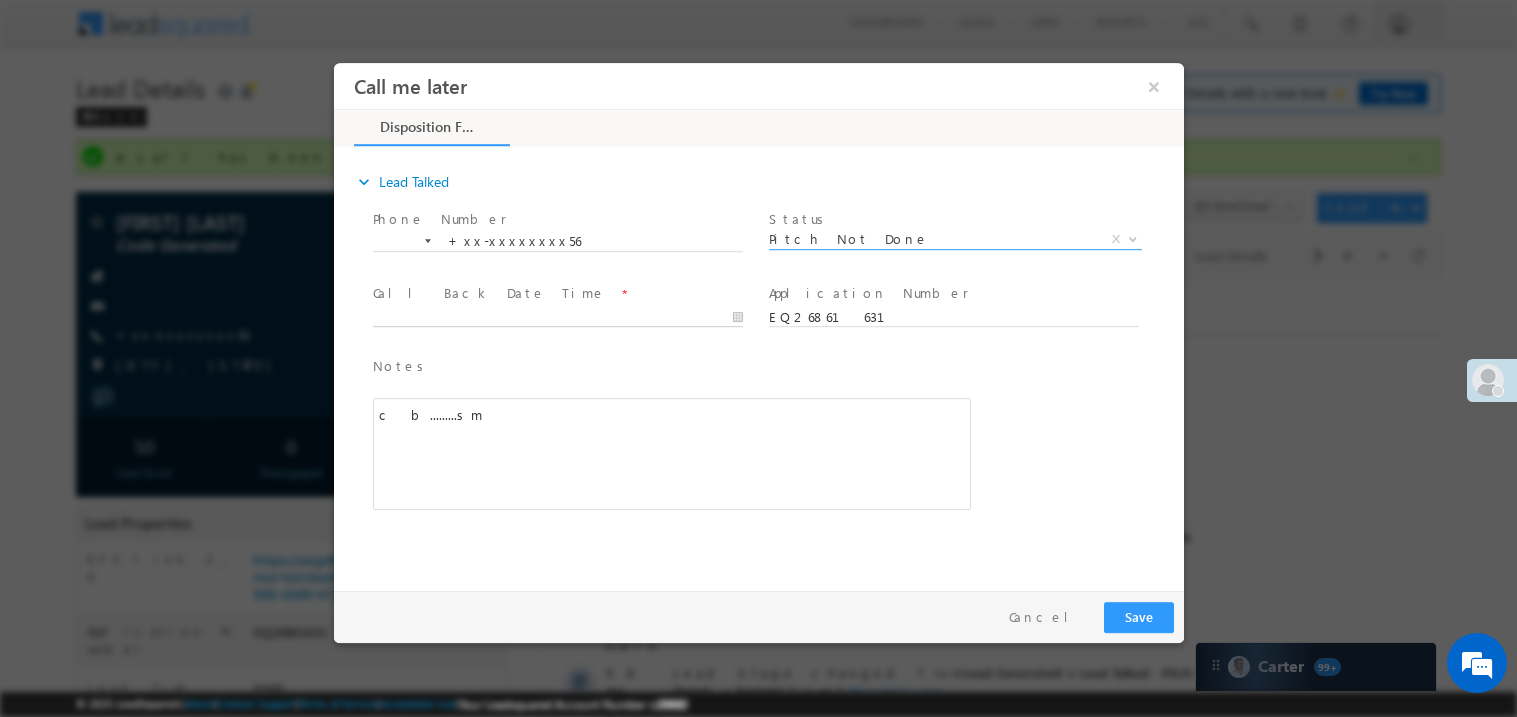 click on "Call me later
×" at bounding box center [758, 321] 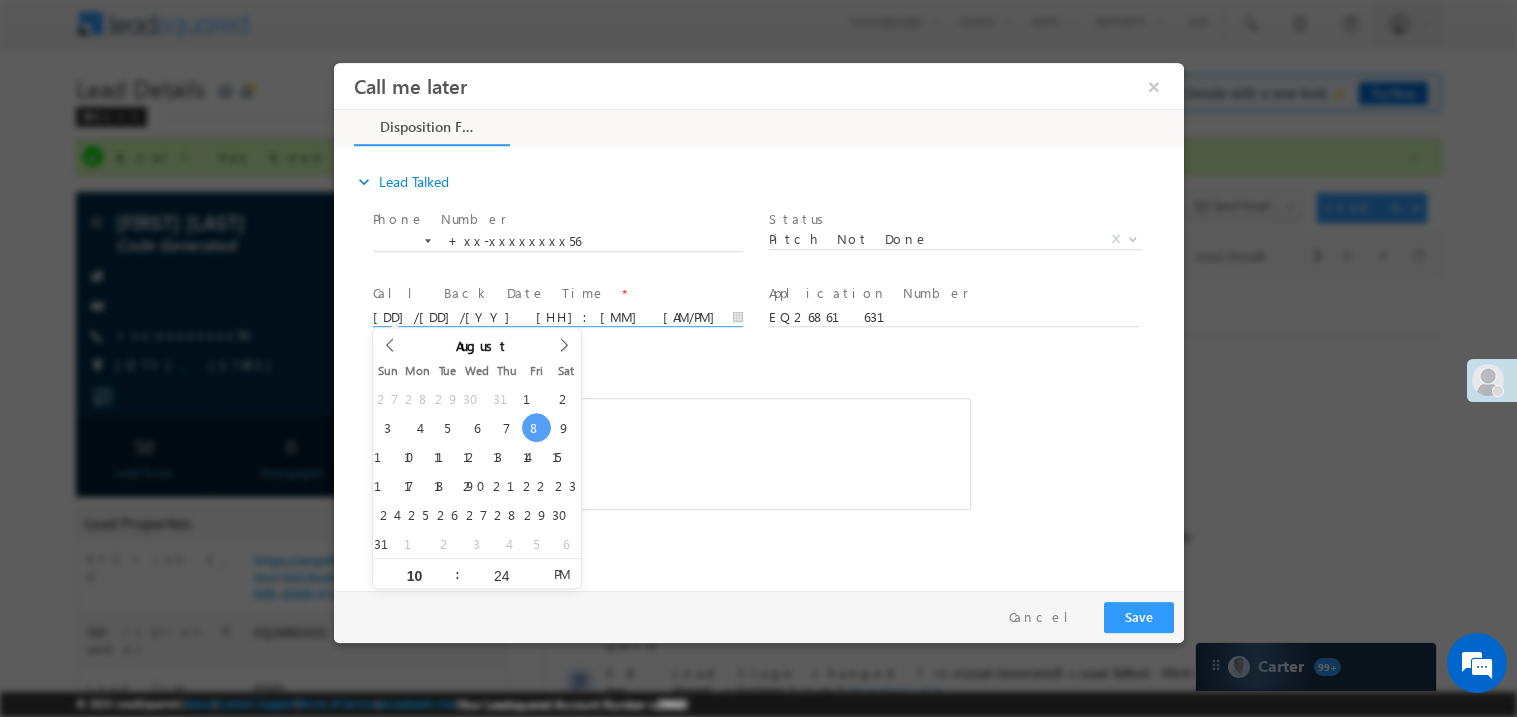 click on "c b.........sm" at bounding box center [671, 453] 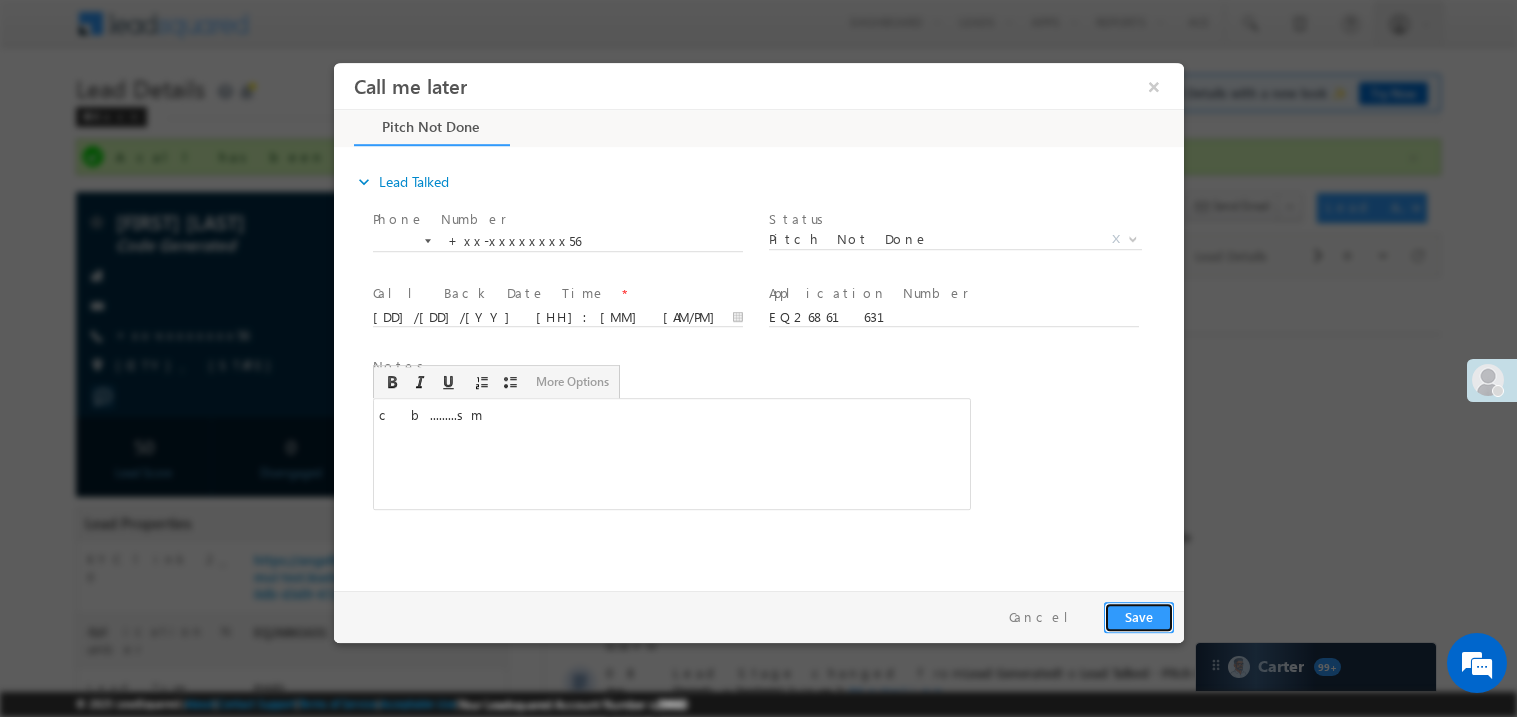 click on "Save" at bounding box center [1138, 616] 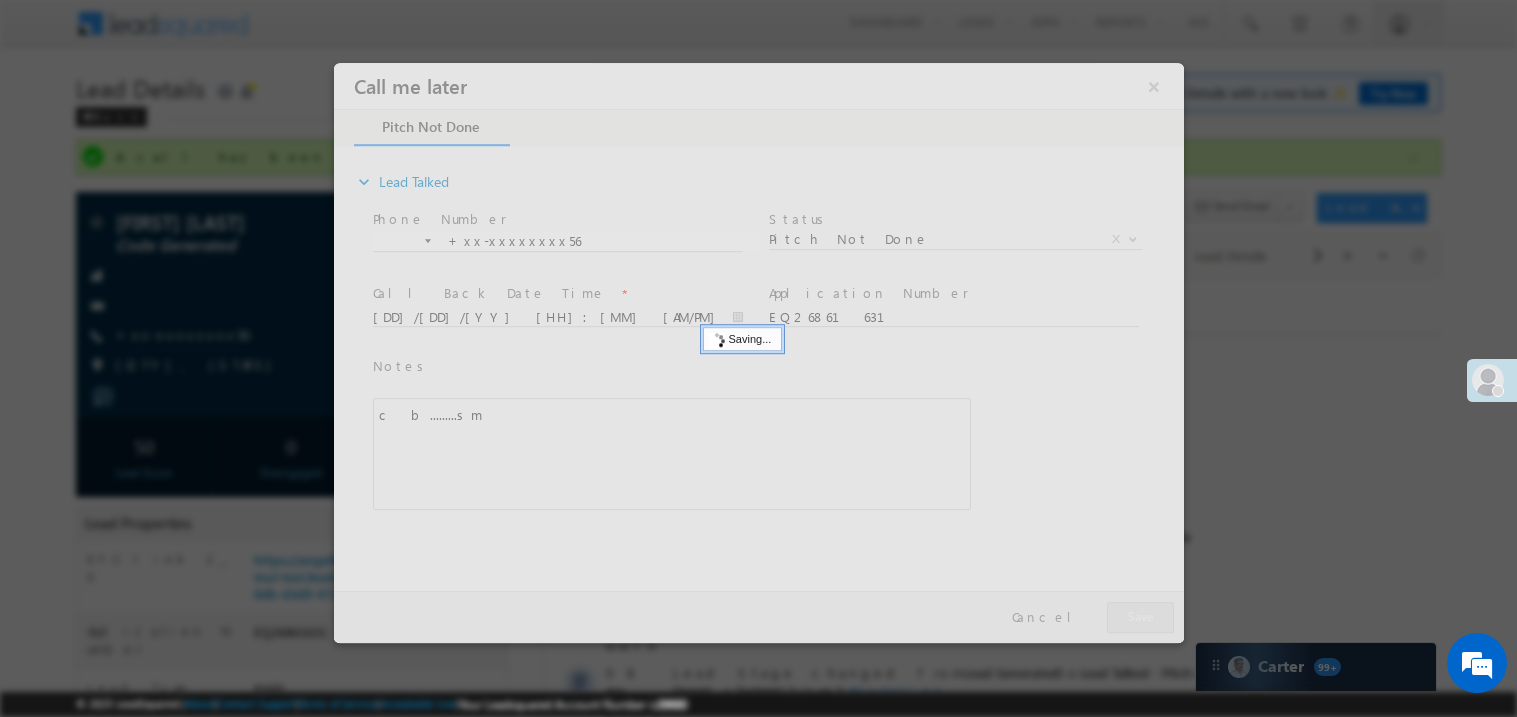 click at bounding box center (758, 352) 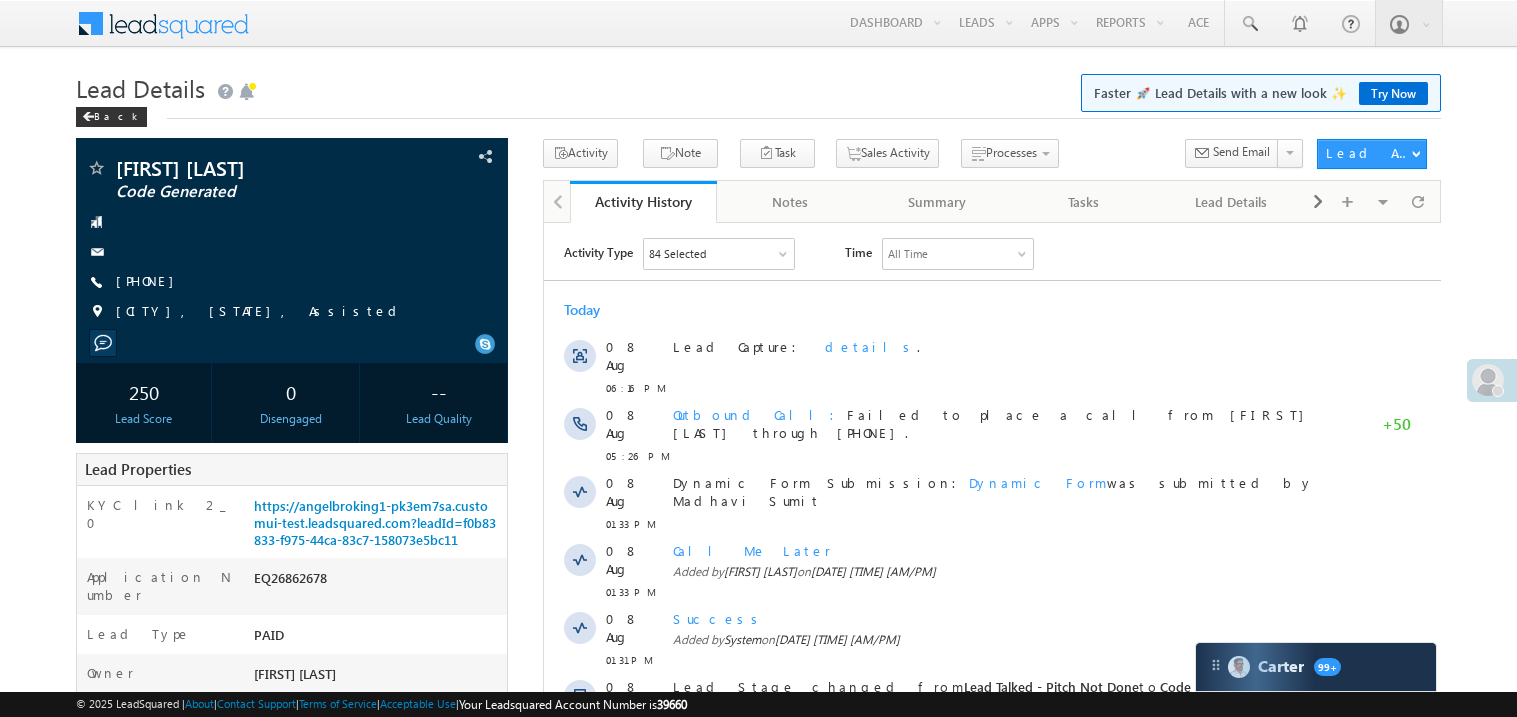 scroll, scrollTop: 0, scrollLeft: 0, axis: both 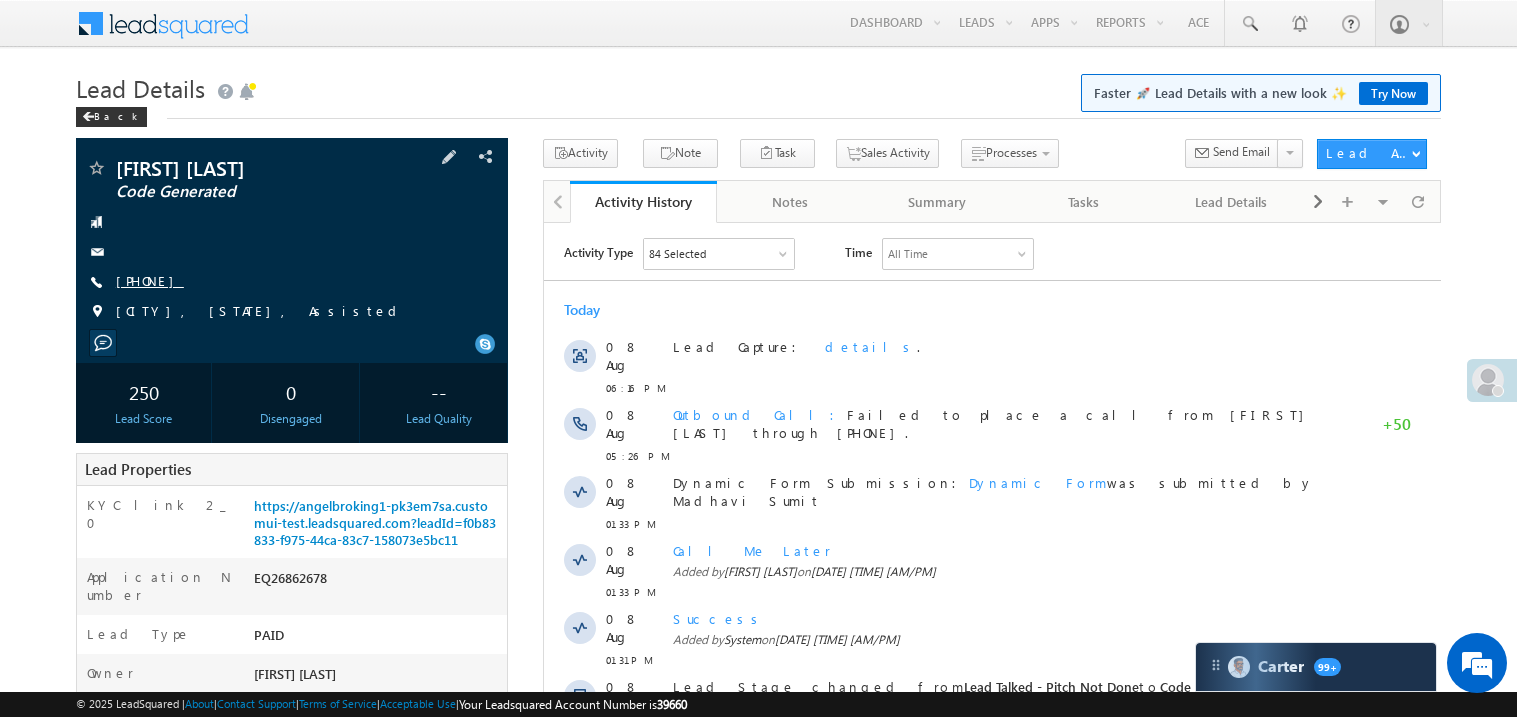 click on "[PHONE]" at bounding box center [150, 280] 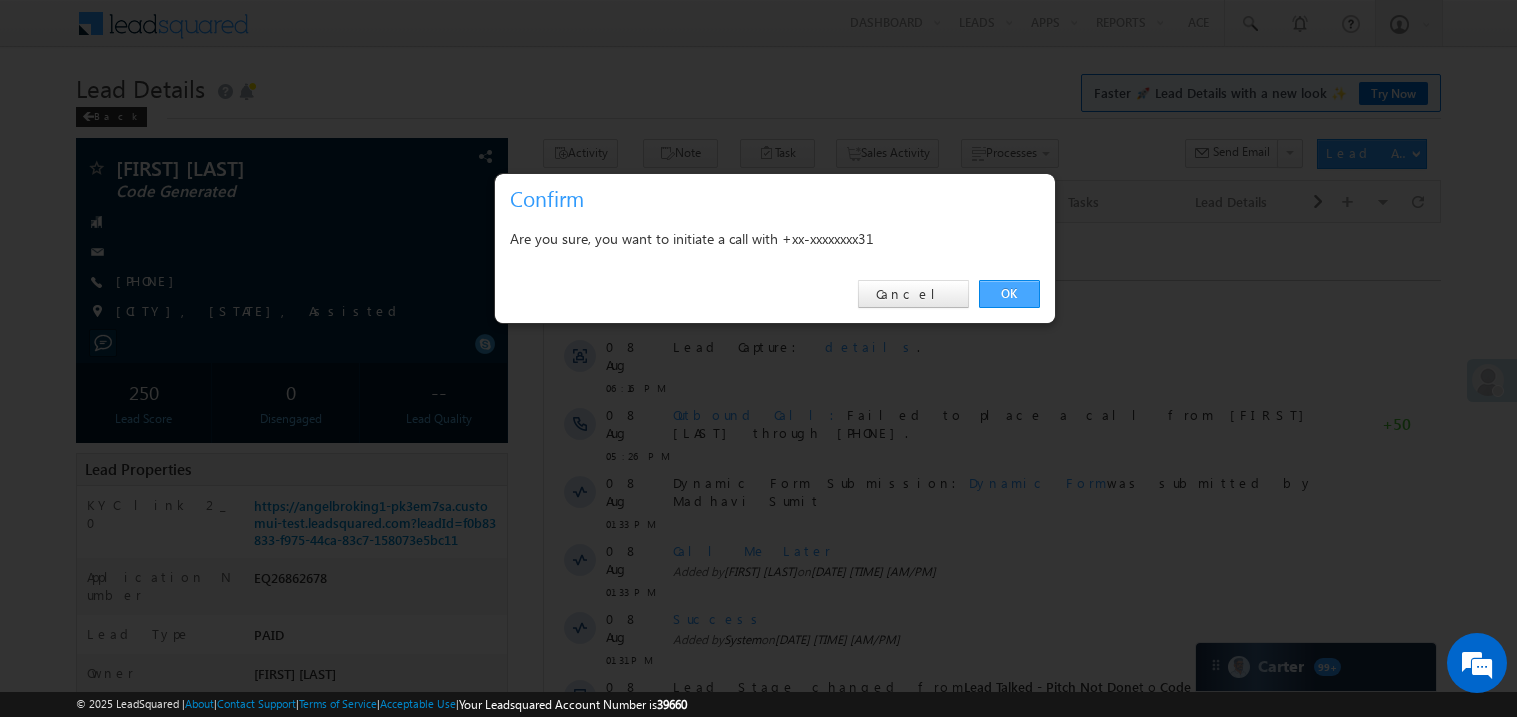 click on "OK" at bounding box center [1009, 294] 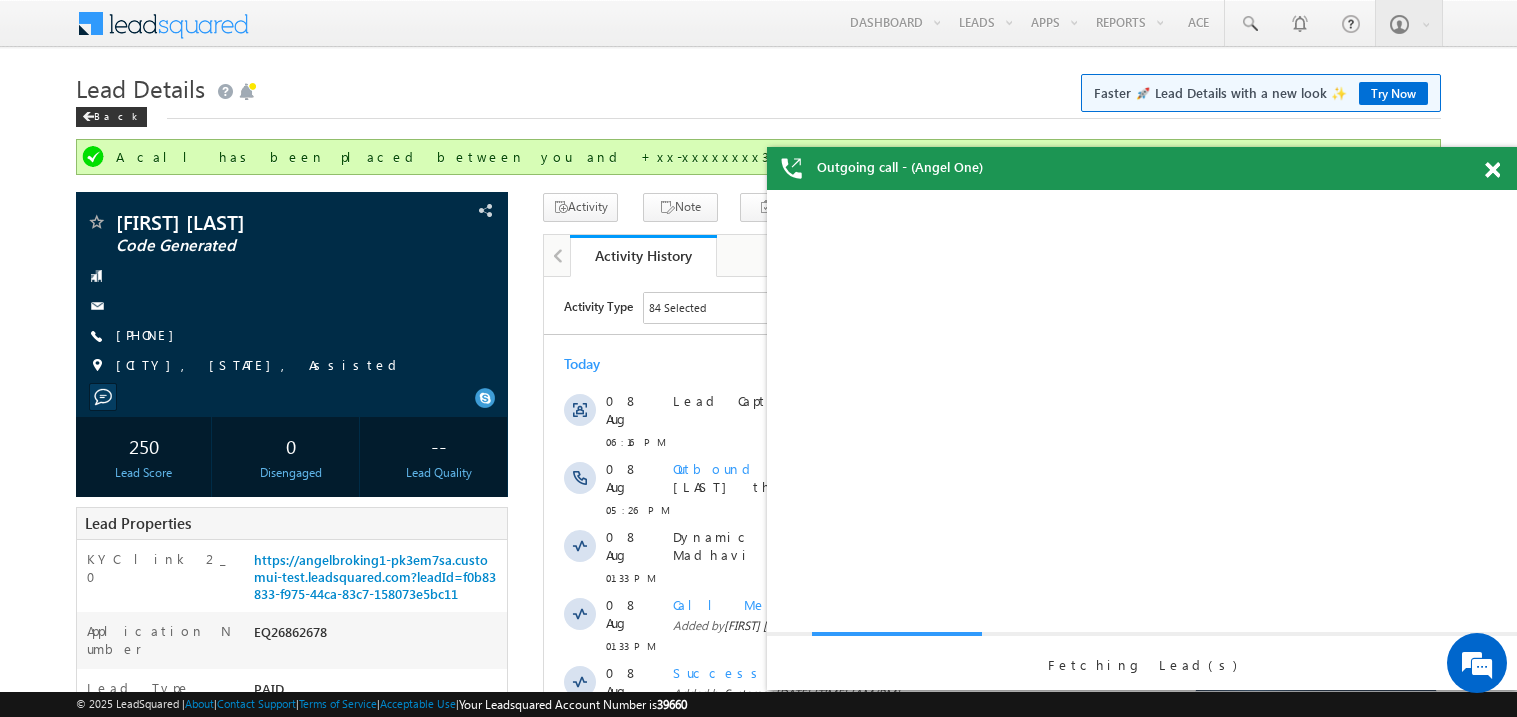 scroll, scrollTop: 0, scrollLeft: 0, axis: both 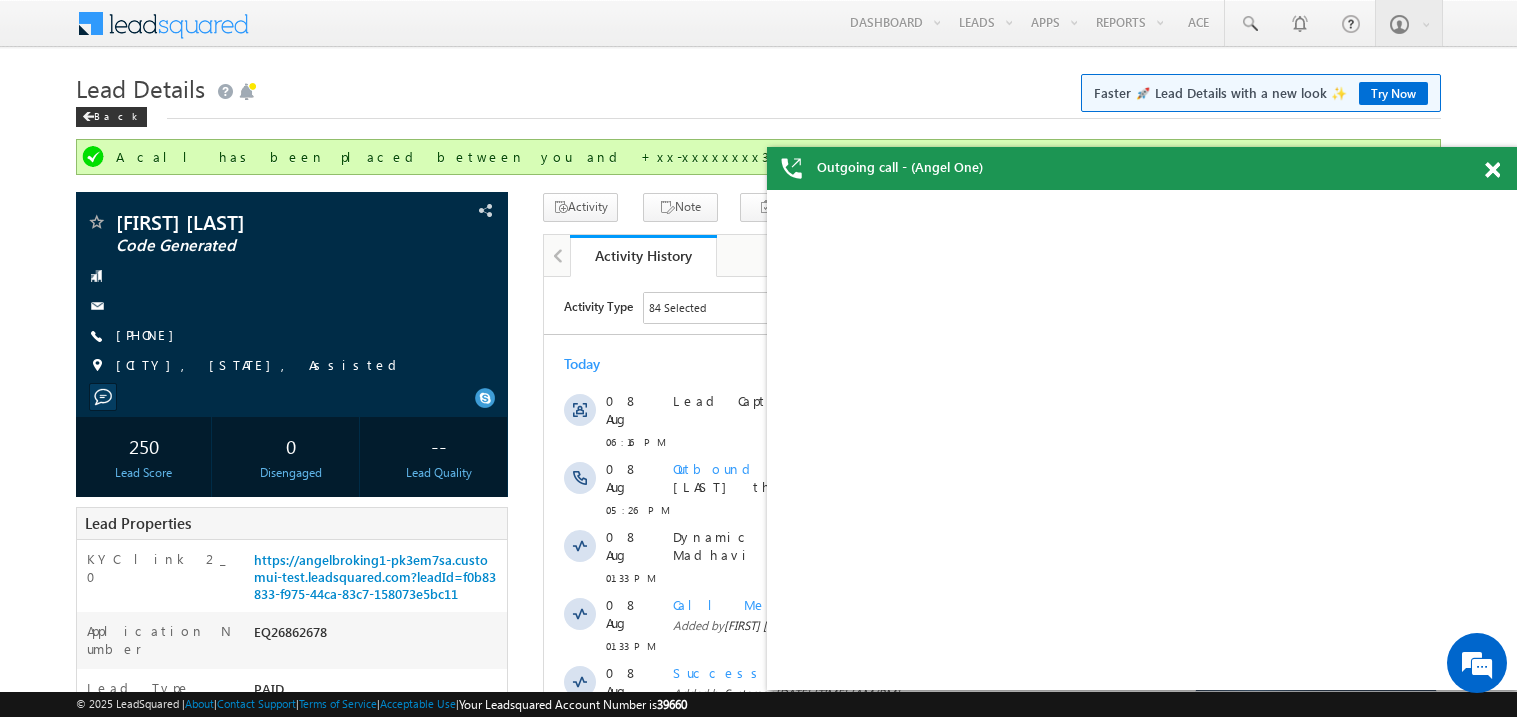 click at bounding box center [1492, 170] 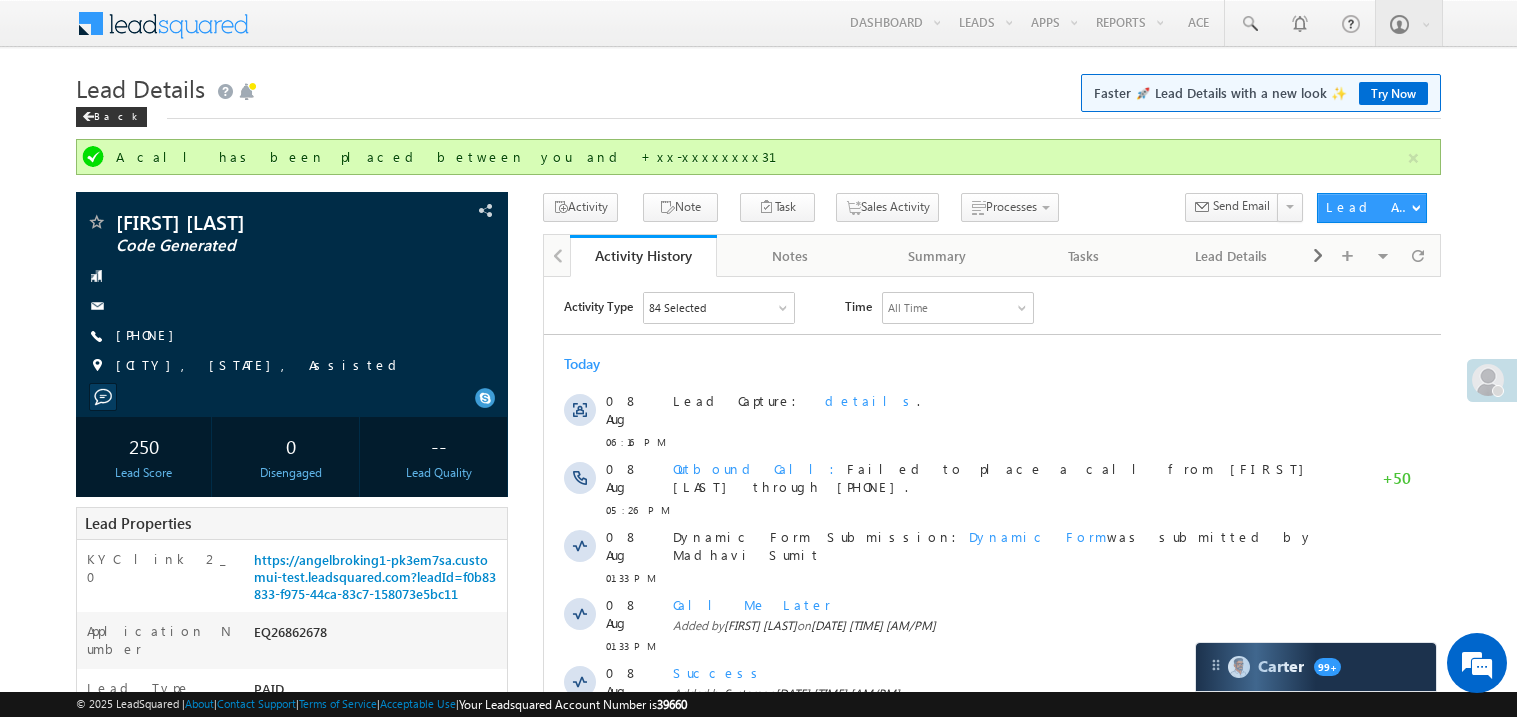 scroll, scrollTop: 0, scrollLeft: 0, axis: both 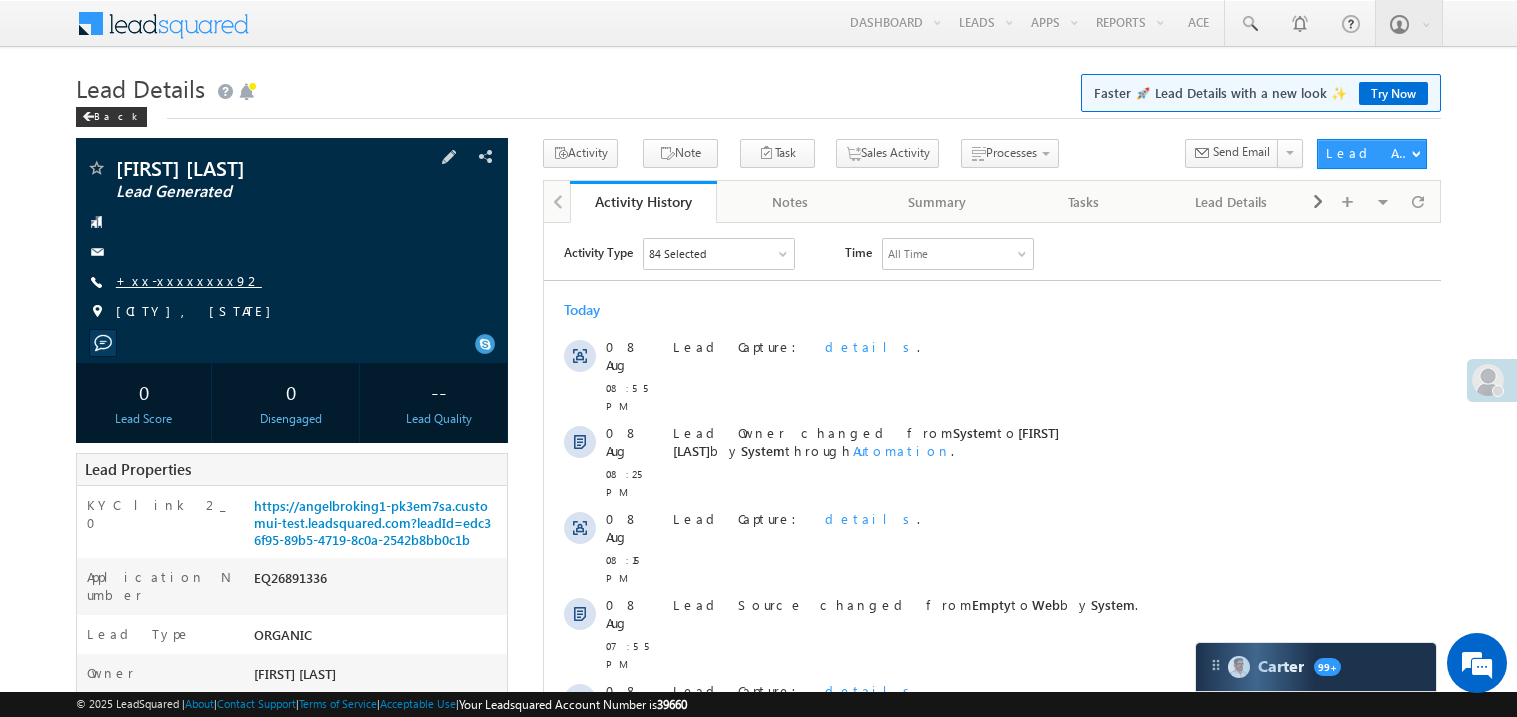 click on "+xx-xxxxxxxx92" at bounding box center (189, 280) 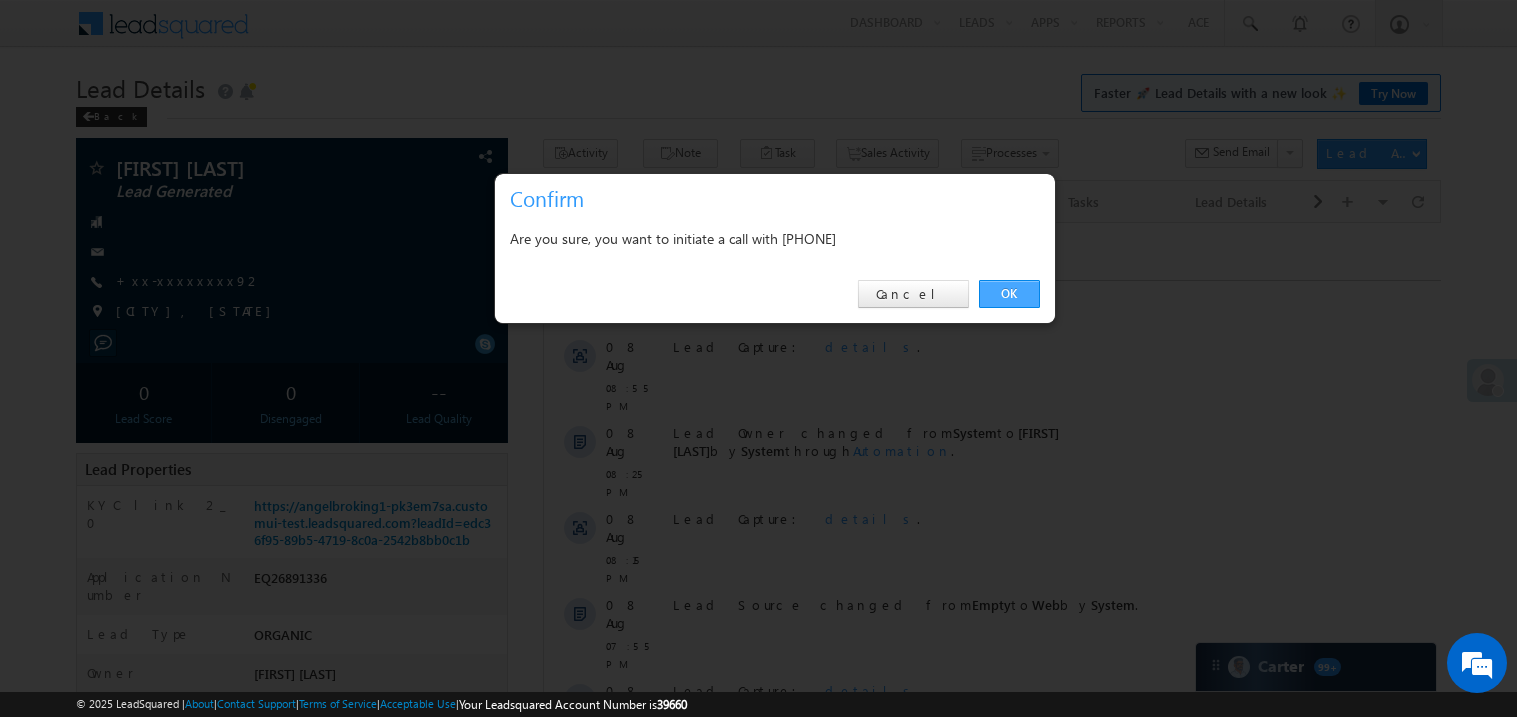 click on "OK" at bounding box center [1009, 294] 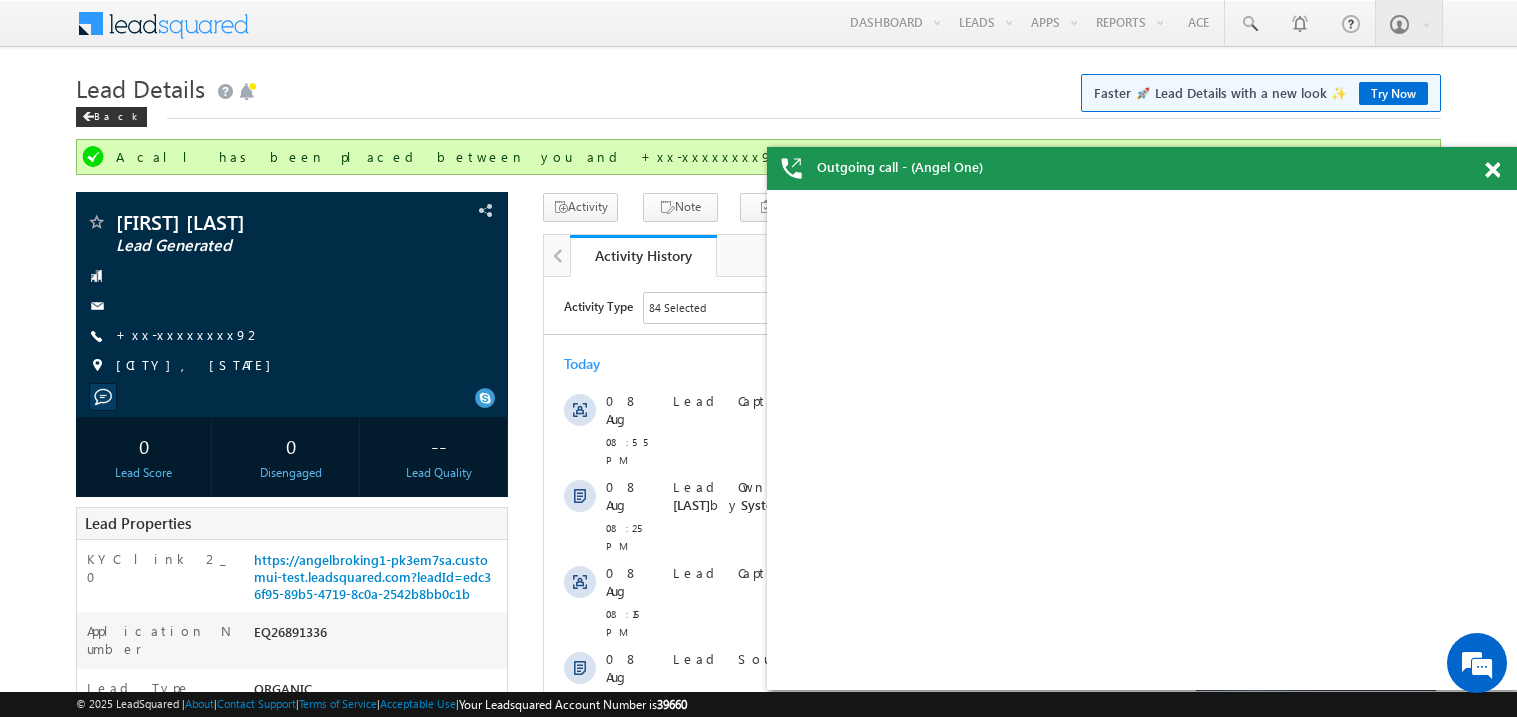 scroll, scrollTop: 0, scrollLeft: 0, axis: both 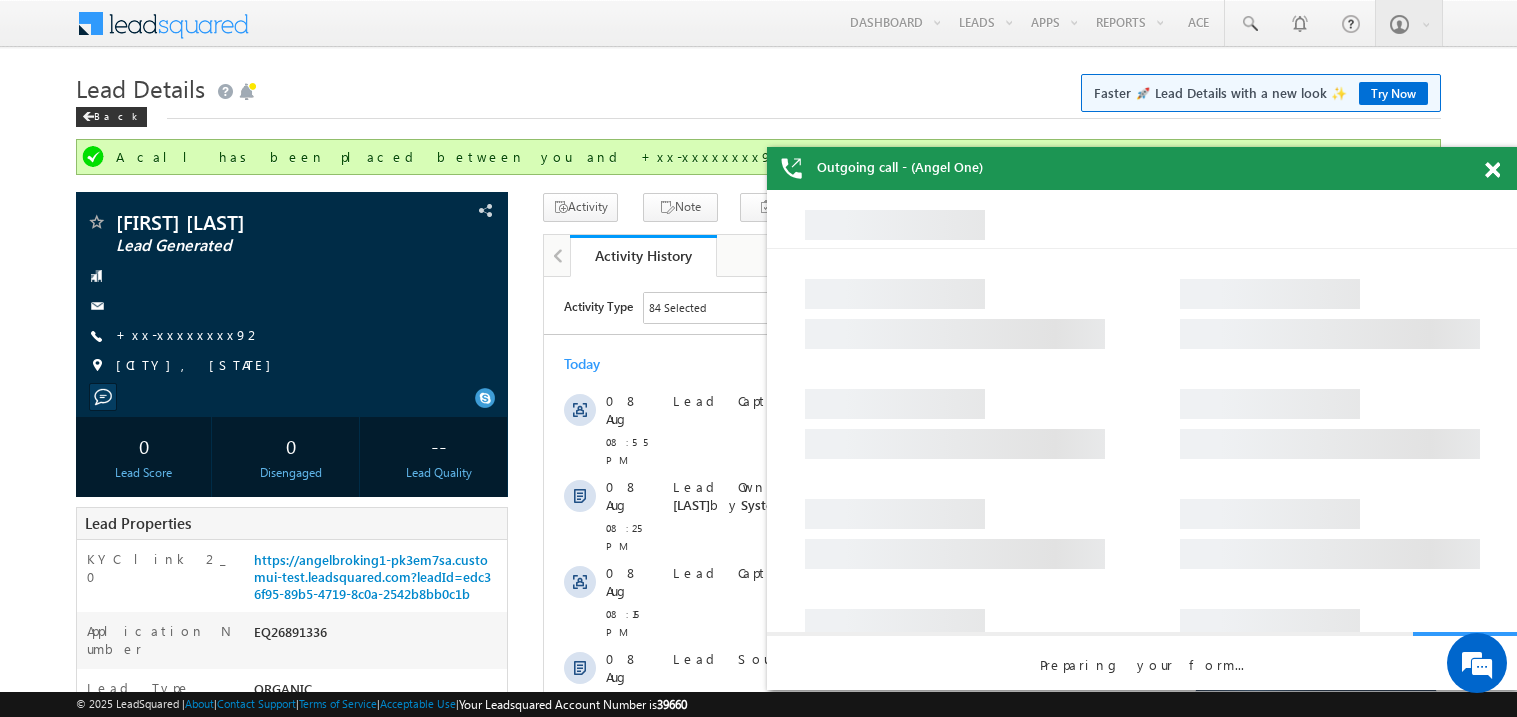 click at bounding box center [1492, 170] 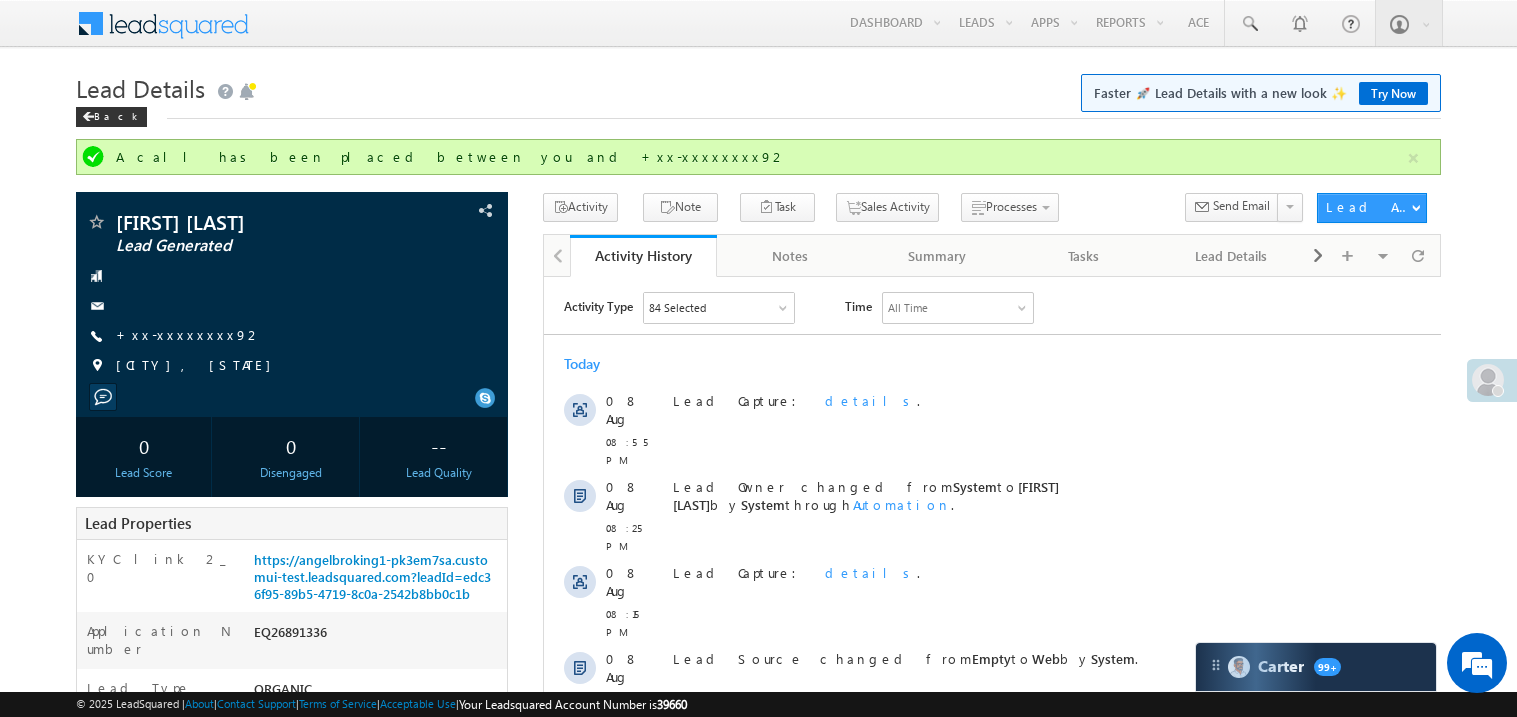 scroll, scrollTop: 0, scrollLeft: 0, axis: both 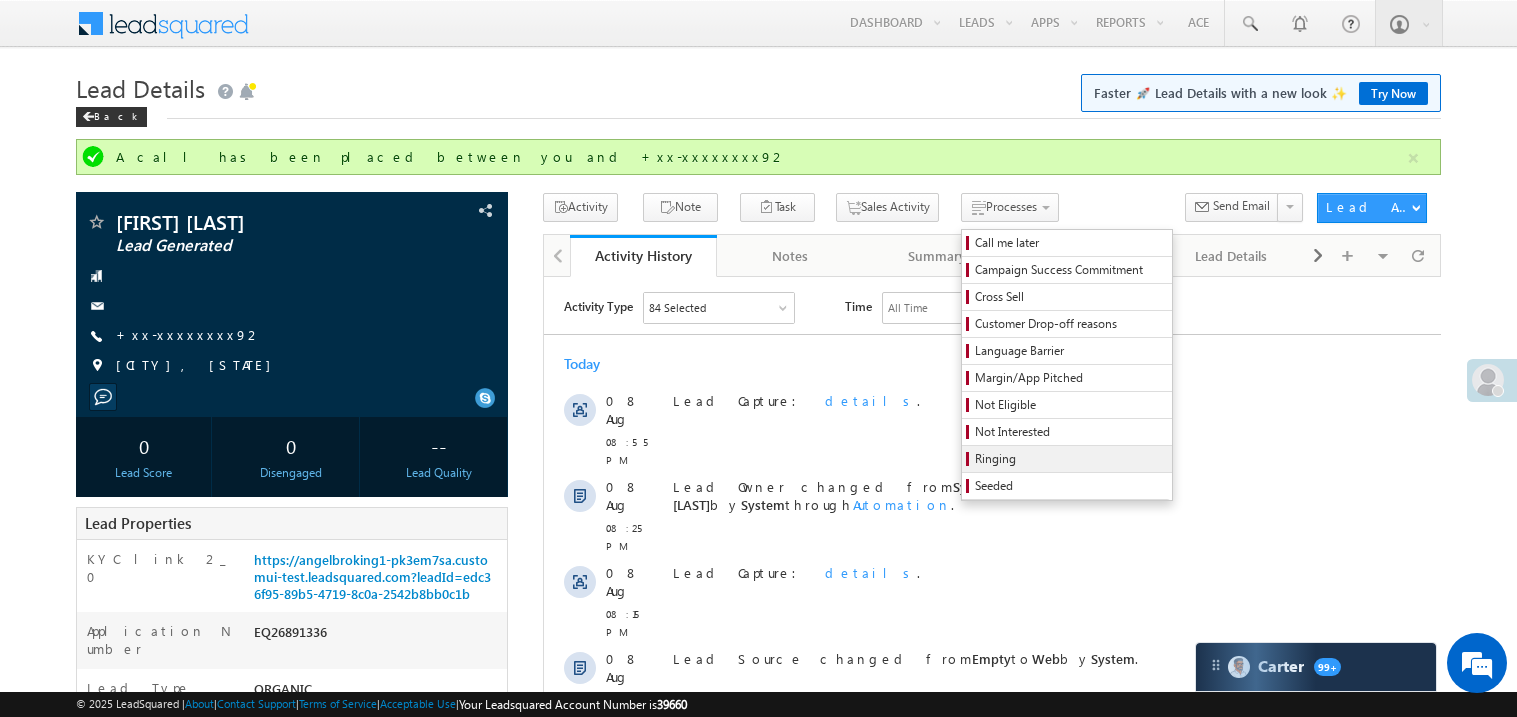click on "Ringing" at bounding box center [1070, 459] 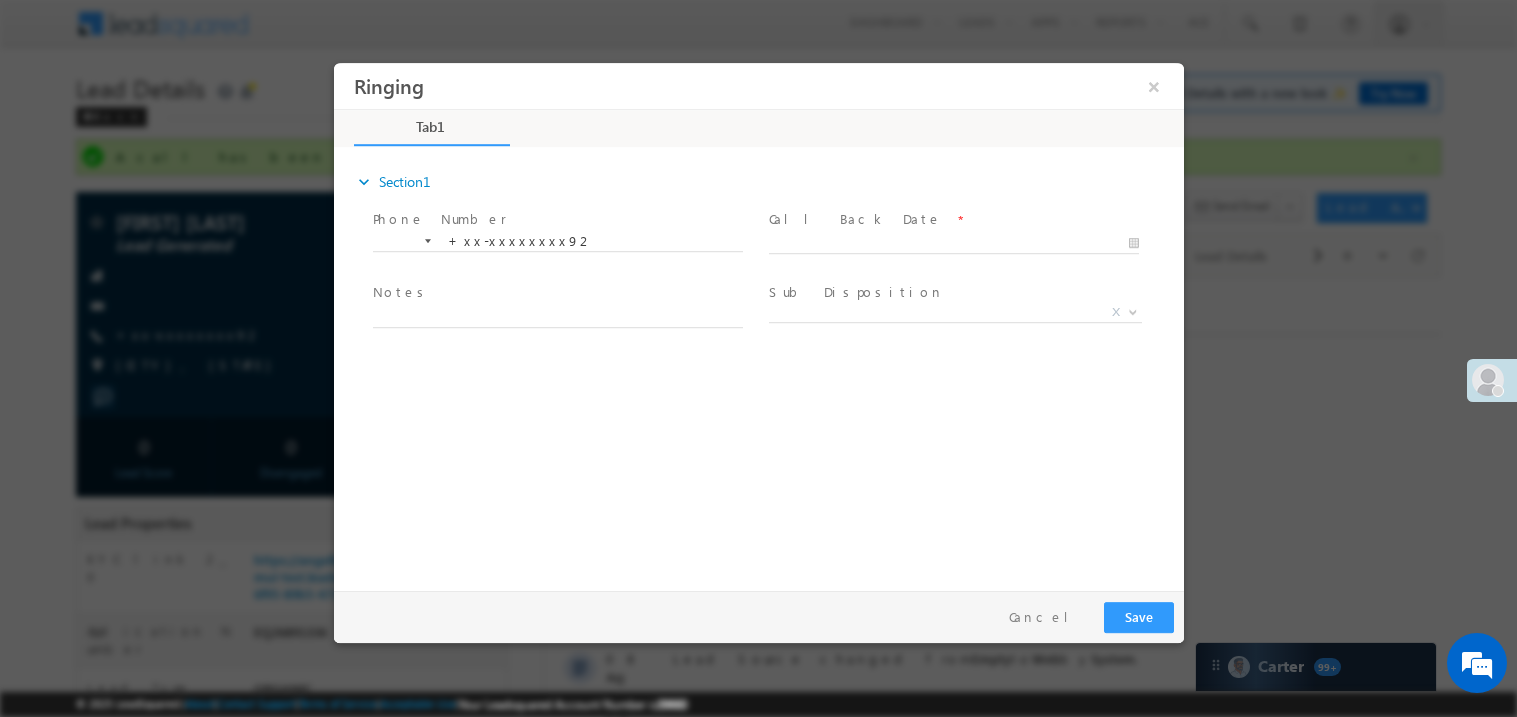 scroll, scrollTop: 0, scrollLeft: 0, axis: both 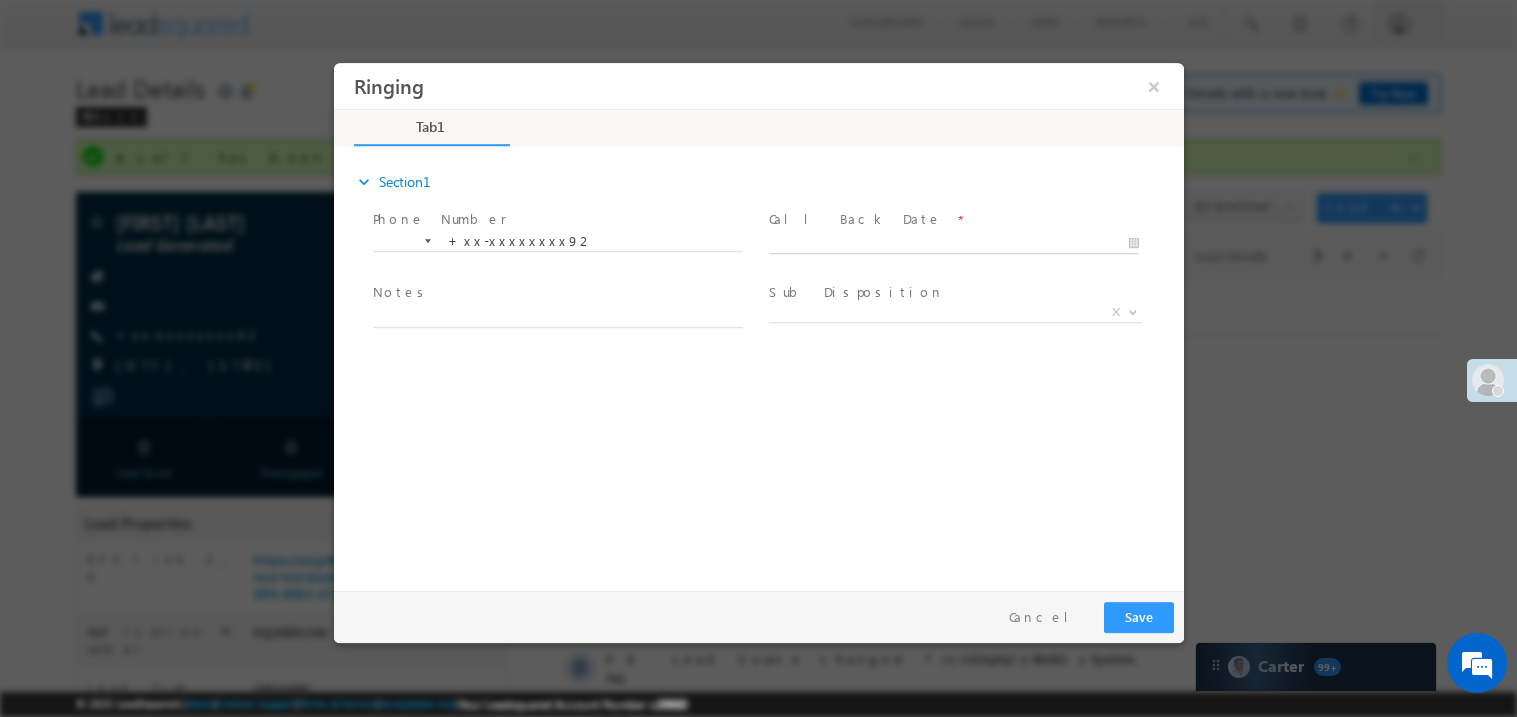 click on "Ringing
×" at bounding box center [758, 321] 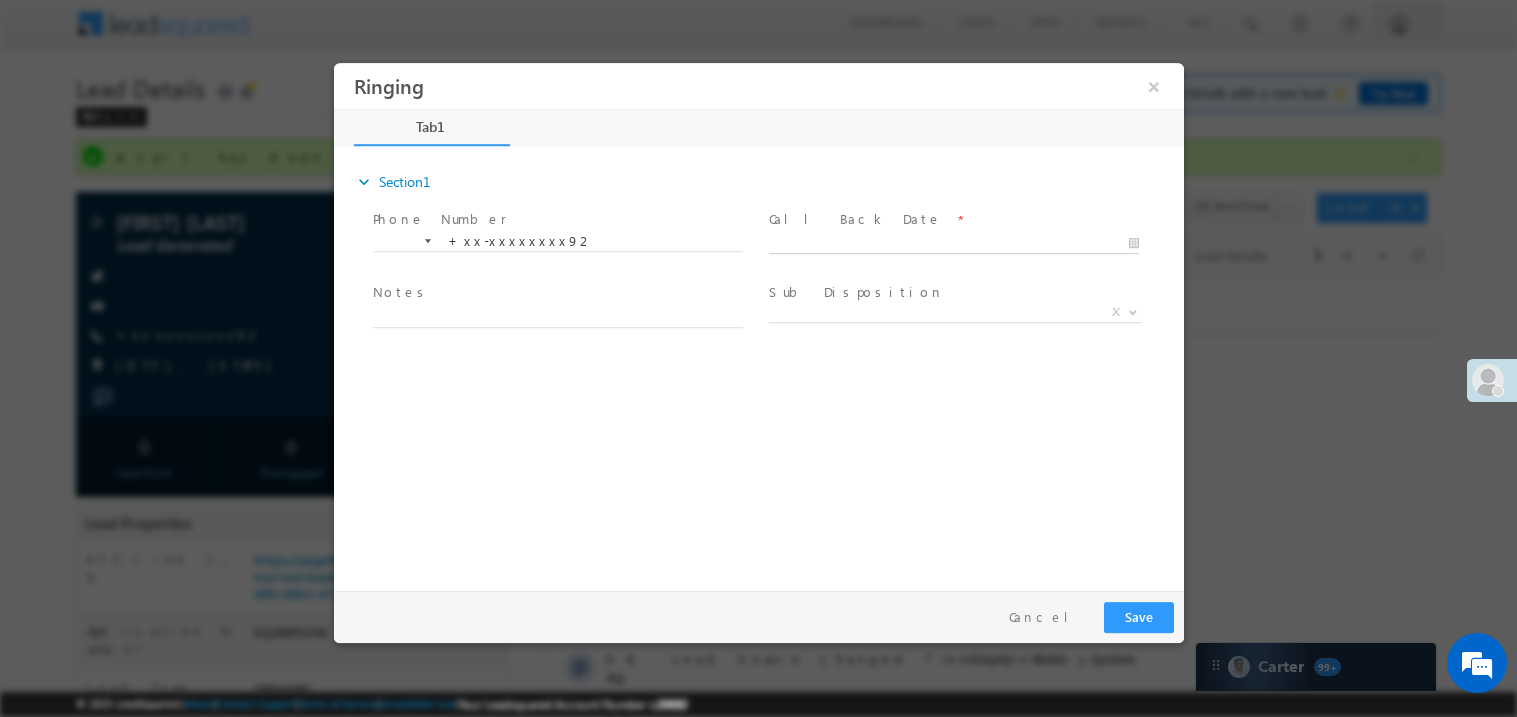 type on "08/08/25 10:29 PM" 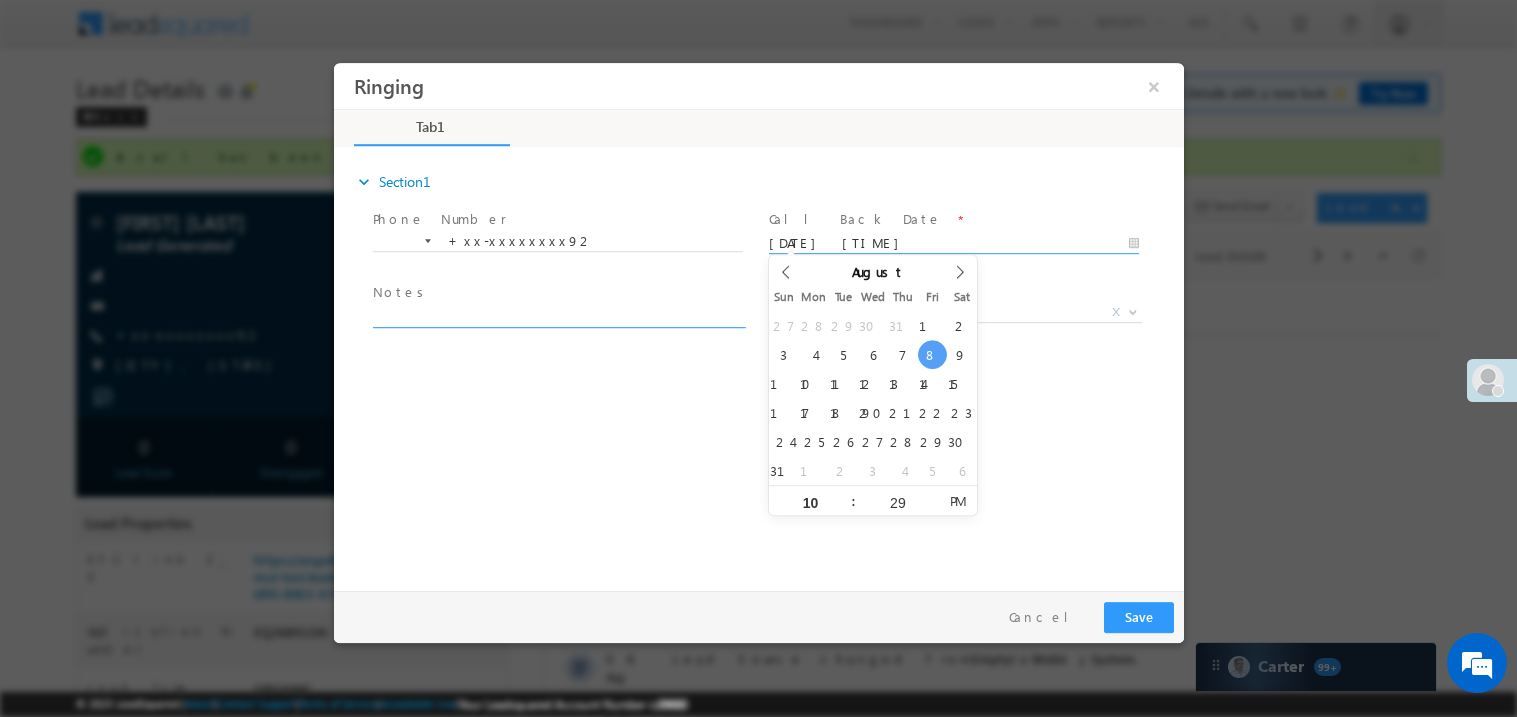 click at bounding box center [557, 315] 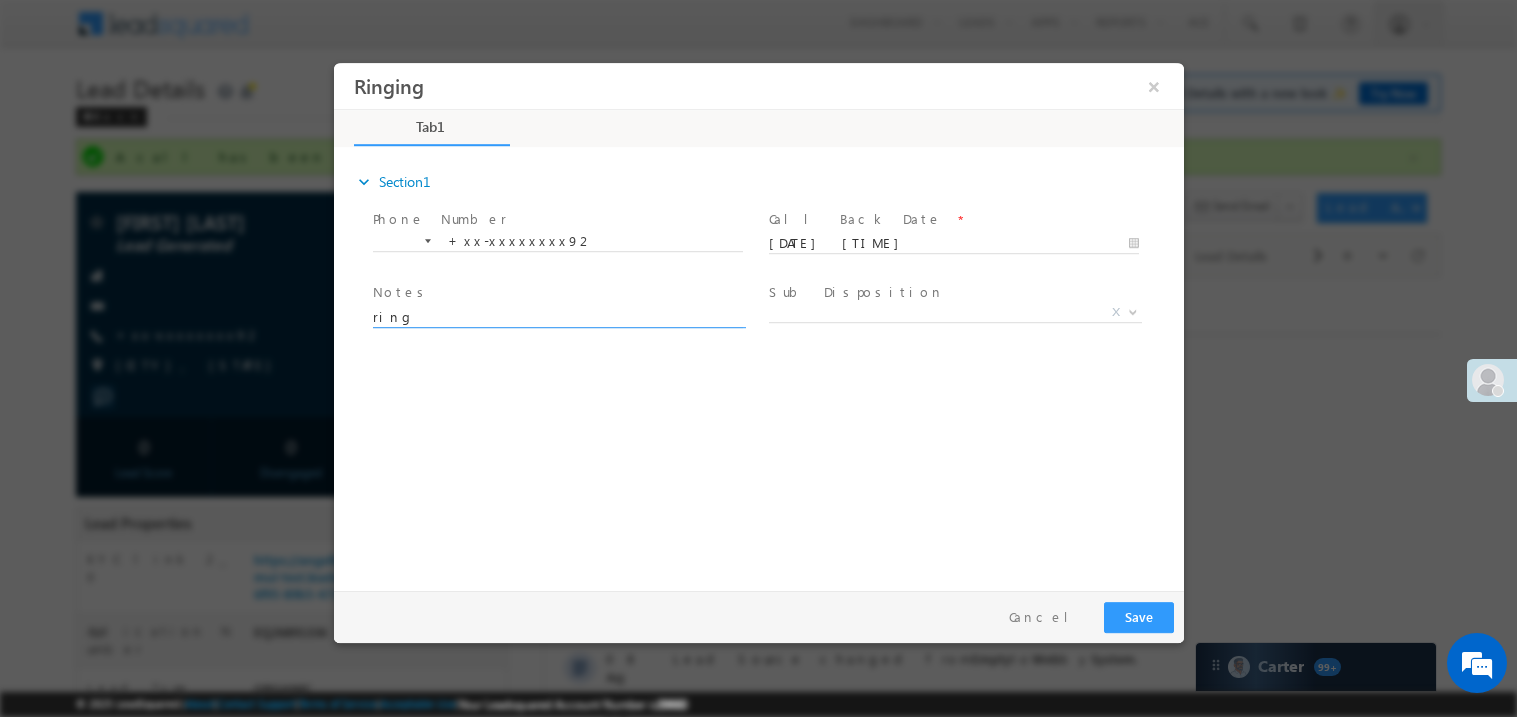 type on "ring" 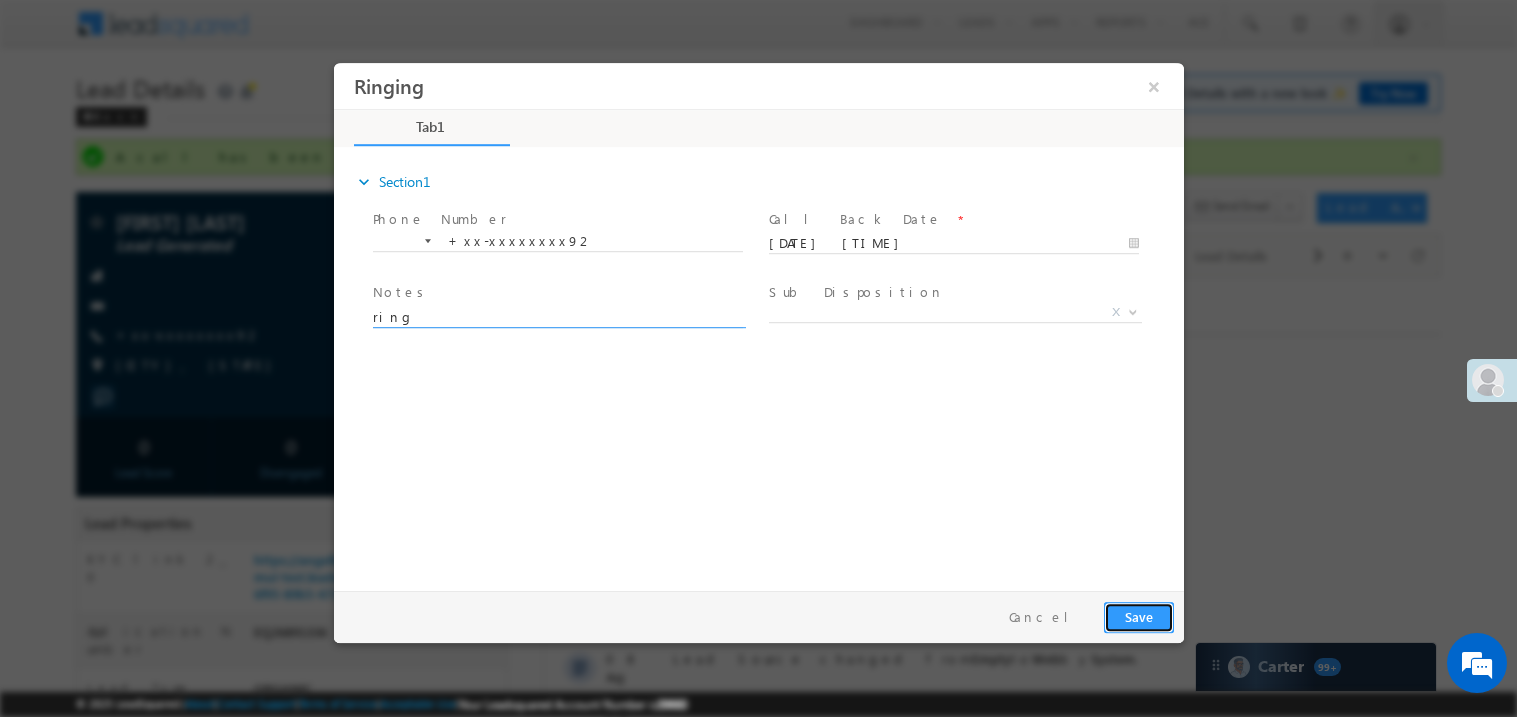 click on "Save" at bounding box center (1138, 616) 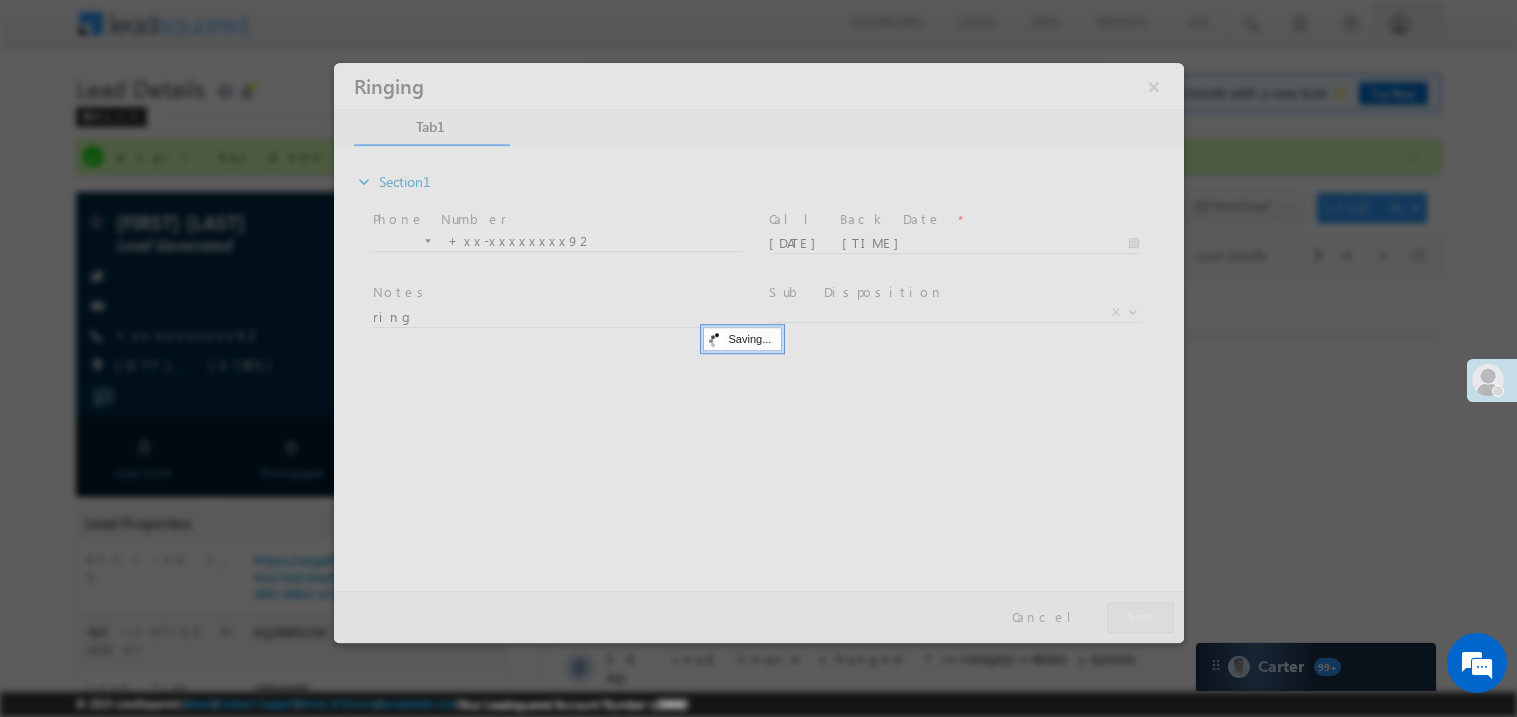 click at bounding box center (758, 352) 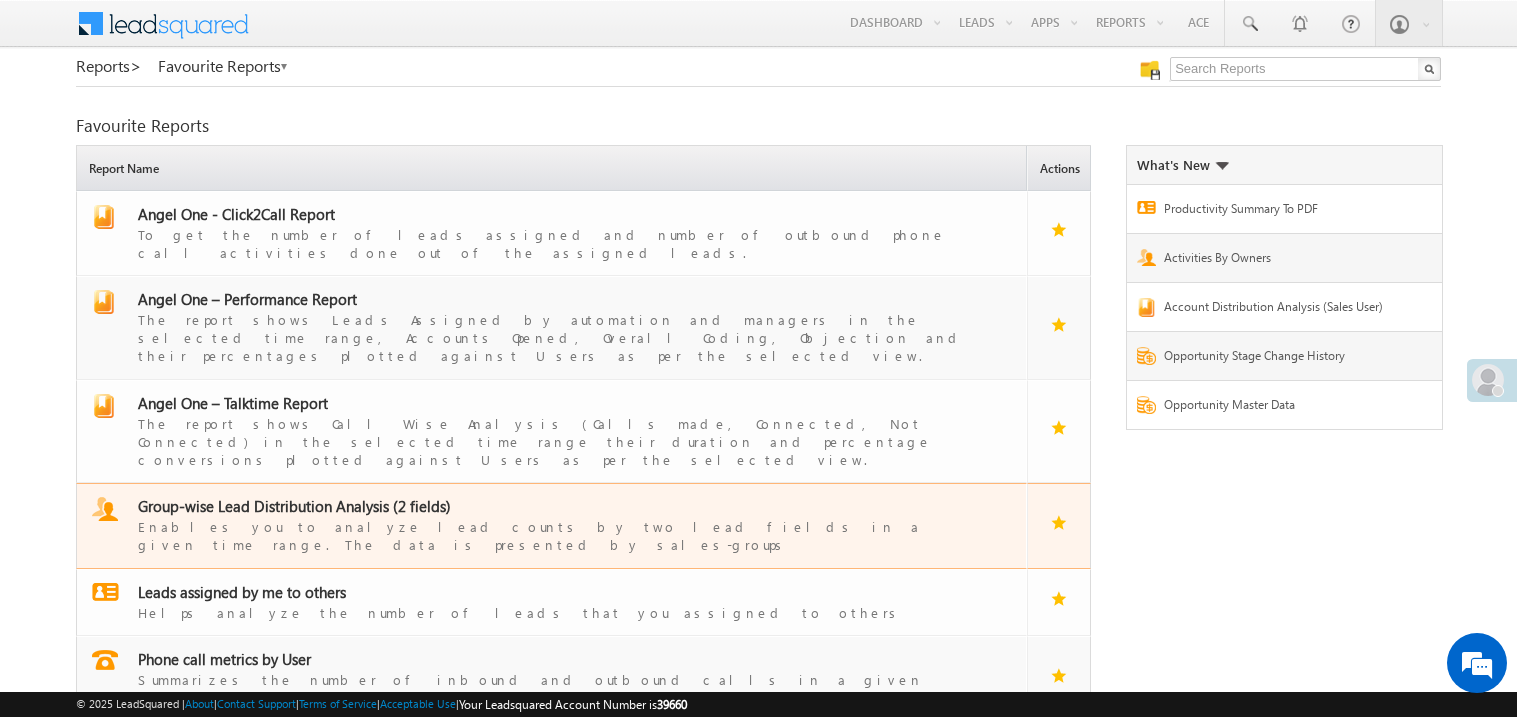 scroll, scrollTop: 0, scrollLeft: 0, axis: both 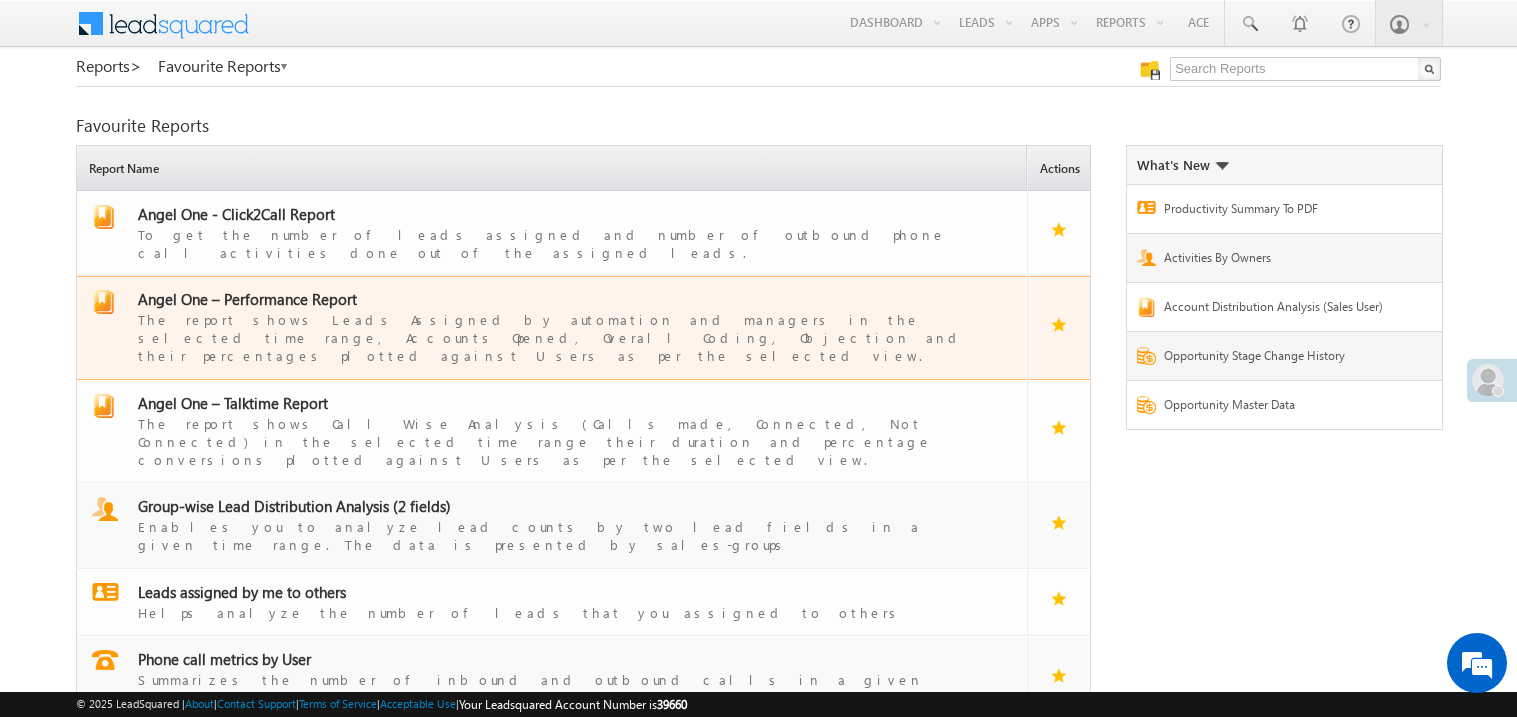 click on "Angel One – Performance Report" at bounding box center (247, 299) 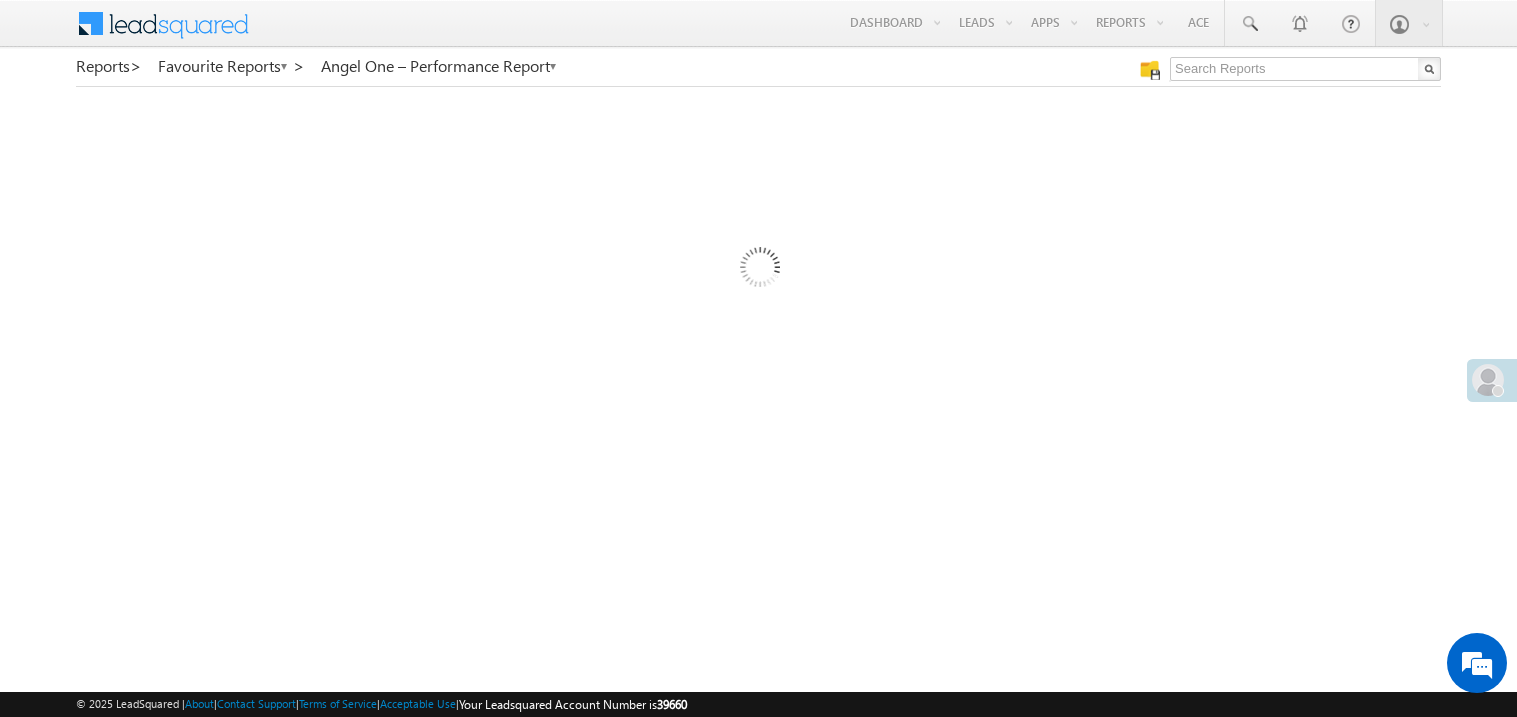 scroll, scrollTop: 0, scrollLeft: 0, axis: both 